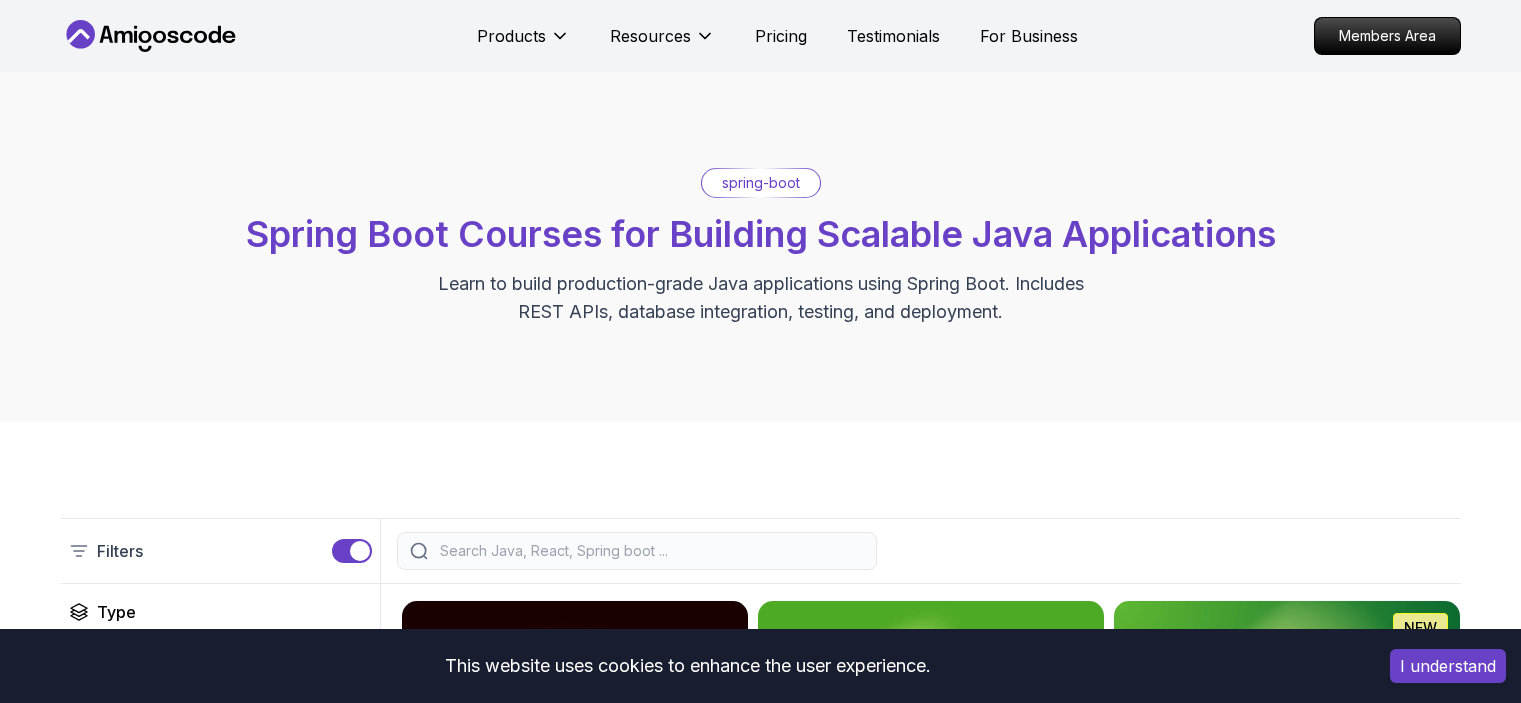 scroll, scrollTop: 0, scrollLeft: 0, axis: both 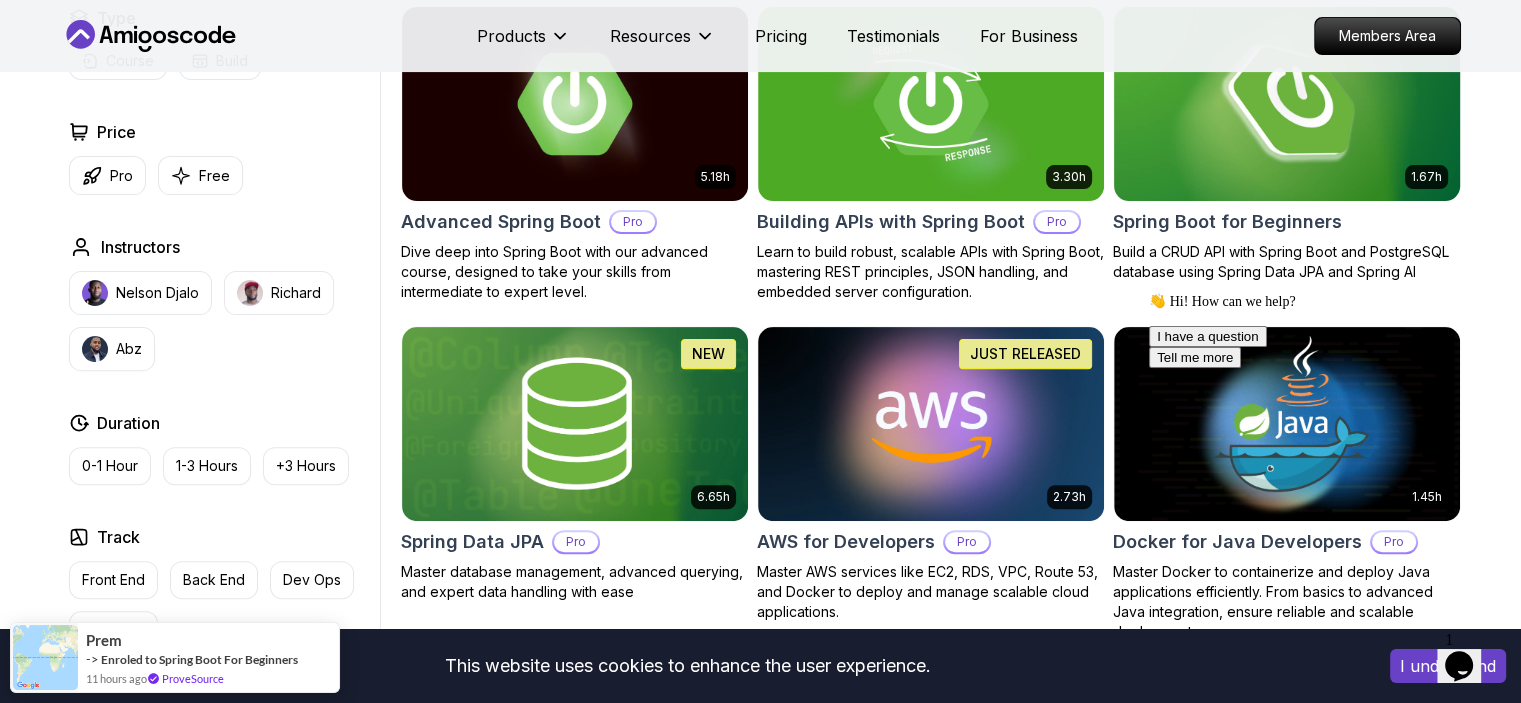 click on "1.67h NEW Spring Boot for Beginners Build a CRUD API with Spring Boot and PostgreSQL database using Spring Data JPA and Spring AI" at bounding box center (1287, 144) 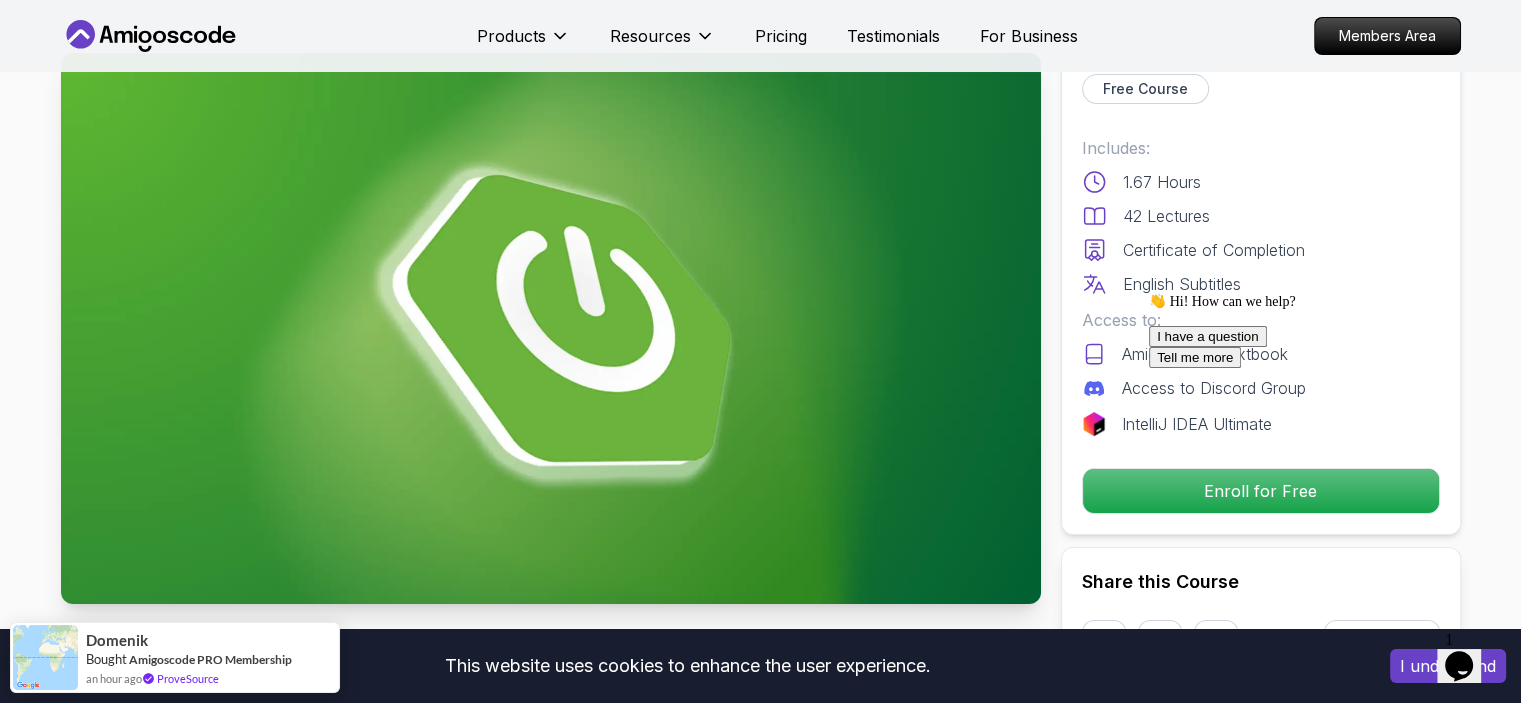 scroll, scrollTop: 68, scrollLeft: 0, axis: vertical 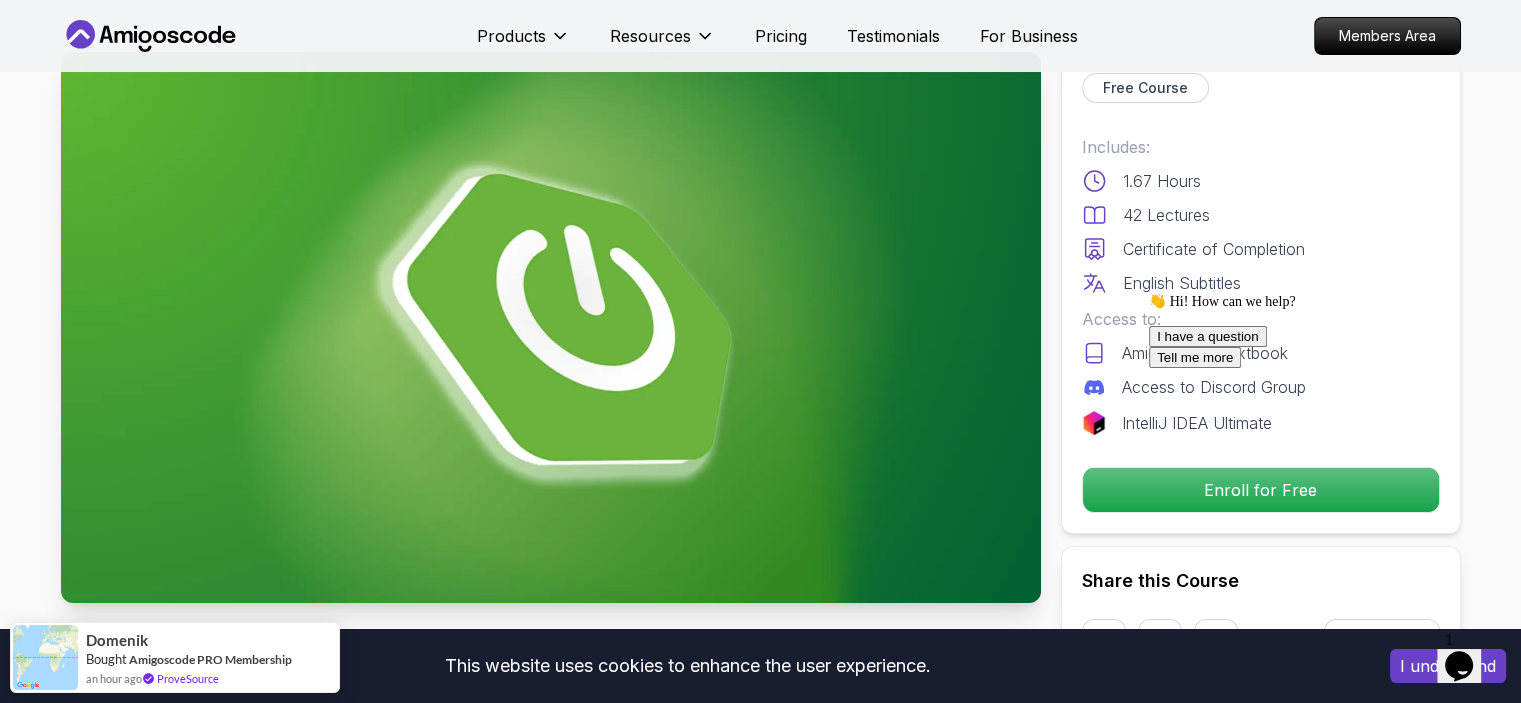 click on "This website uses cookies to enhance the user experience. I understand Products Resources Pricing Testimonials For Business Members Area Products Resources Pricing Testimonials For Business Members Area Spring Boot for Beginners Build a CRUD API with Spring Boot and PostgreSQL database using Spring Data JPA and Spring AI Mama Samba Braima Djalo  /   Instructor Free Course Includes: 1.67 Hours 42 Lectures Certificate of Completion English Subtitles Access to: AmigosCode Textbook Access to Discord Group IntelliJ IDEA Ultimate Enroll for Free Share this Course or Copy link Got a Team of 5 or More? With one subscription, give your entire team access to all courses and features. Check our Business Plan Mama Samba Braima Djalo  /   Instructor What you will learn java spring spring-boot postgres terminal ai git github chatgpt The Basics of Spring - Learn the fundamental concepts and features of the Spring framework. Spring Boot - Understand how to use Spring Boot to simplify the development of Spring applications." at bounding box center (760, 4990) 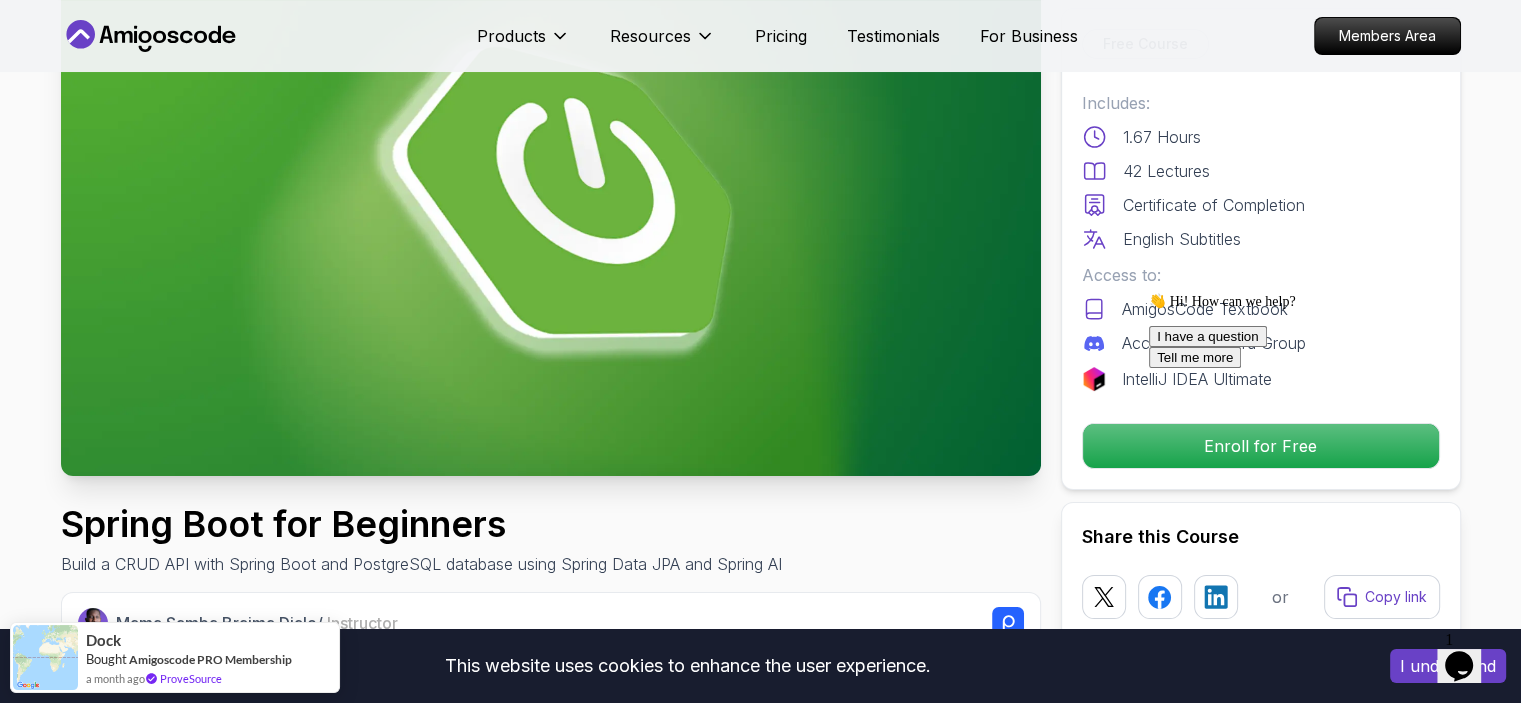 scroll, scrollTop: 192, scrollLeft: 0, axis: vertical 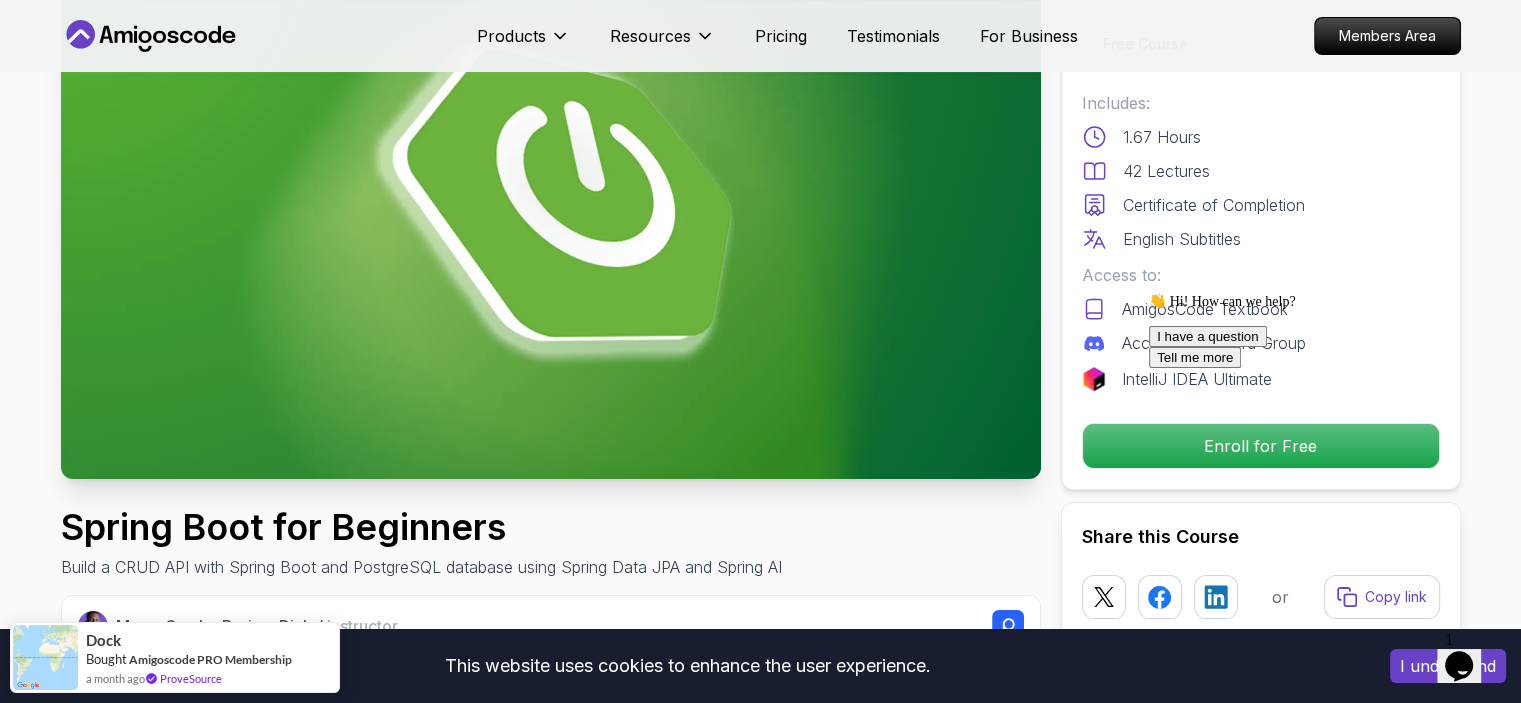 click at bounding box center [1149, 293] 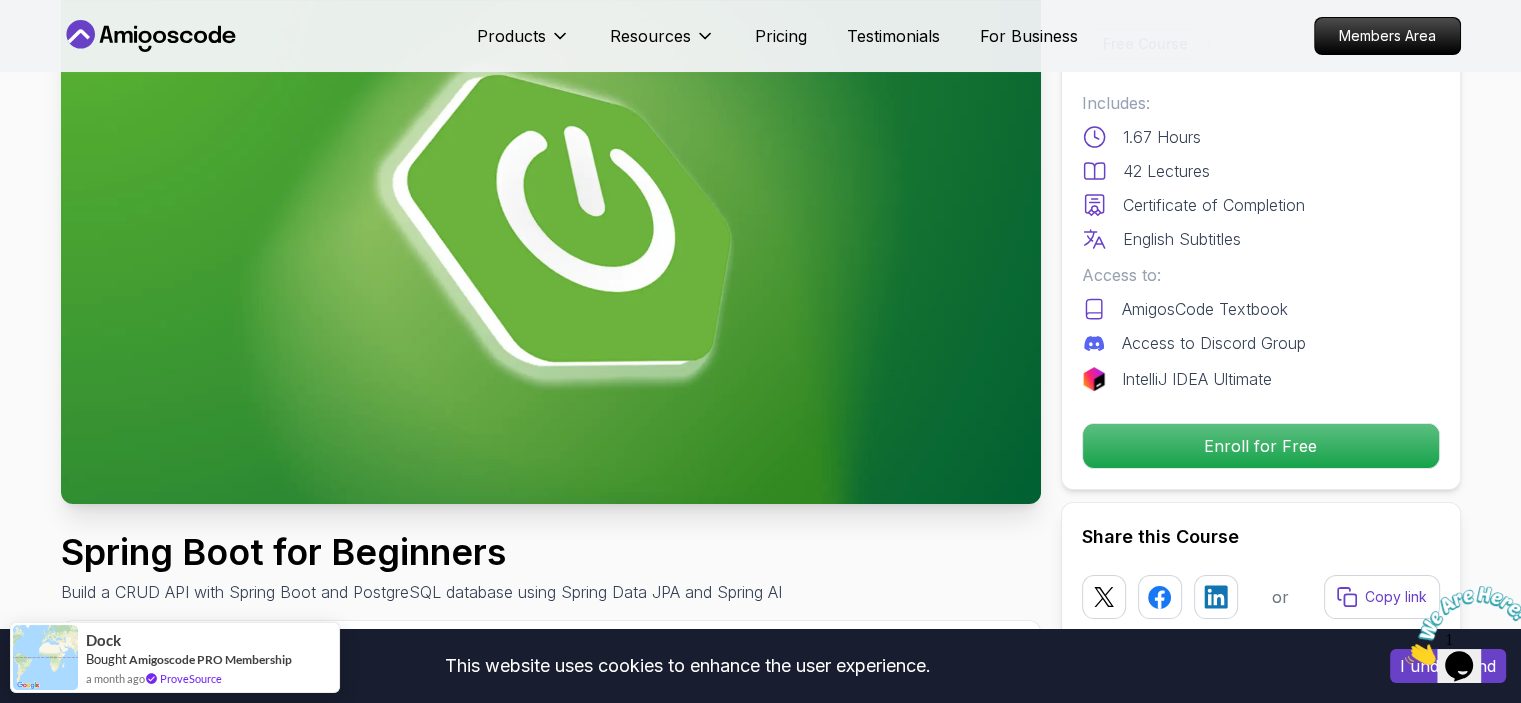 scroll, scrollTop: 164, scrollLeft: 0, axis: vertical 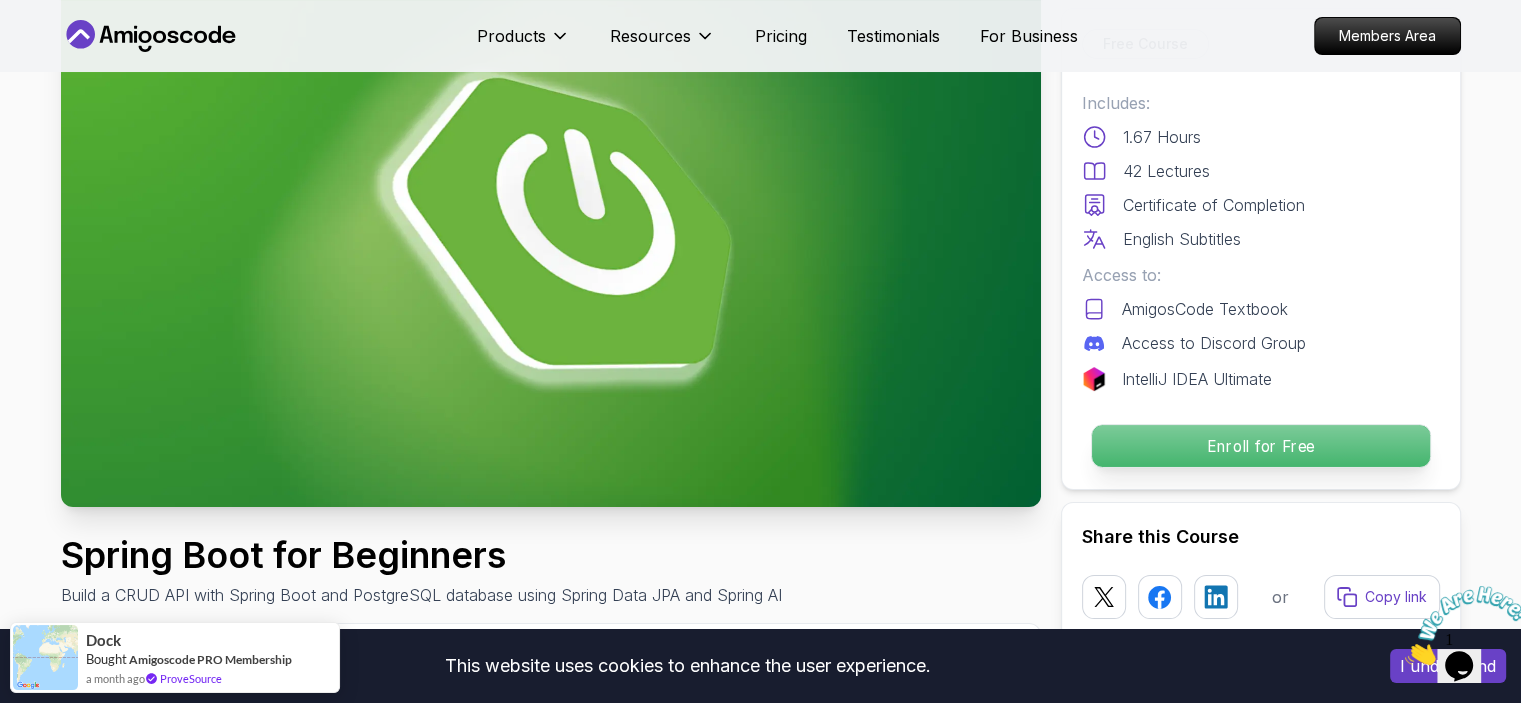 click on "Enroll for Free" at bounding box center (1260, 446) 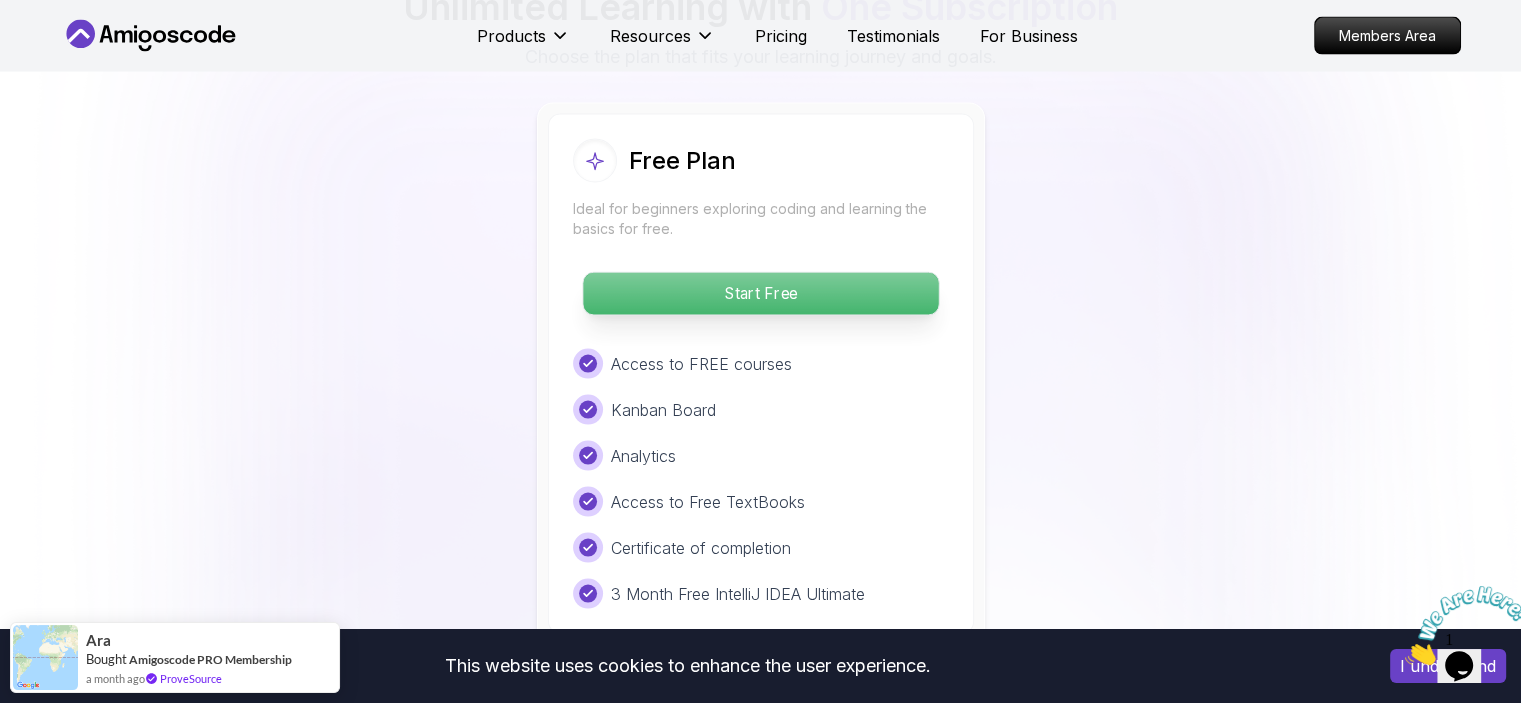 scroll, scrollTop: 4140, scrollLeft: 0, axis: vertical 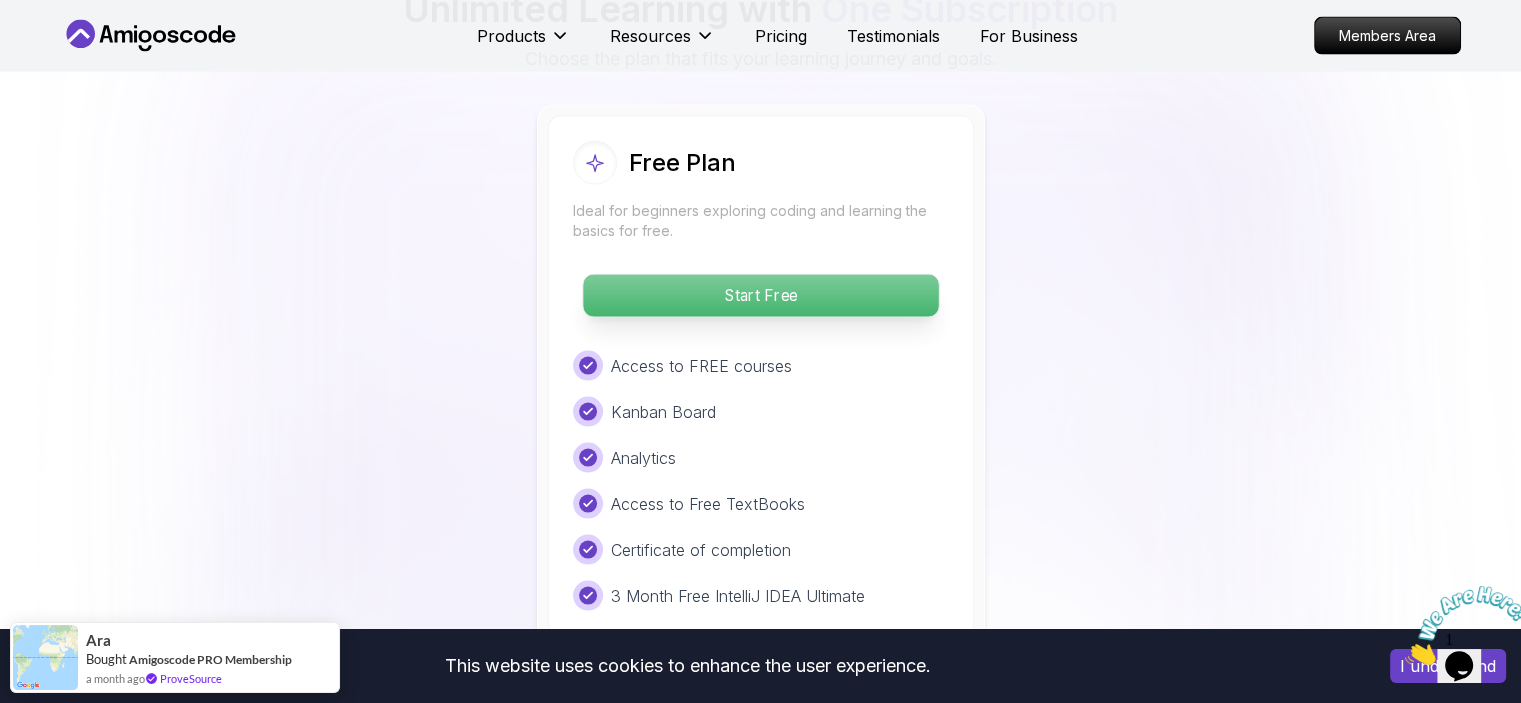 click on "Start Free" at bounding box center (760, 296) 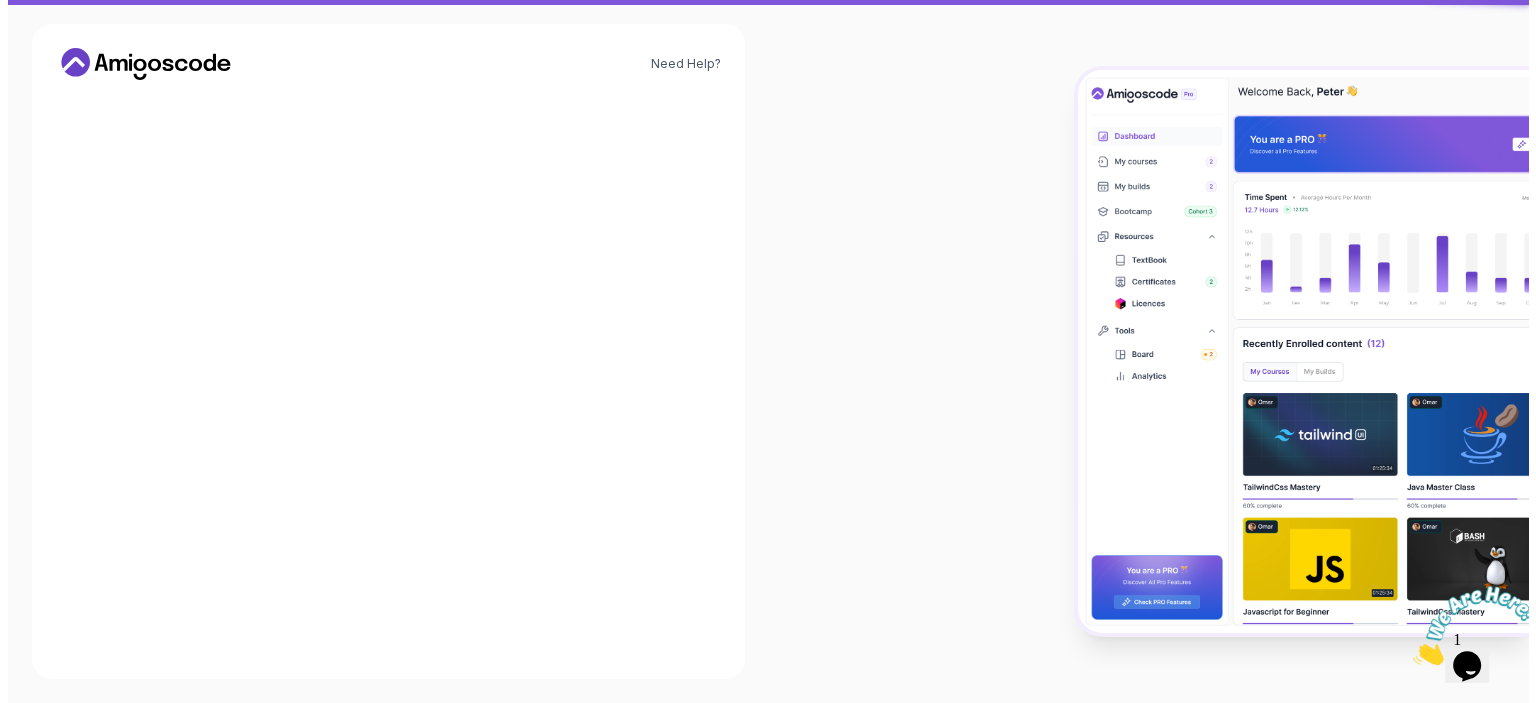 scroll, scrollTop: 0, scrollLeft: 0, axis: both 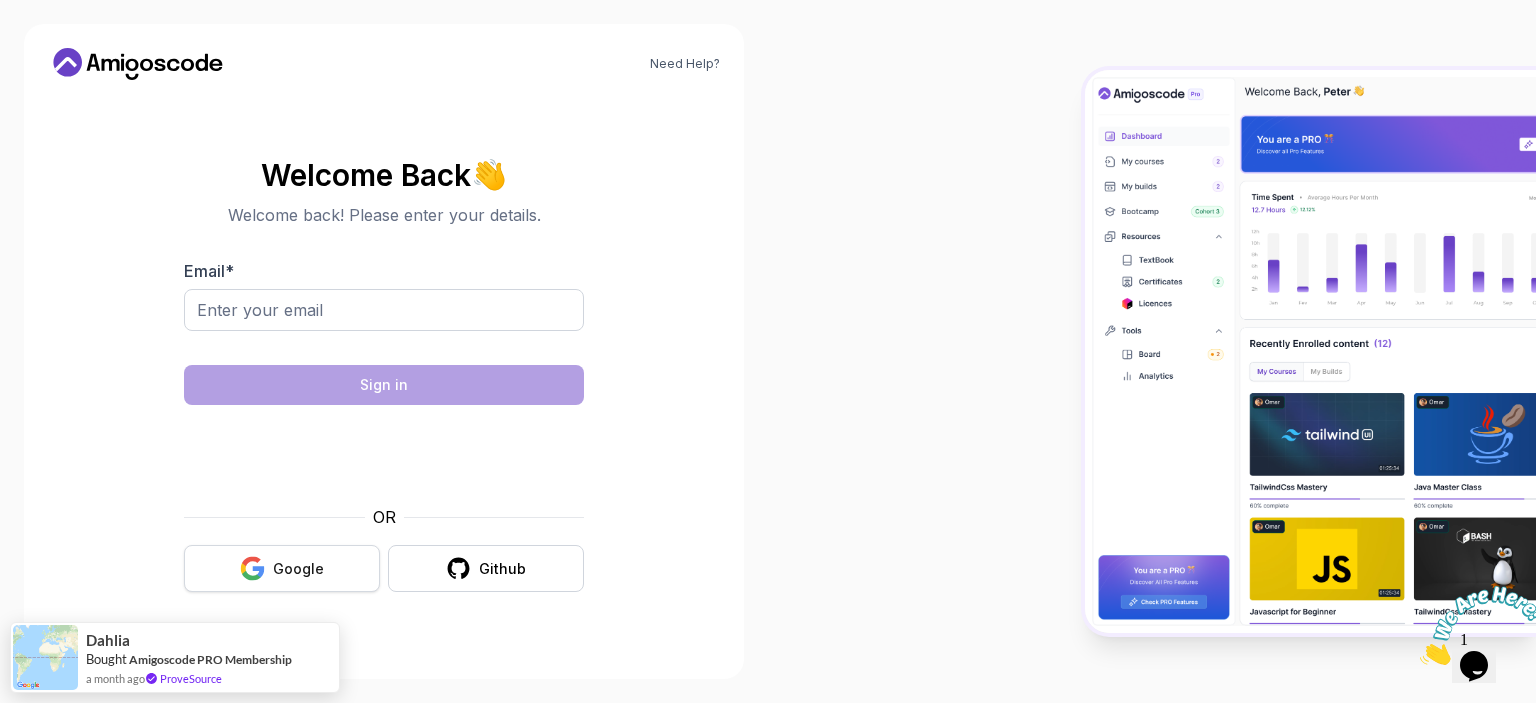 click on "Google" at bounding box center (298, 569) 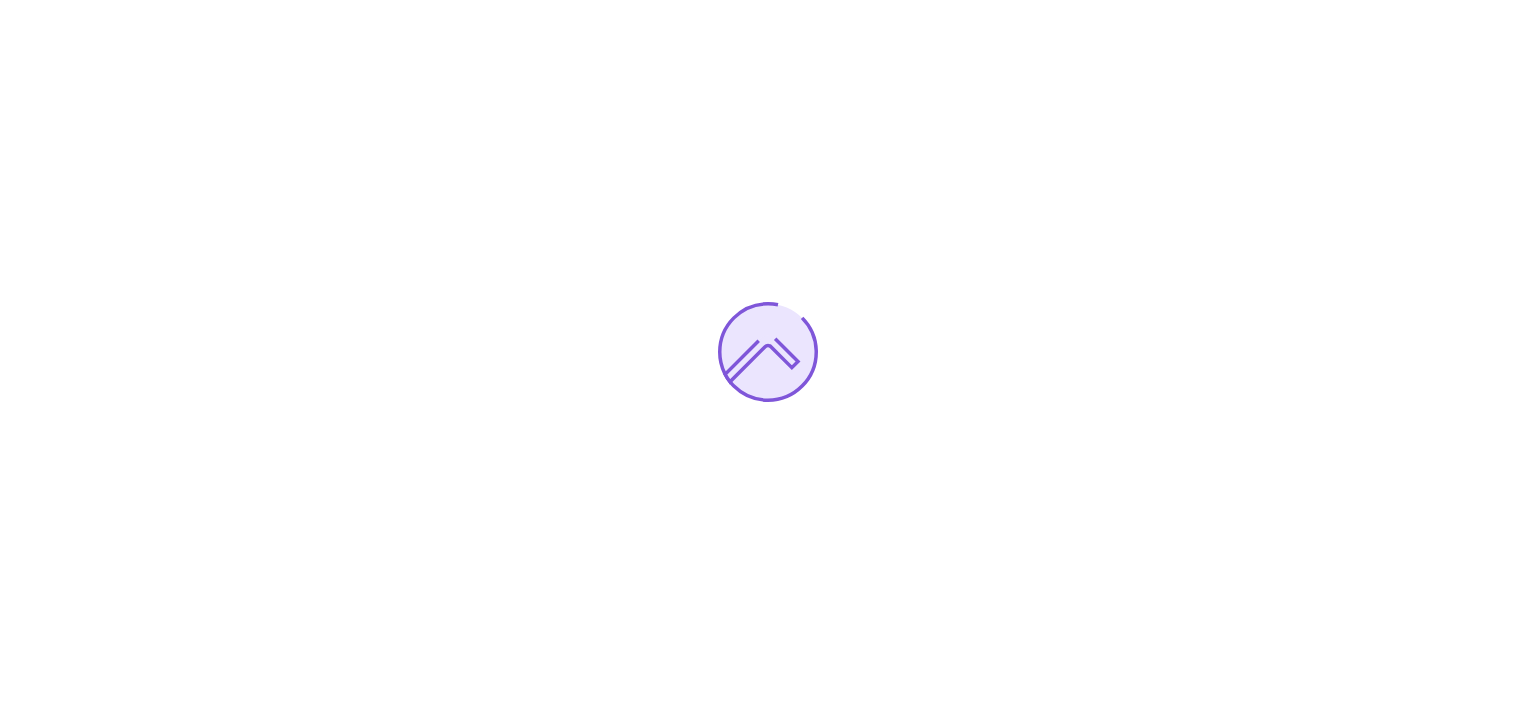 scroll, scrollTop: 0, scrollLeft: 0, axis: both 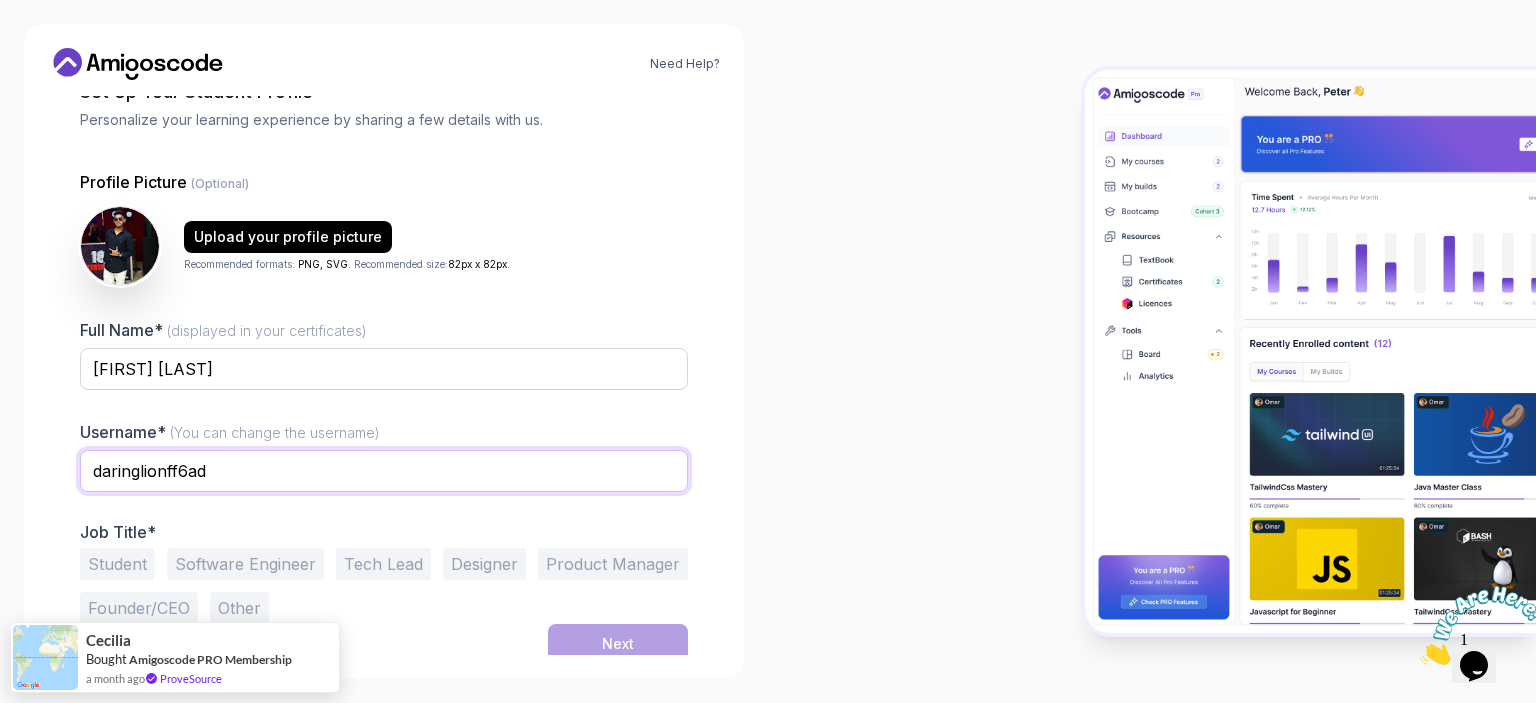 drag, startPoint x: 233, startPoint y: 467, endPoint x: 40, endPoint y: 472, distance: 193.06476 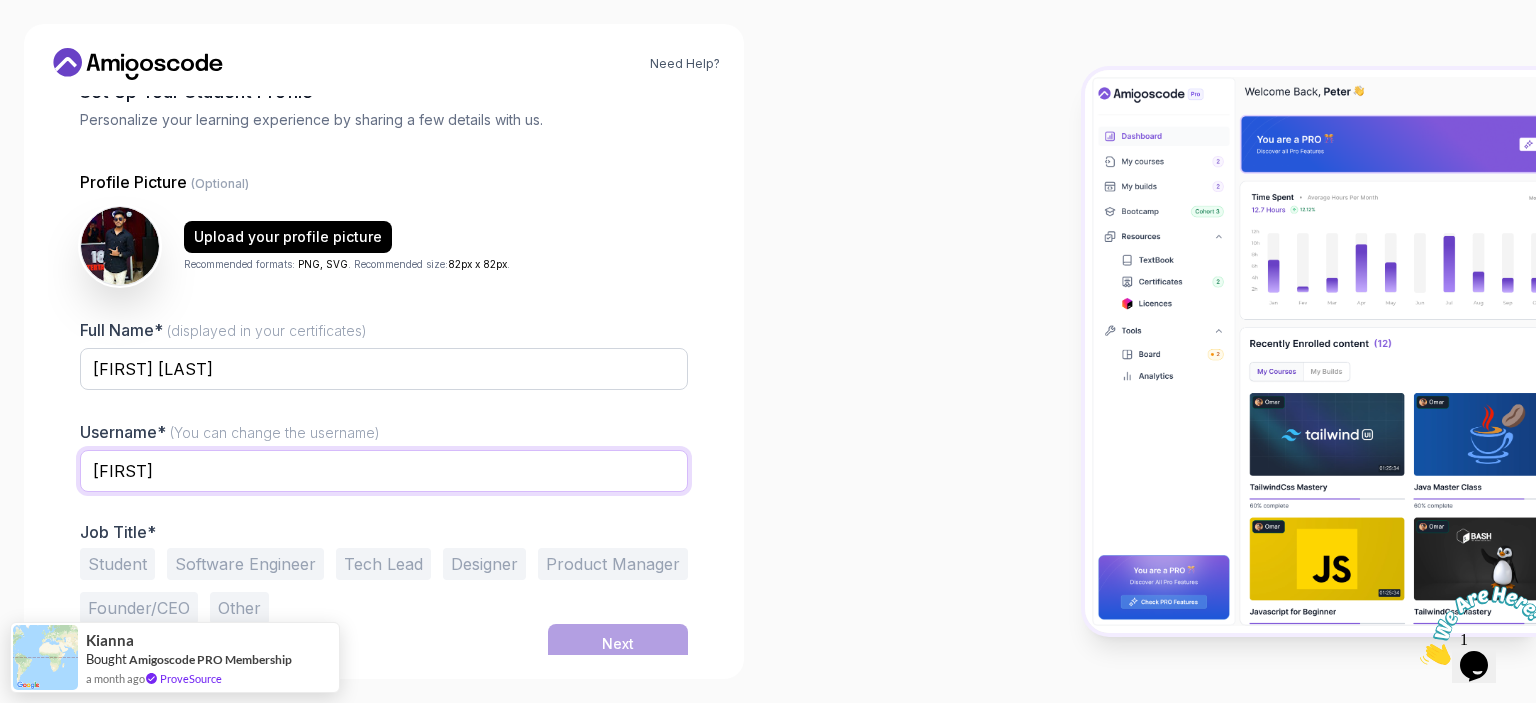 scroll, scrollTop: 130, scrollLeft: 0, axis: vertical 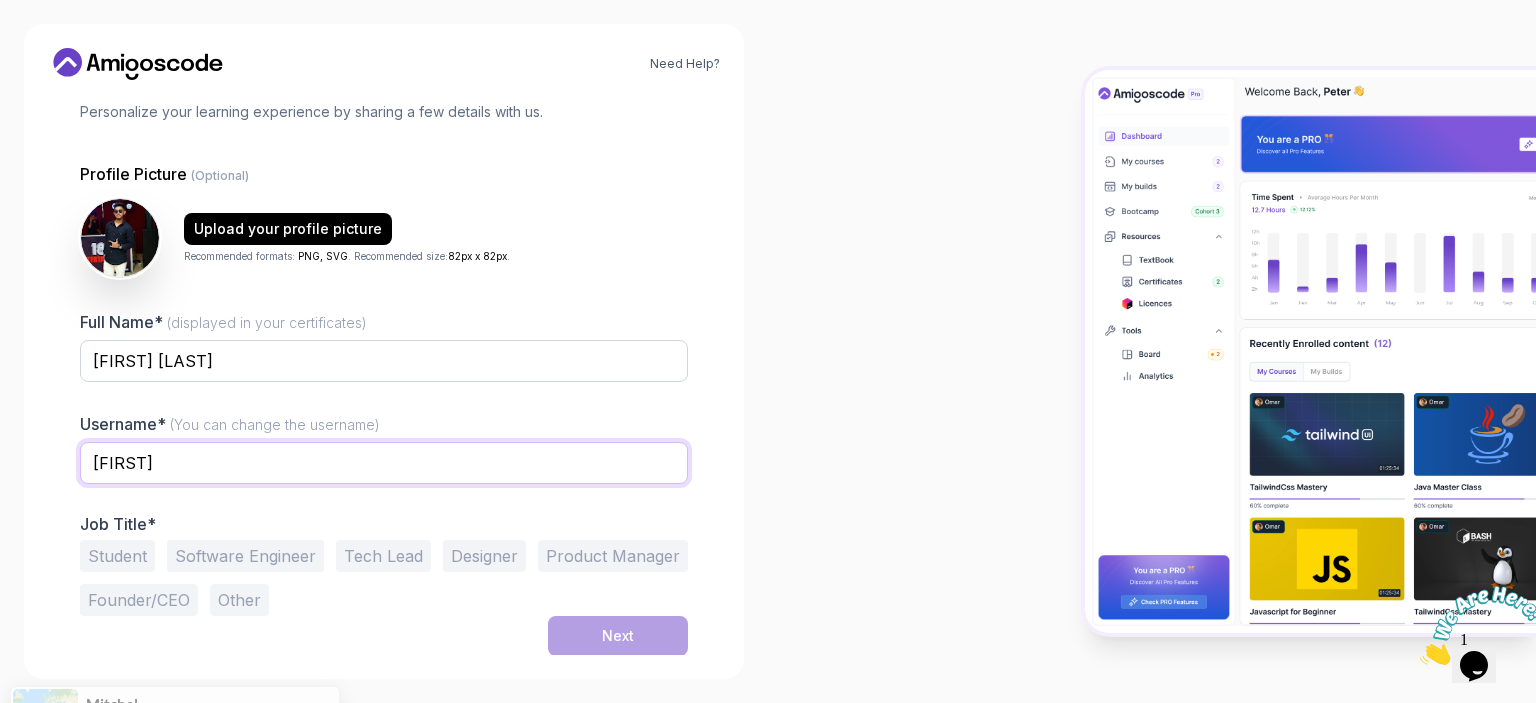 type on "[FIRST]" 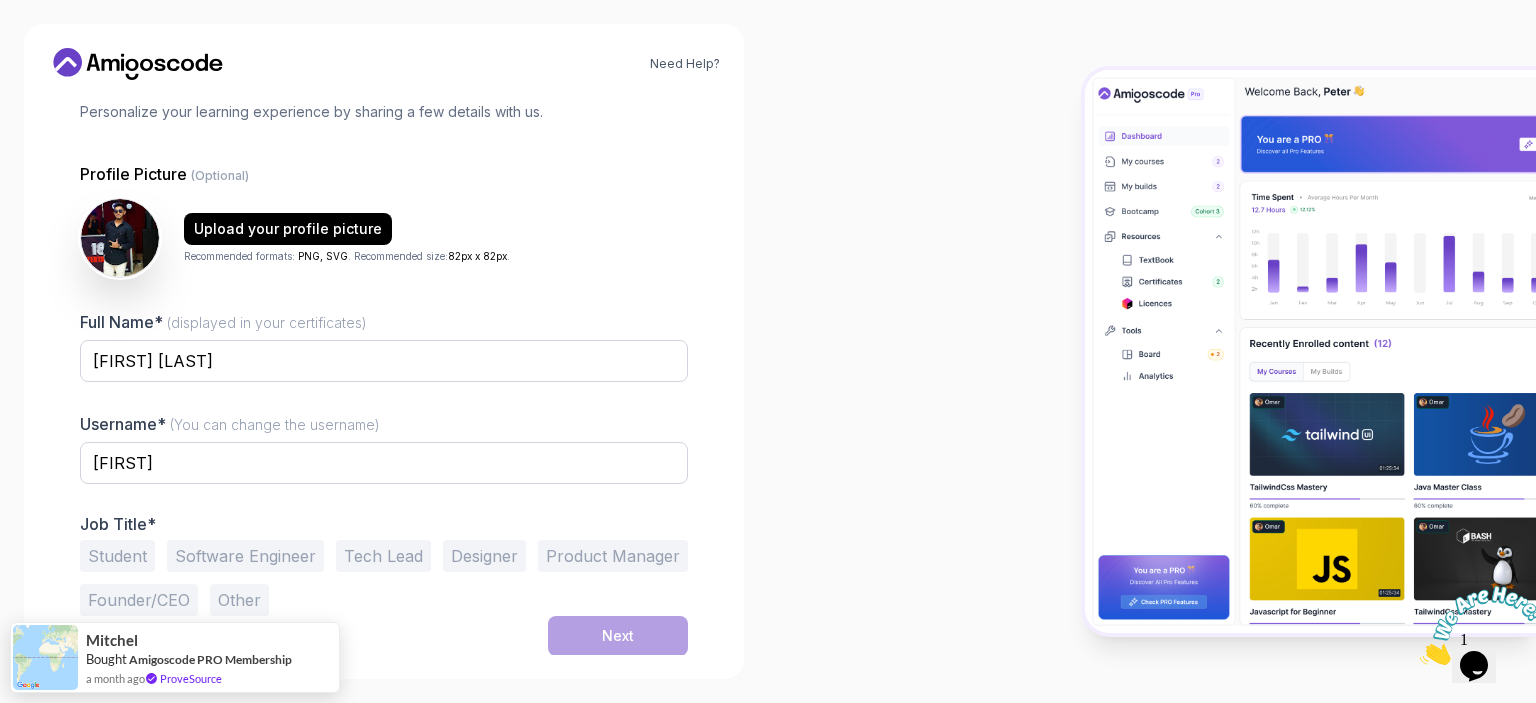 click at bounding box center (384, 497) 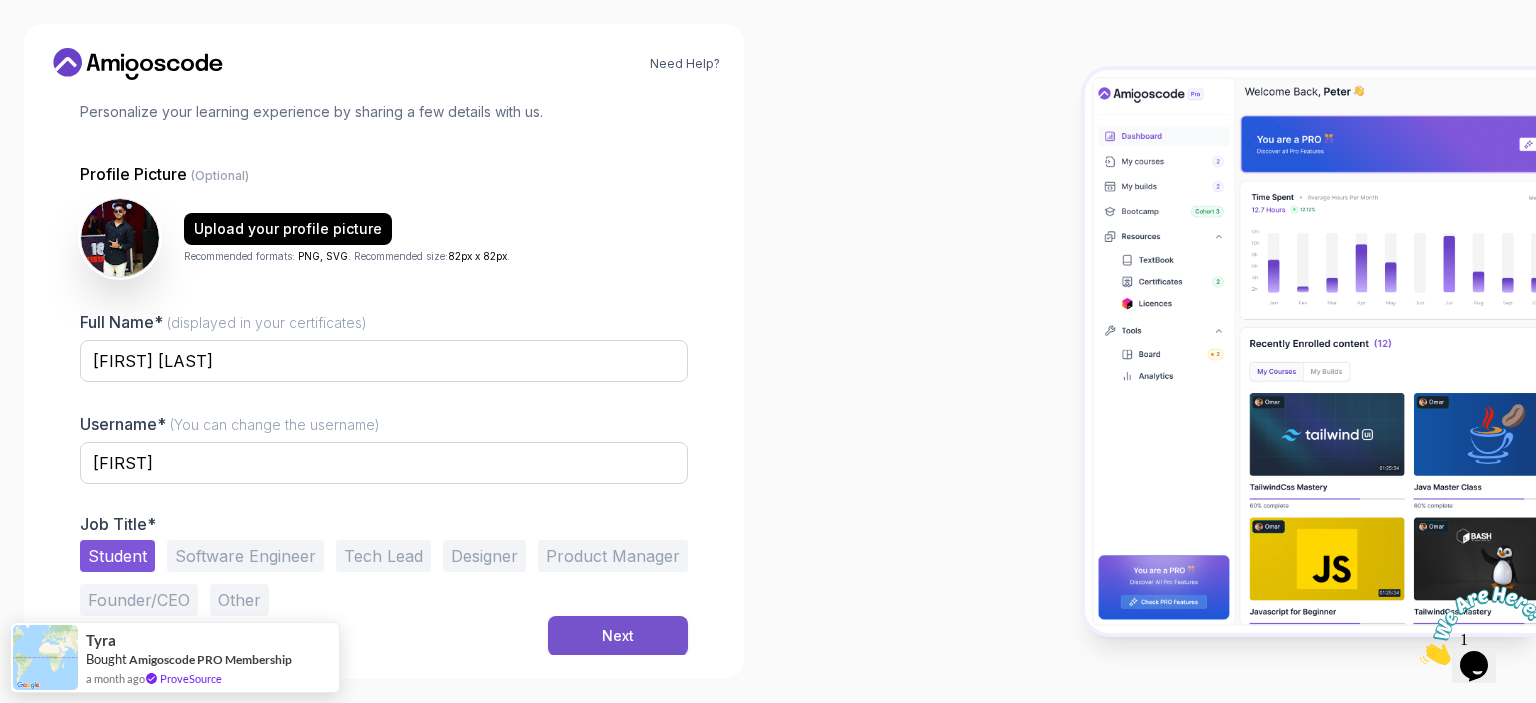 click on "Next" at bounding box center [618, 636] 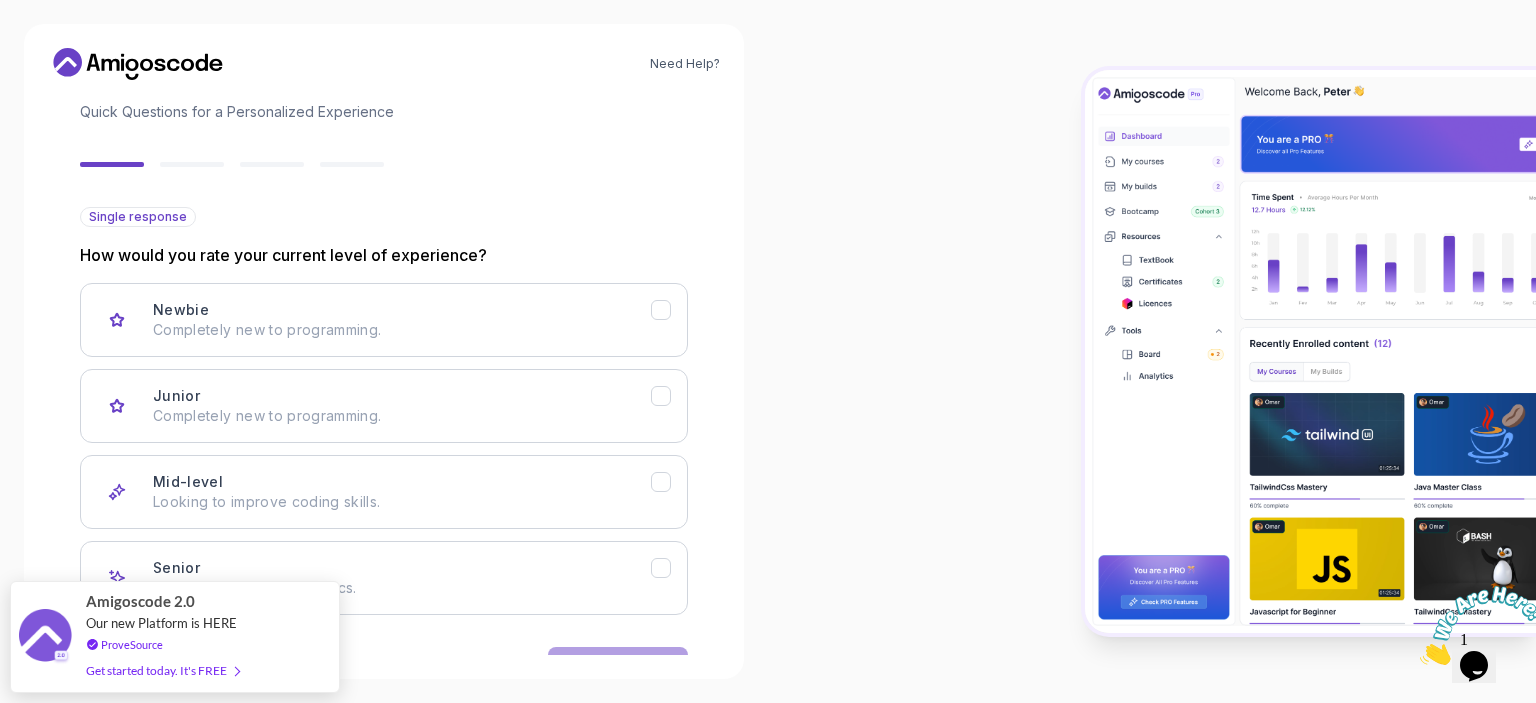 scroll, scrollTop: 192, scrollLeft: 0, axis: vertical 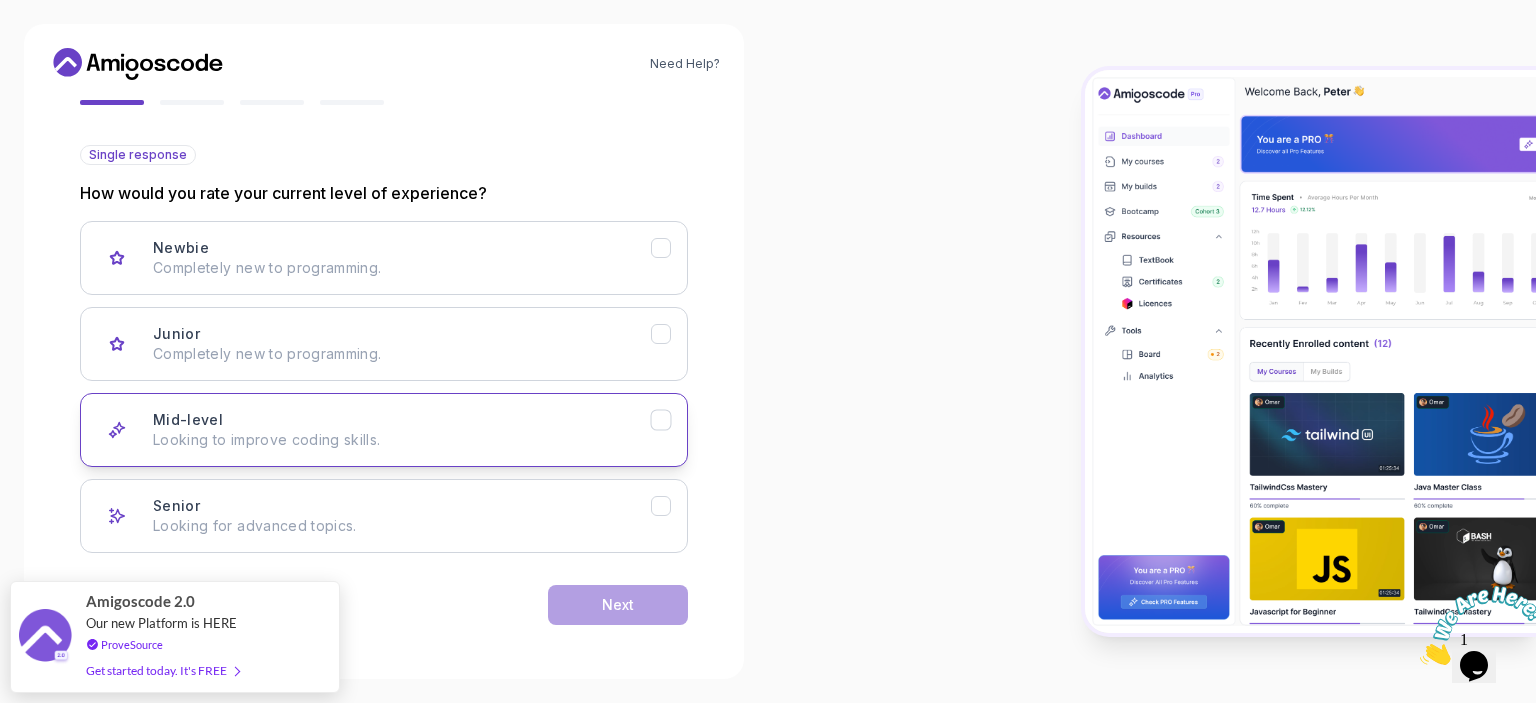 click on "Looking to improve coding skills." at bounding box center [402, 440] 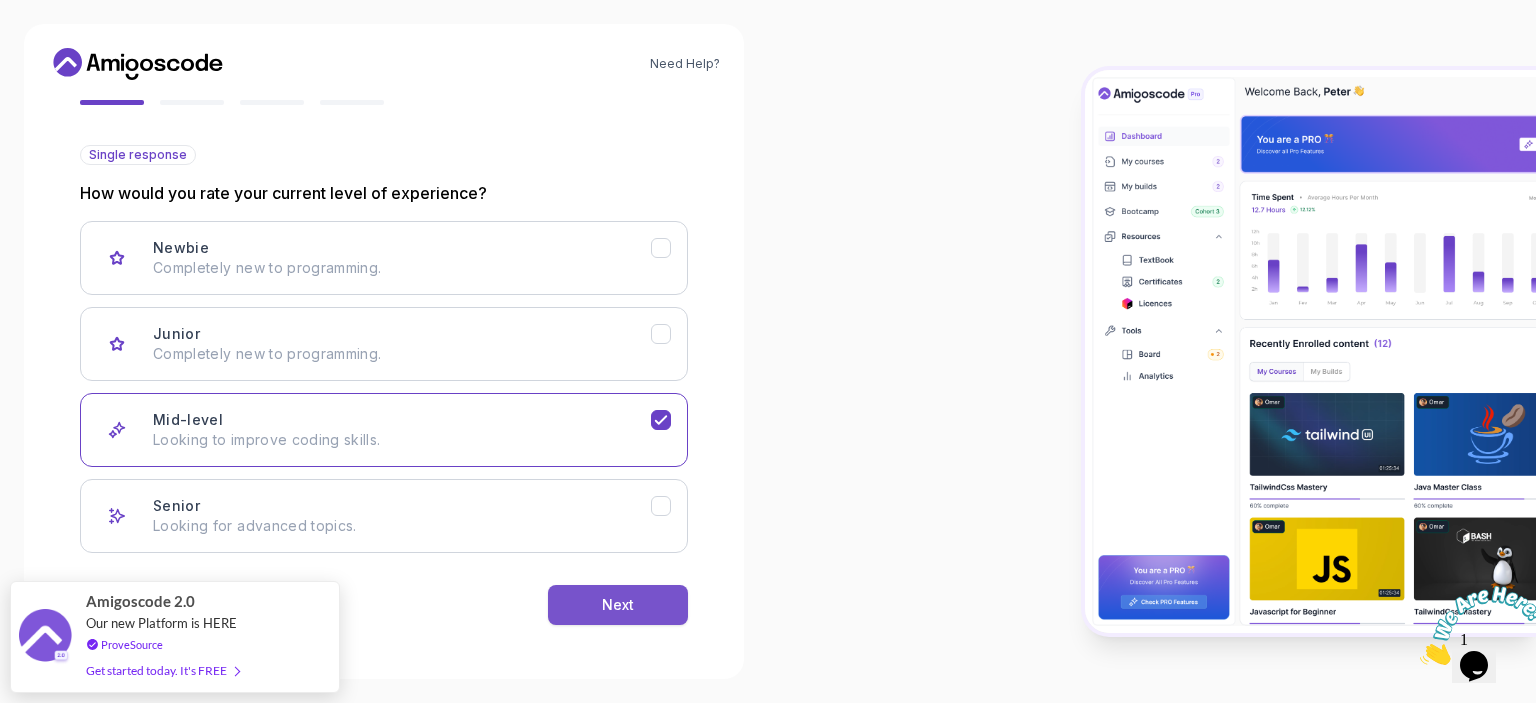 click on "Next" at bounding box center [618, 605] 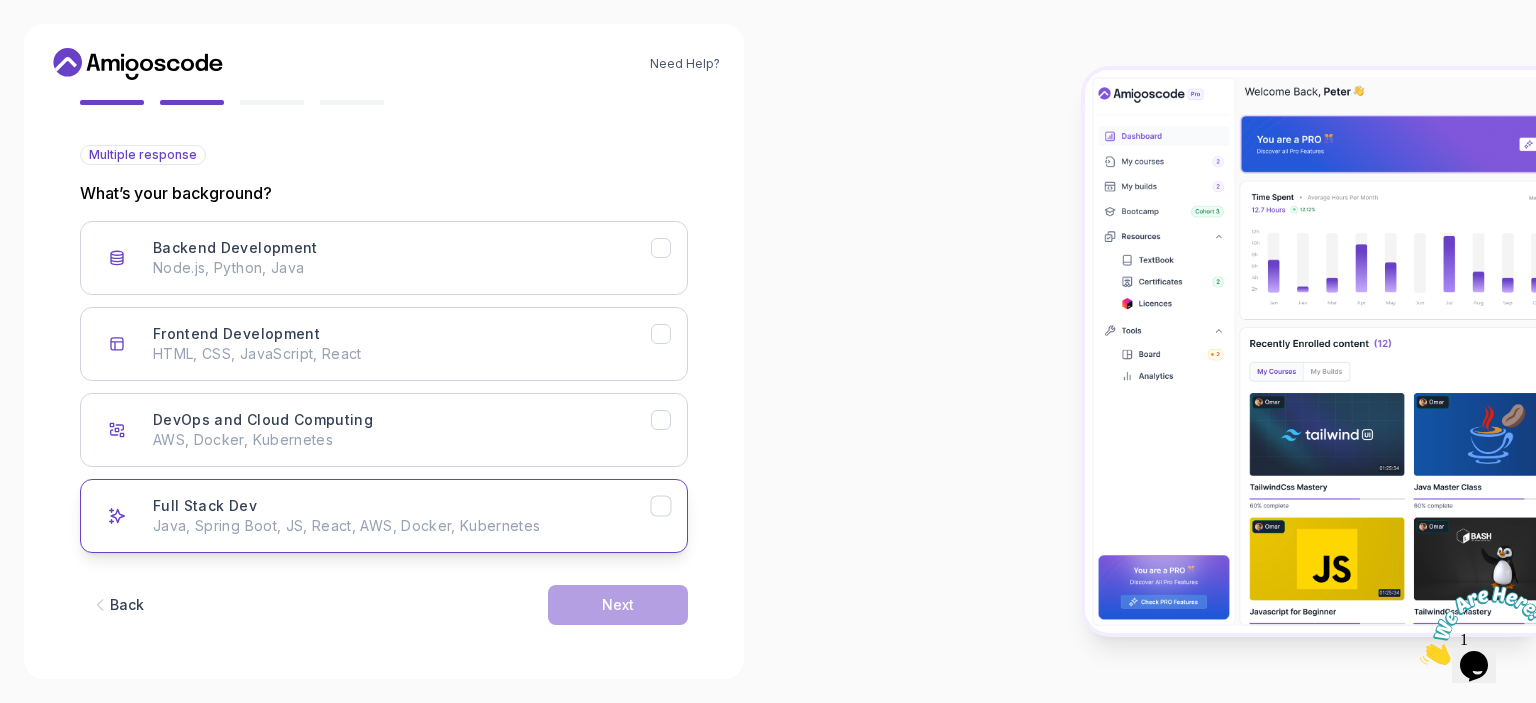 click on "Full Stack Dev Java, Spring Boot, JS, React, AWS, Docker, Kubernetes" at bounding box center (402, 516) 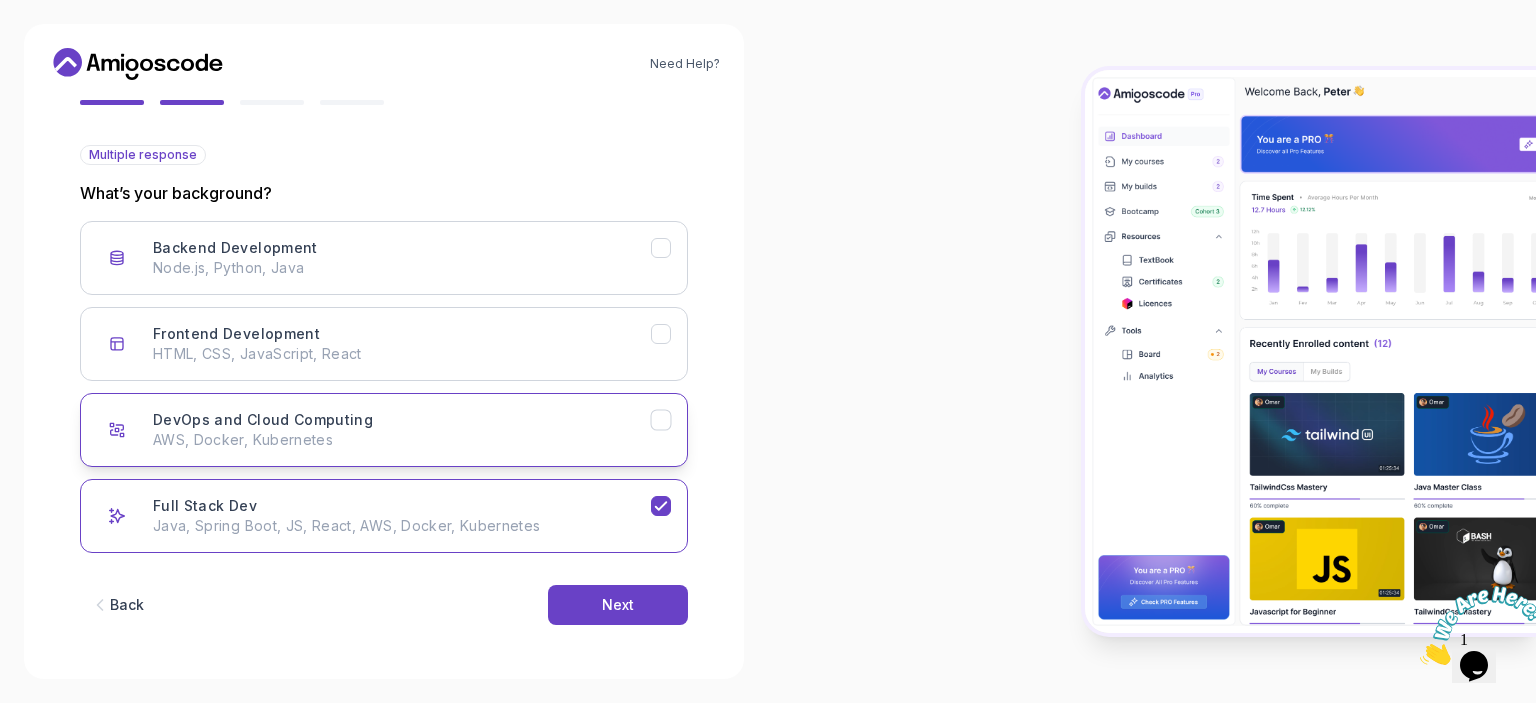 click 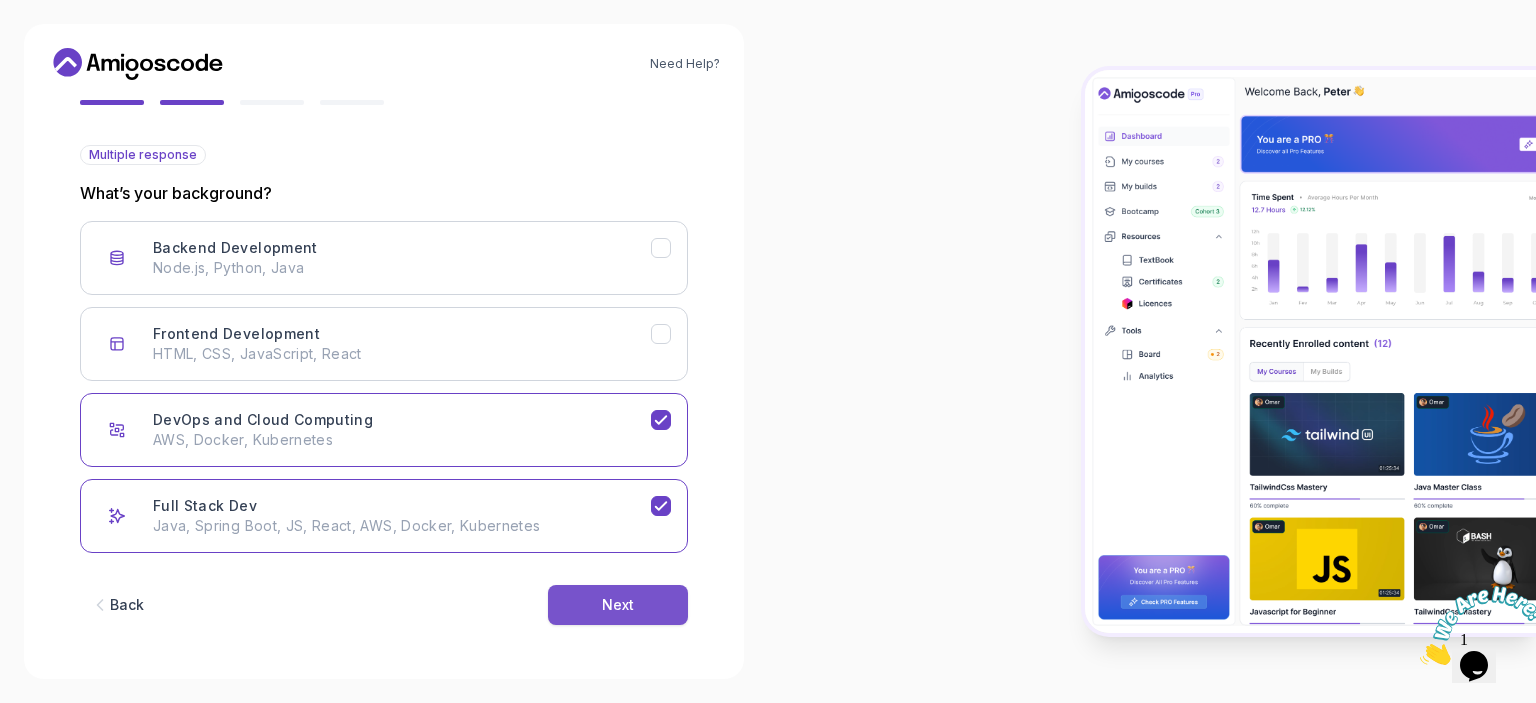 click on "Next" at bounding box center (618, 605) 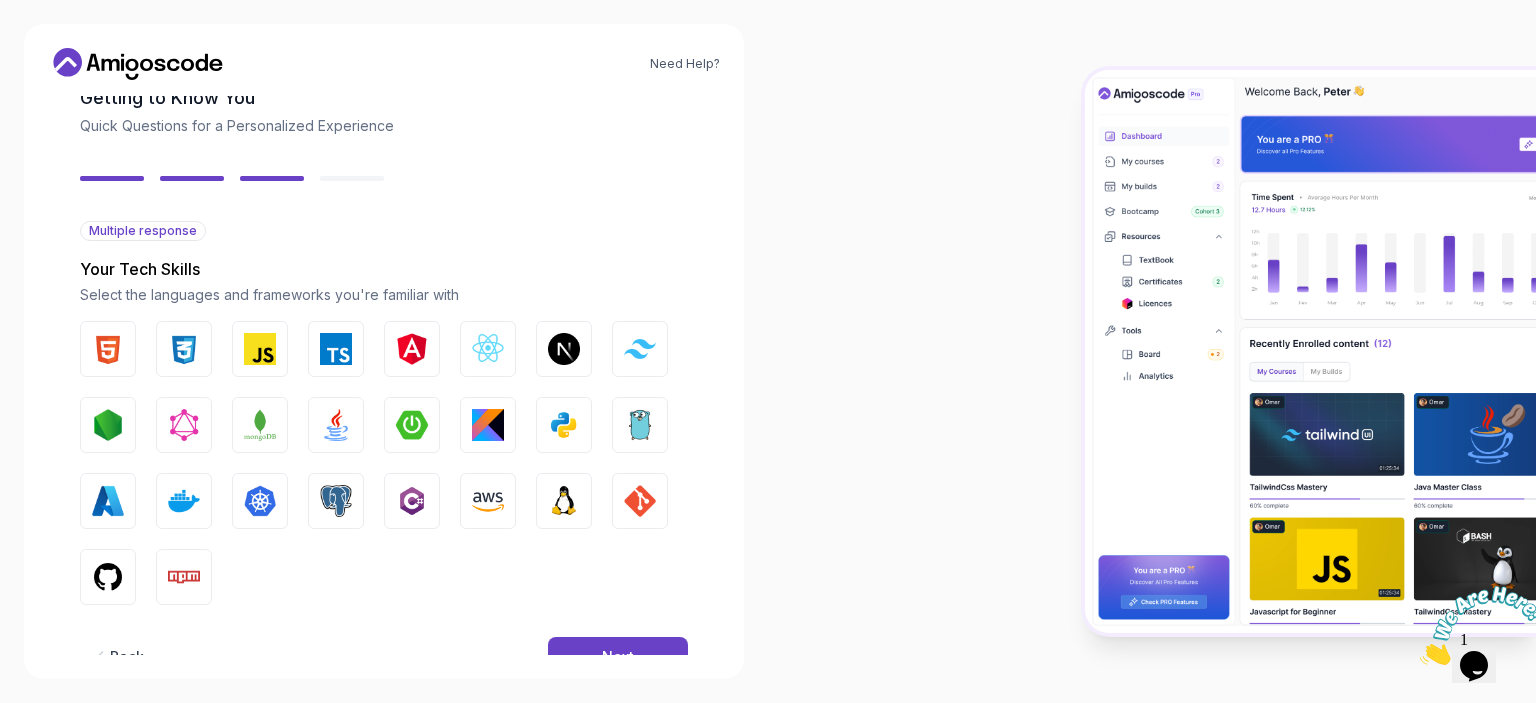 scroll, scrollTop: 116, scrollLeft: 0, axis: vertical 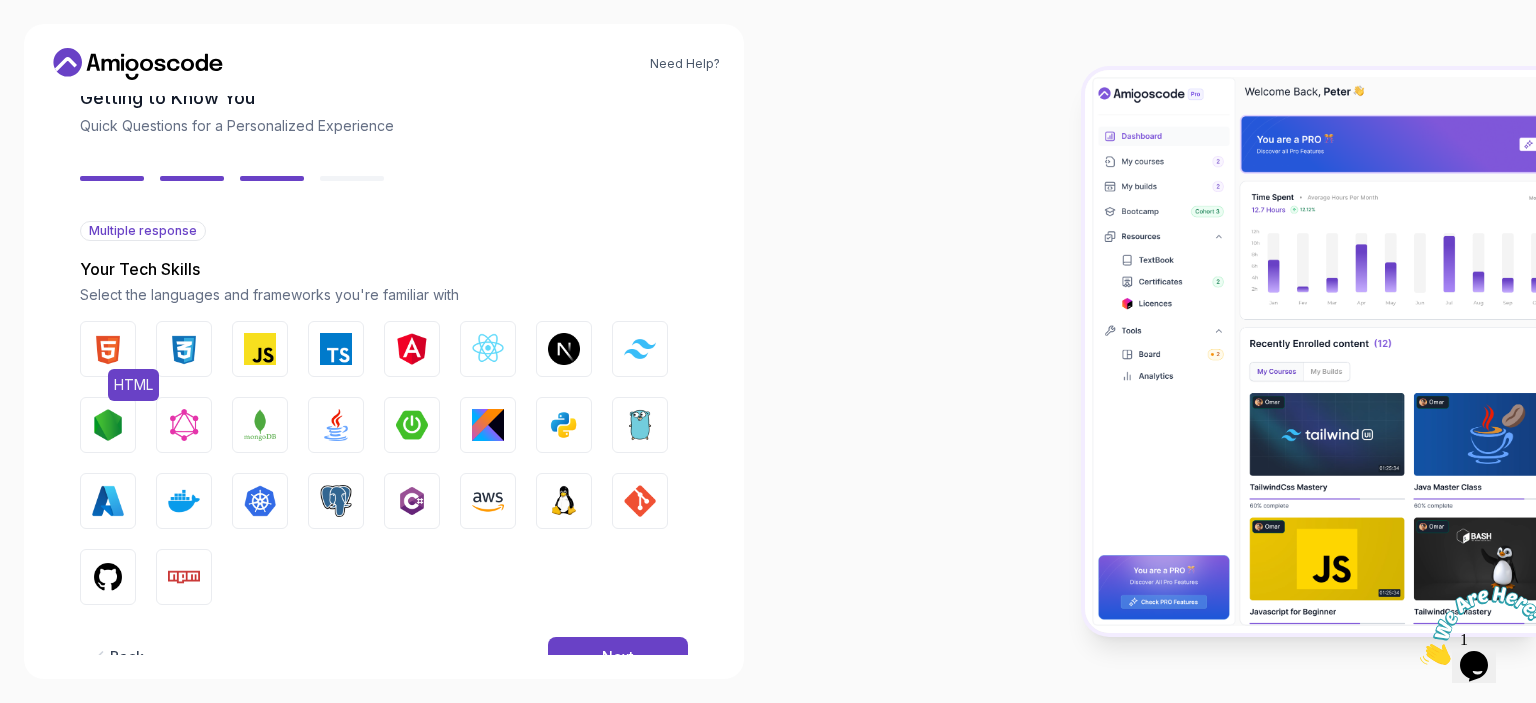 click on "HTML" at bounding box center [108, 349] 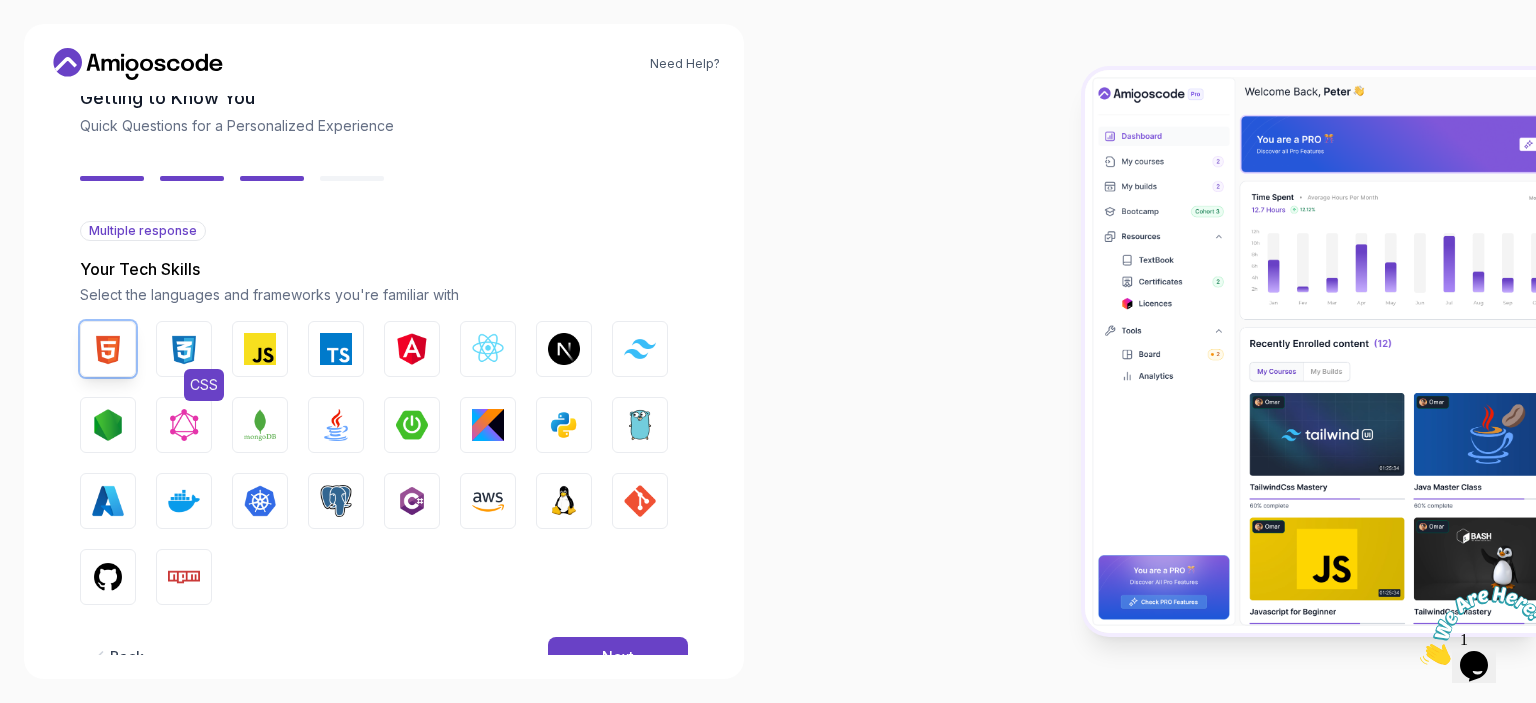 click at bounding box center [184, 349] 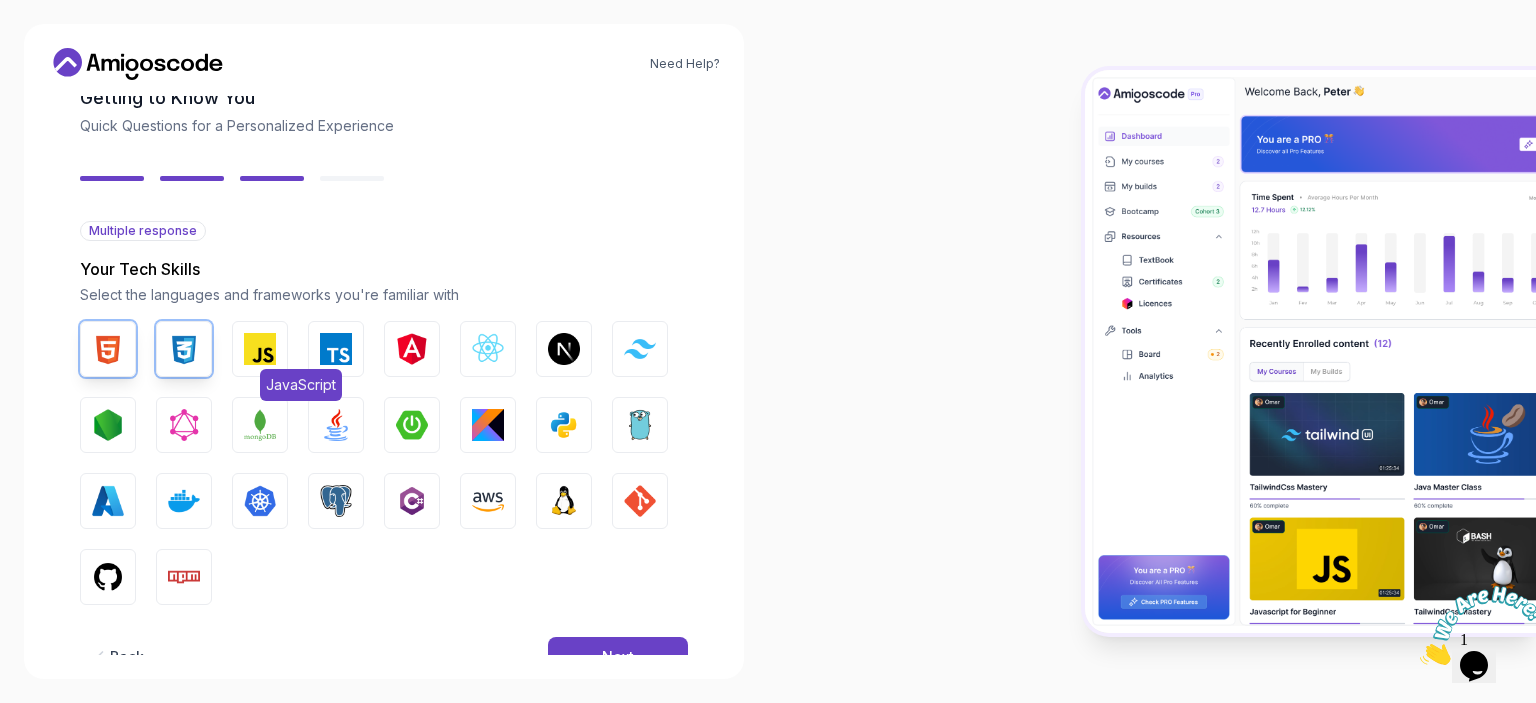 click at bounding box center (260, 349) 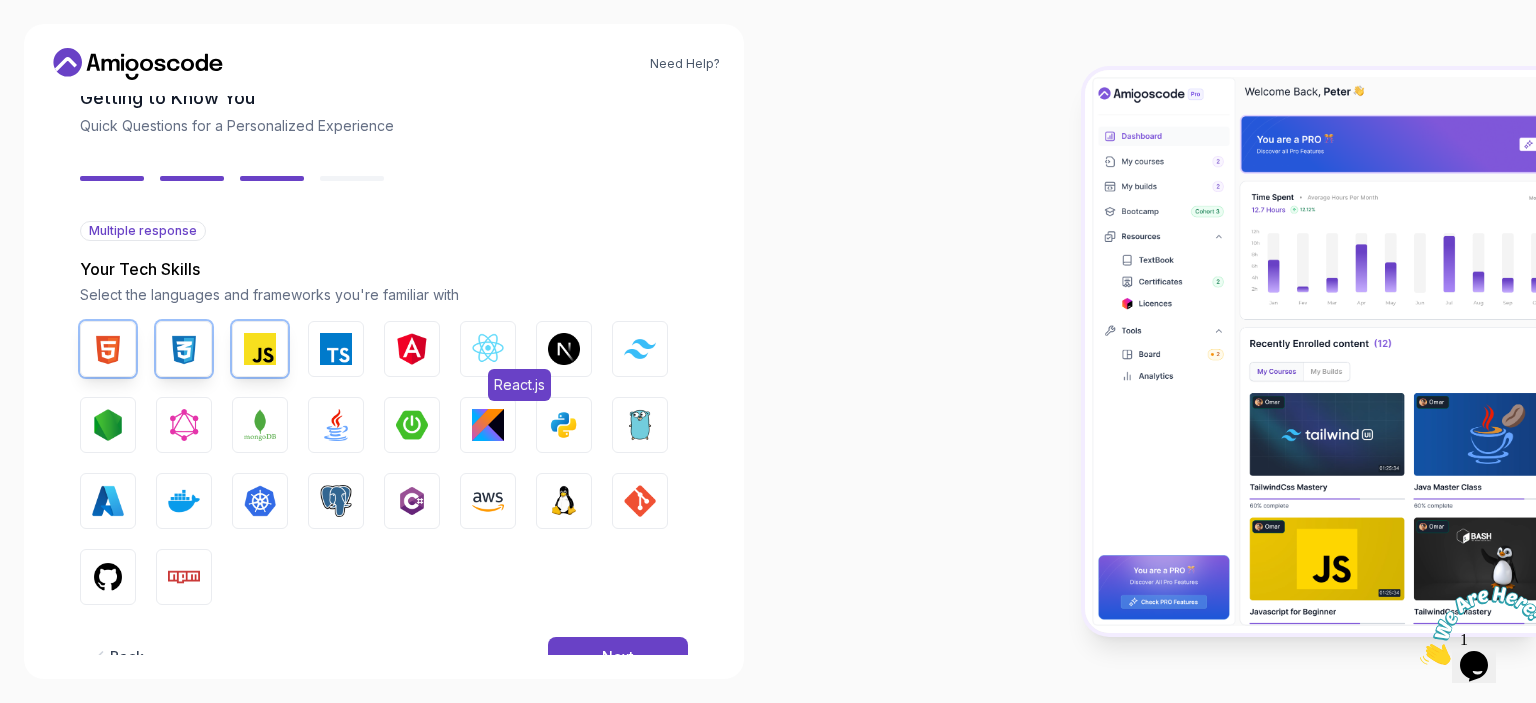 click at bounding box center (488, 349) 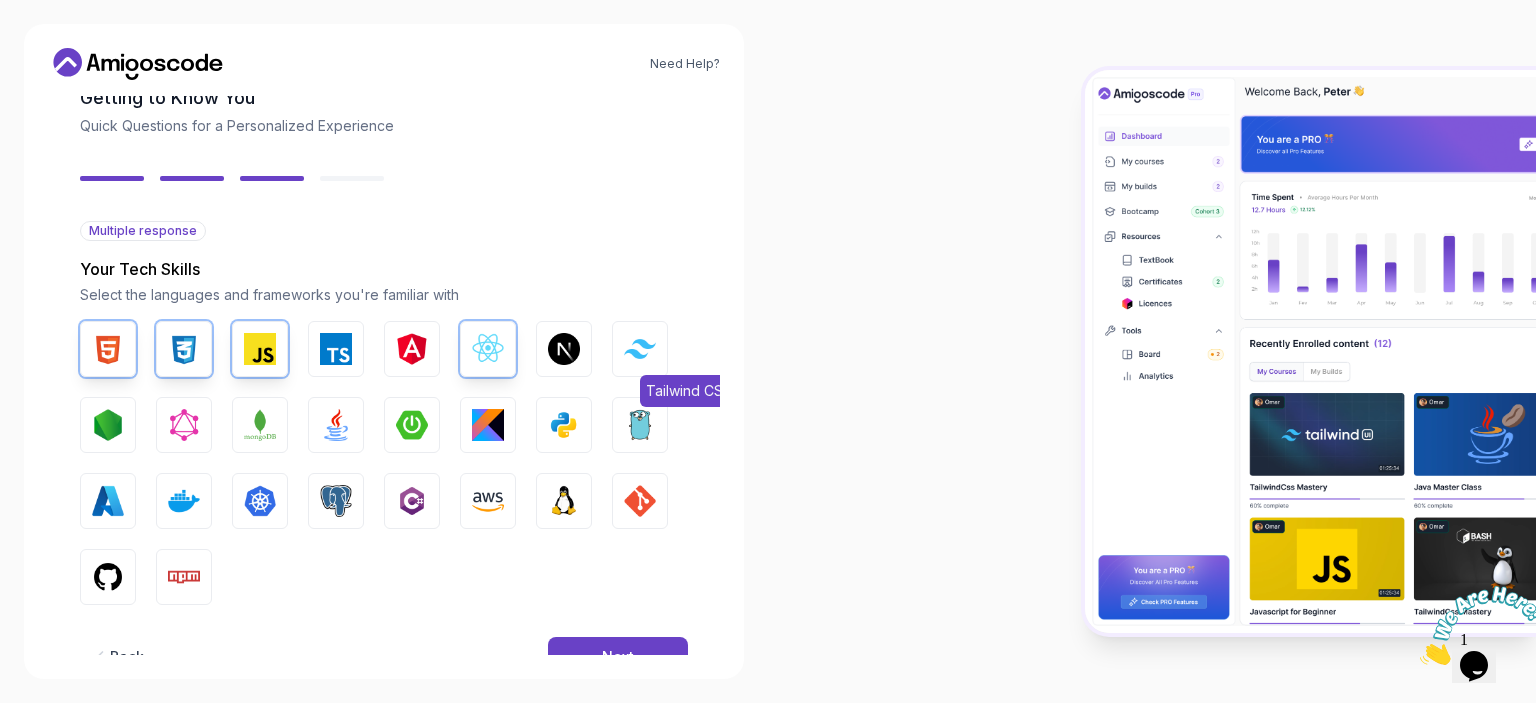 click on "Tailwind CSS" at bounding box center [640, 349] 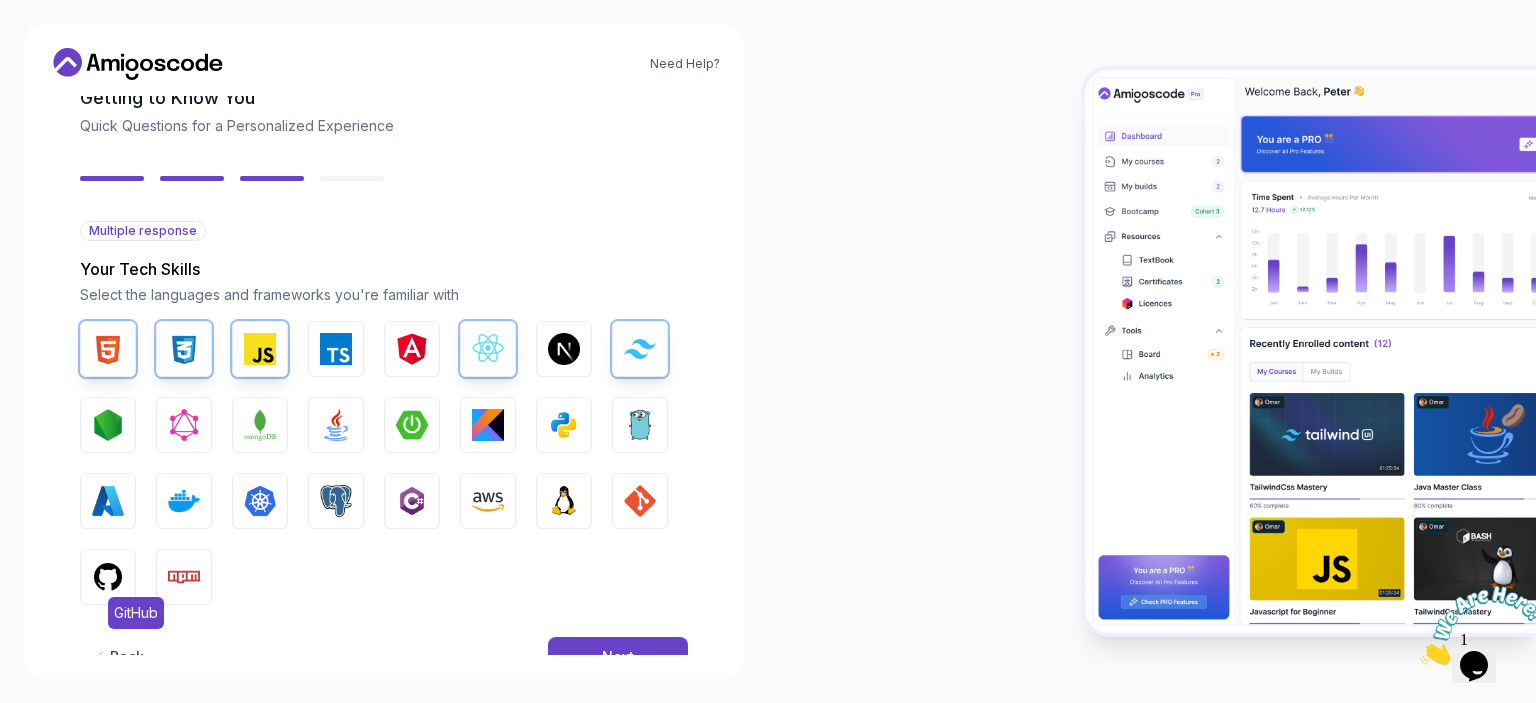 click on "GitHub" at bounding box center [108, 577] 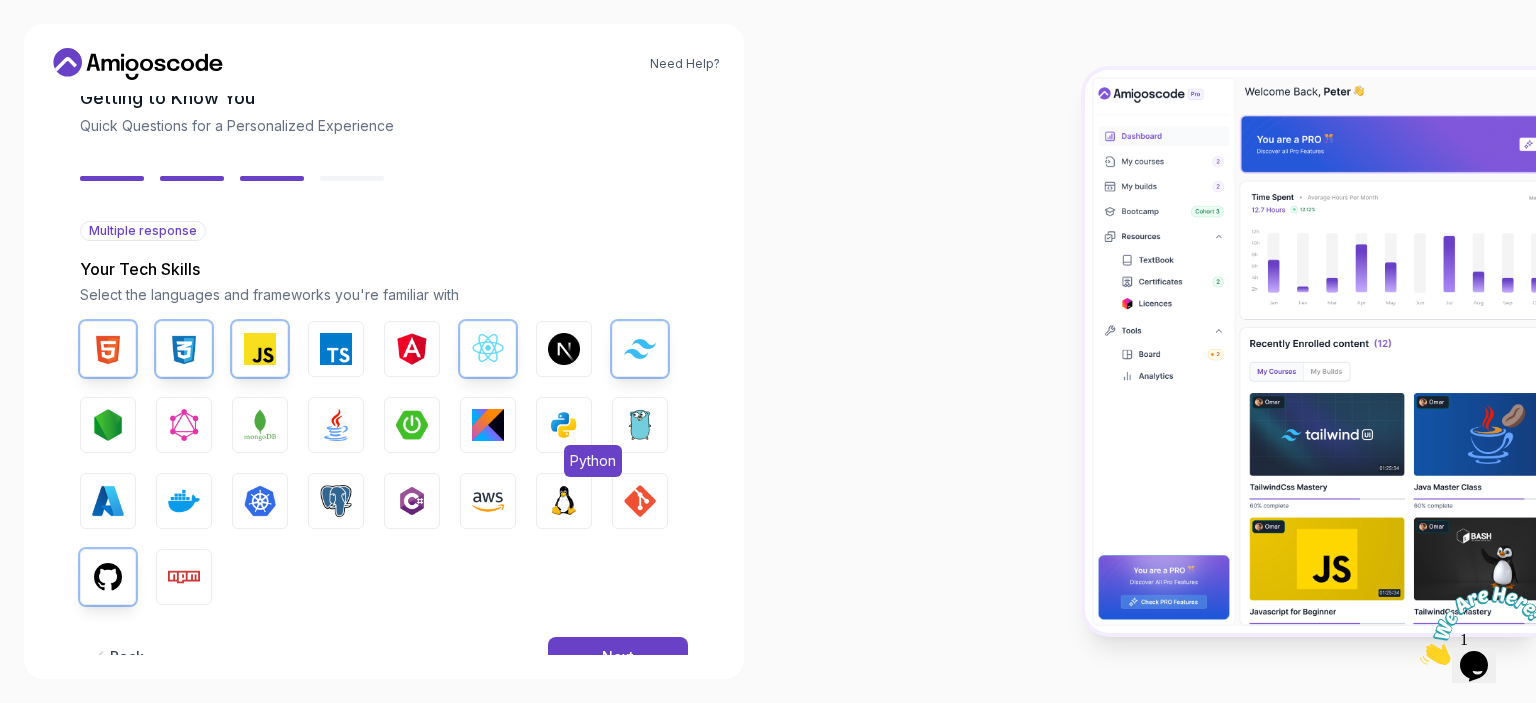 click at bounding box center [564, 425] 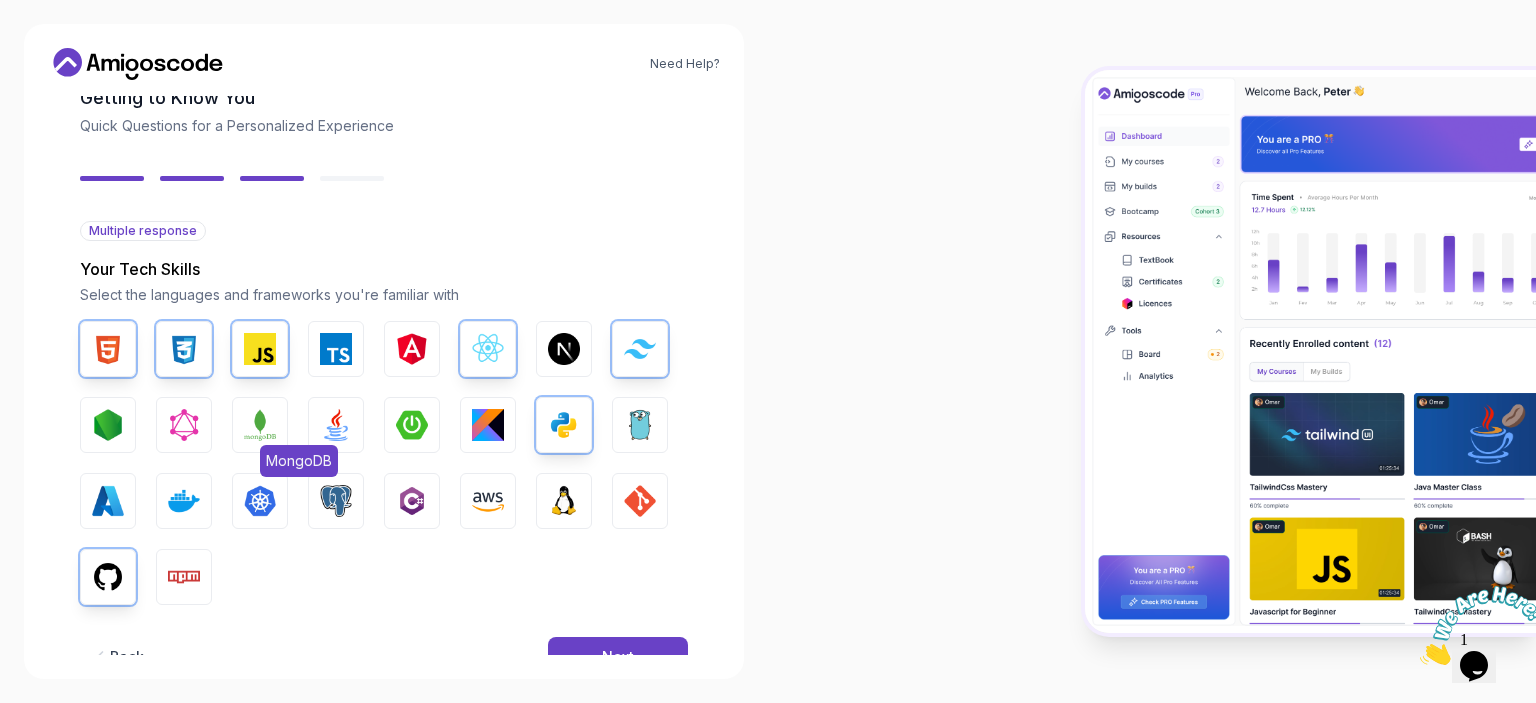 click at bounding box center (260, 425) 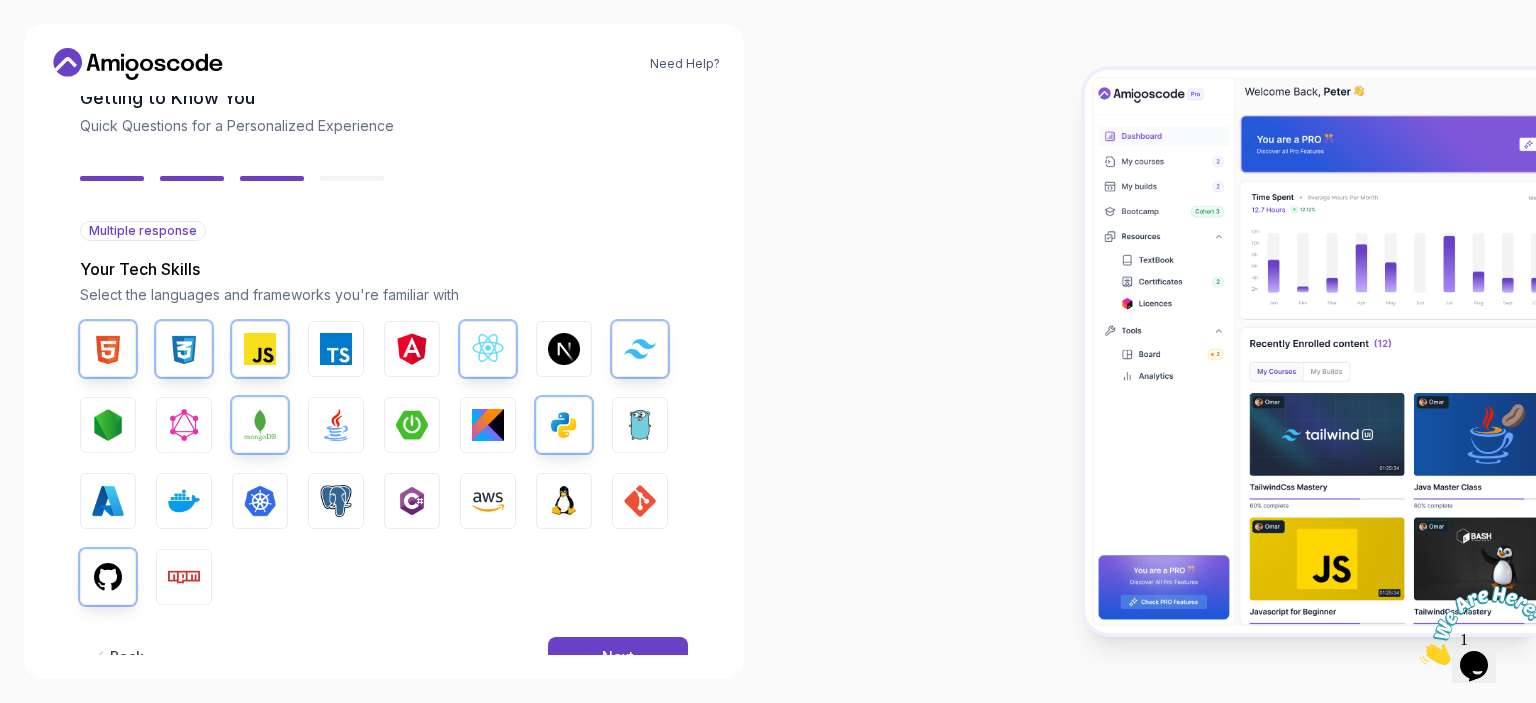 scroll, scrollTop: 169, scrollLeft: 0, axis: vertical 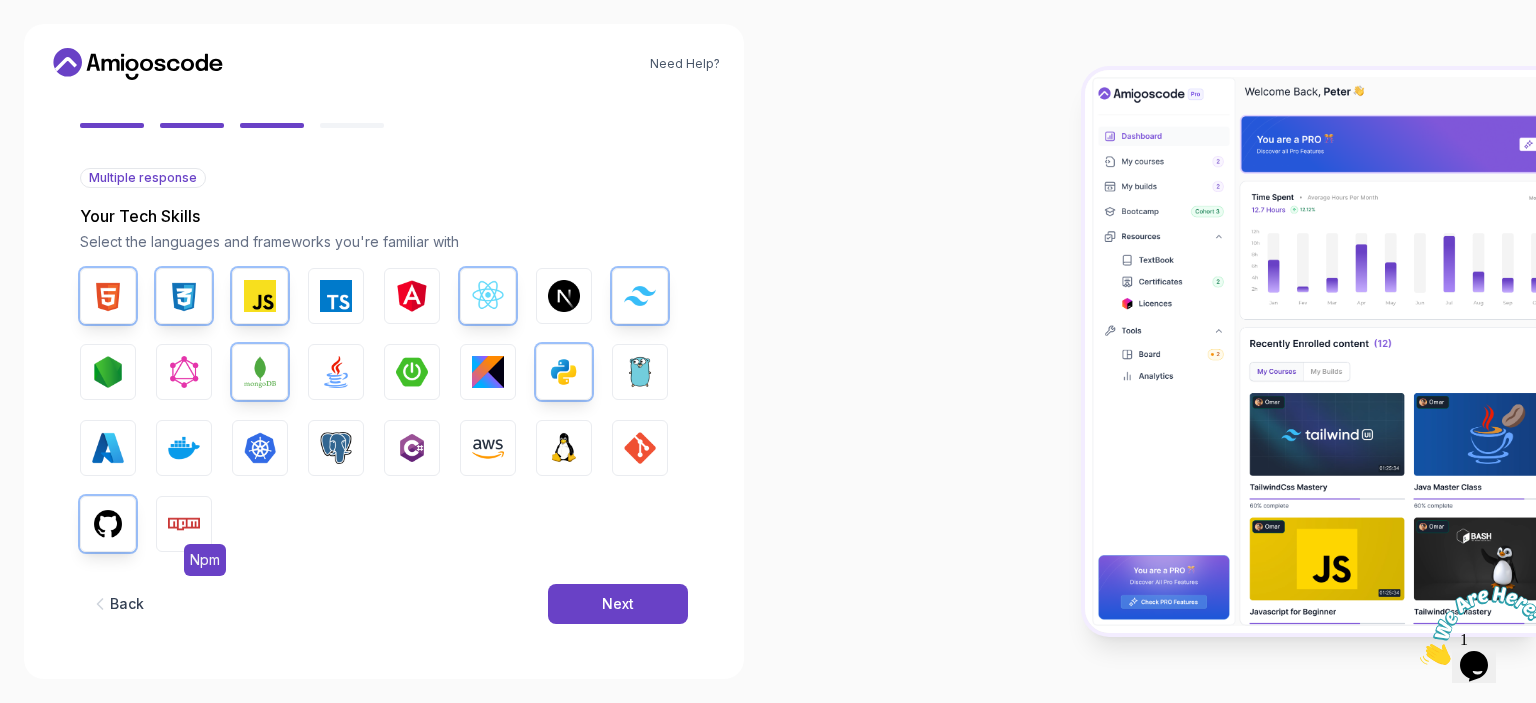 click at bounding box center [184, 524] 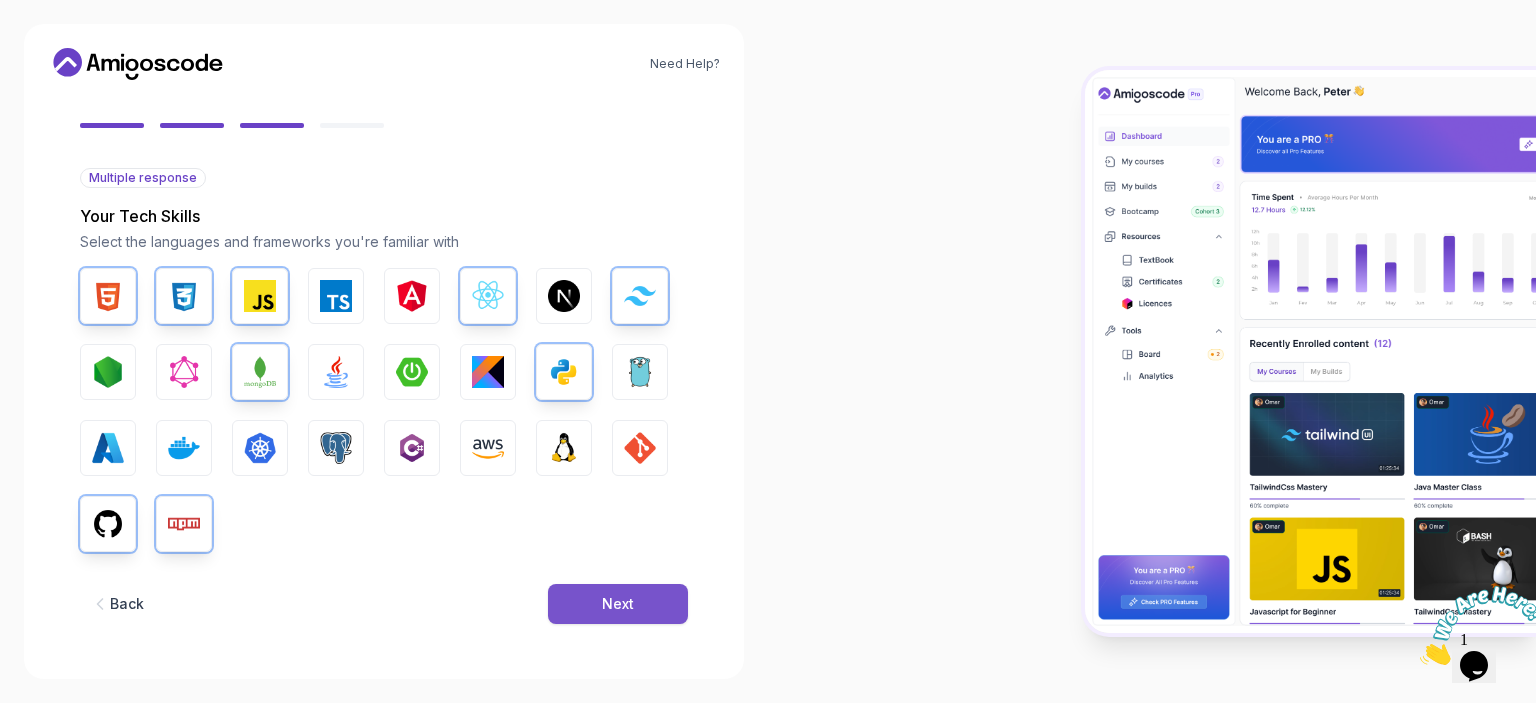 click on "Next" at bounding box center [618, 604] 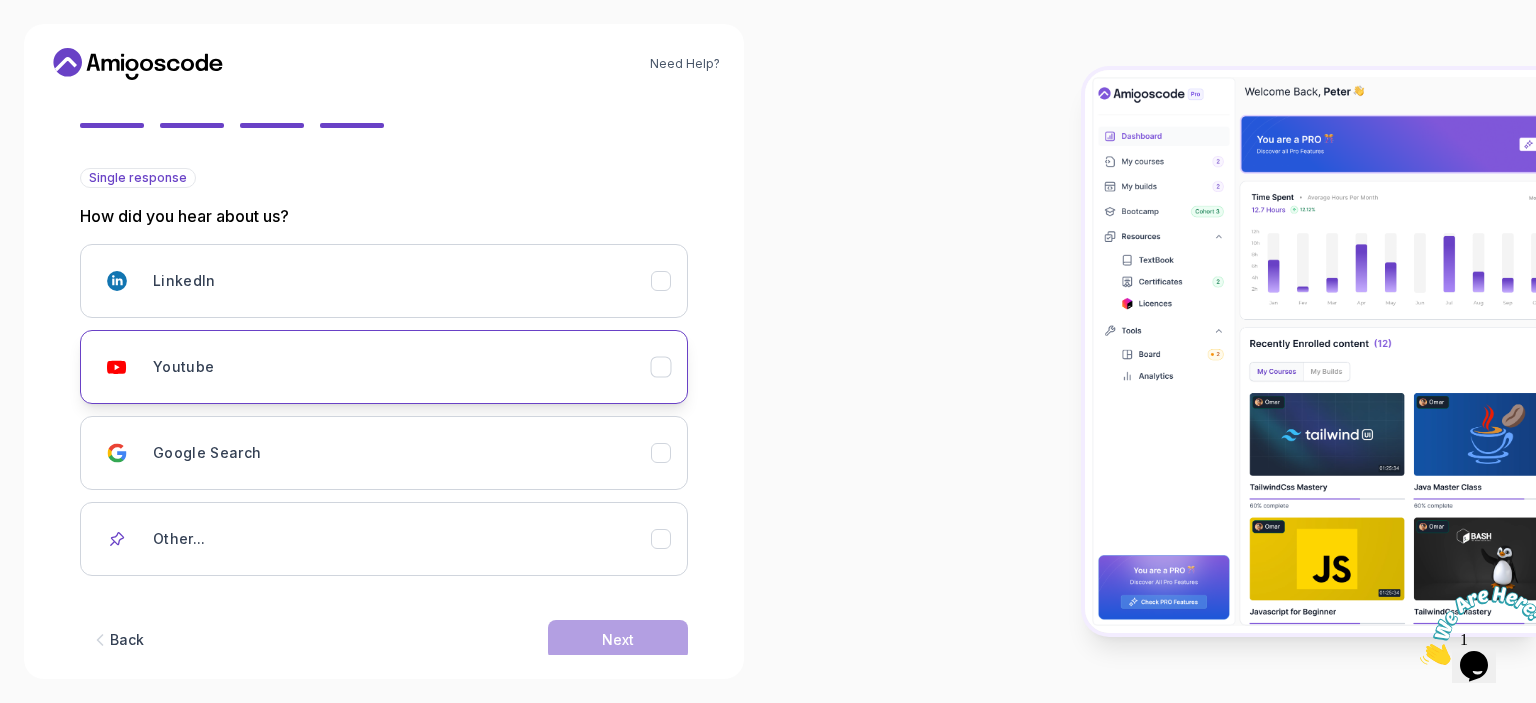 click on "Youtube" at bounding box center [402, 367] 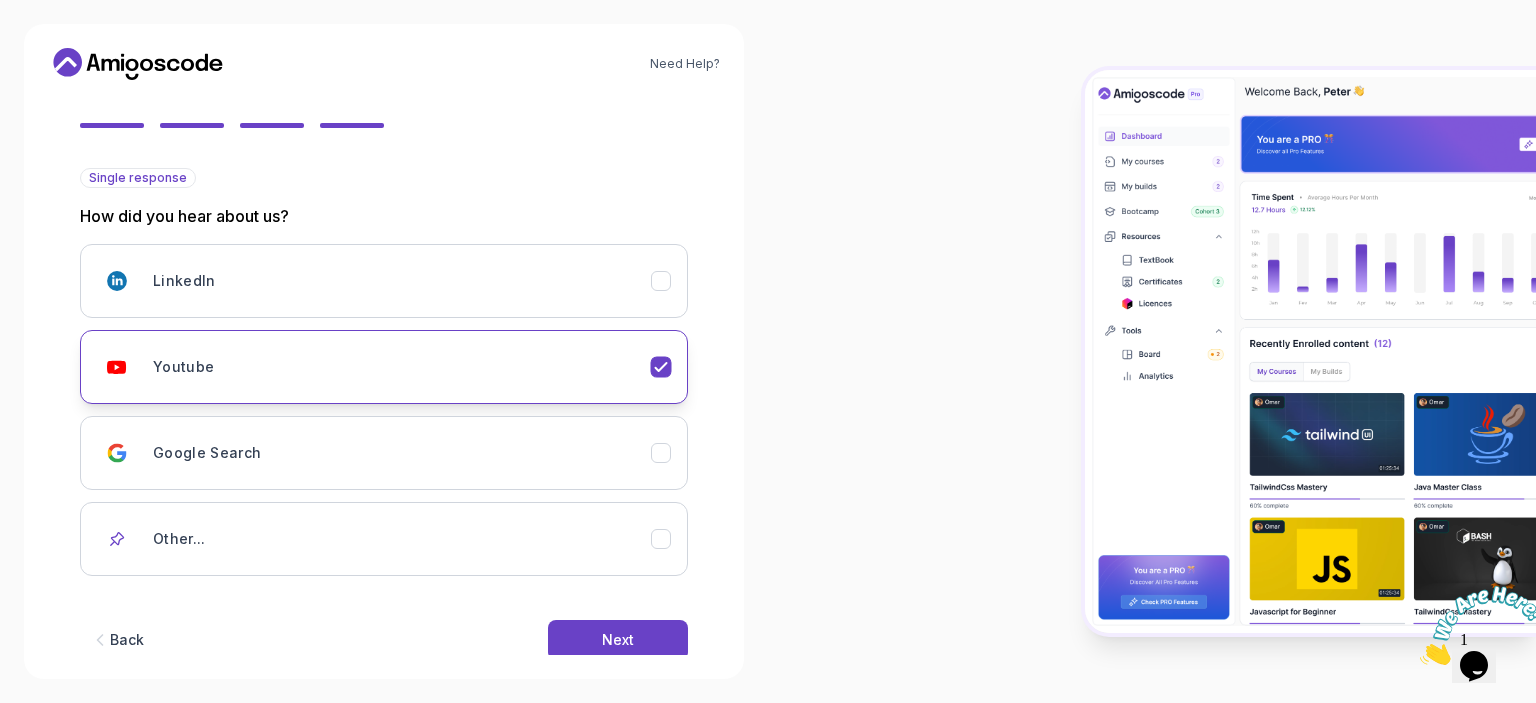 scroll, scrollTop: 204, scrollLeft: 0, axis: vertical 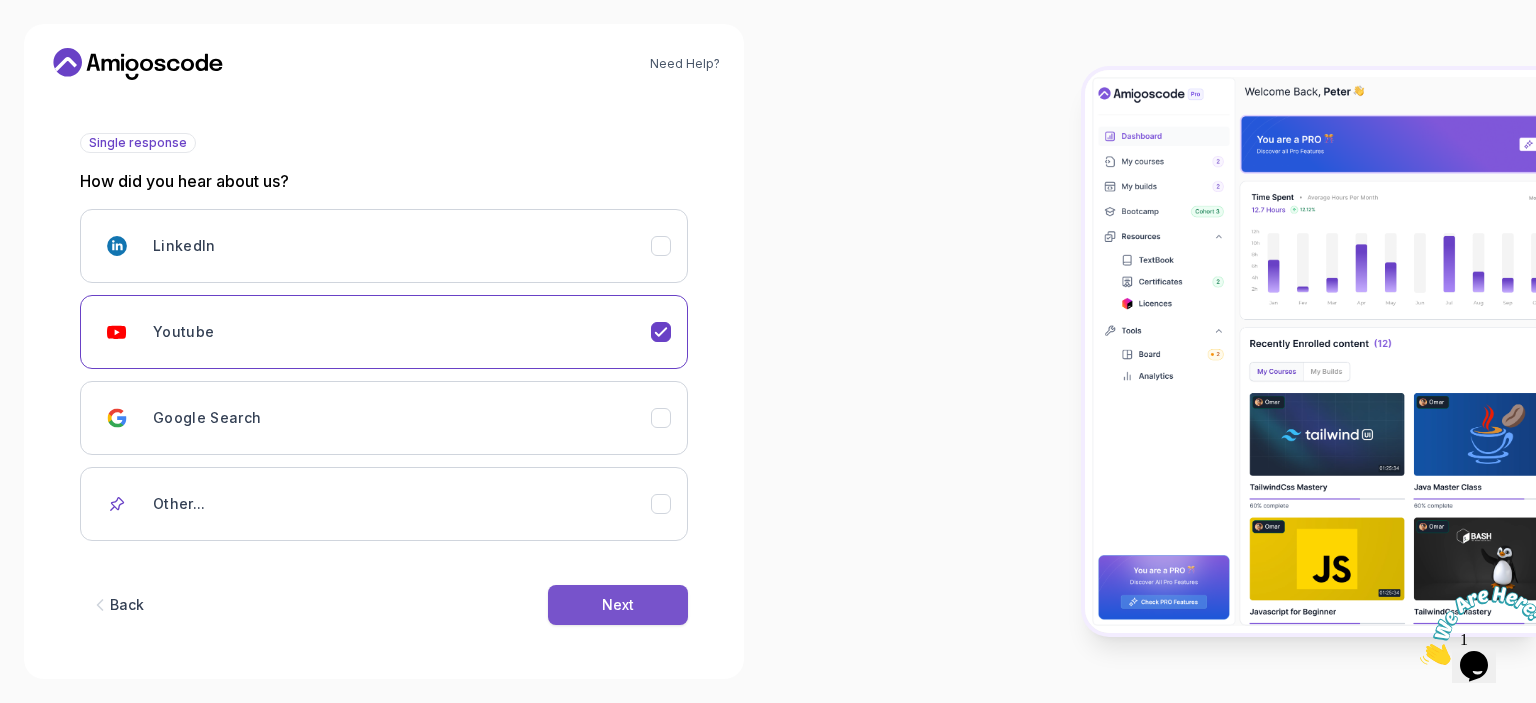 click on "Next" at bounding box center [618, 605] 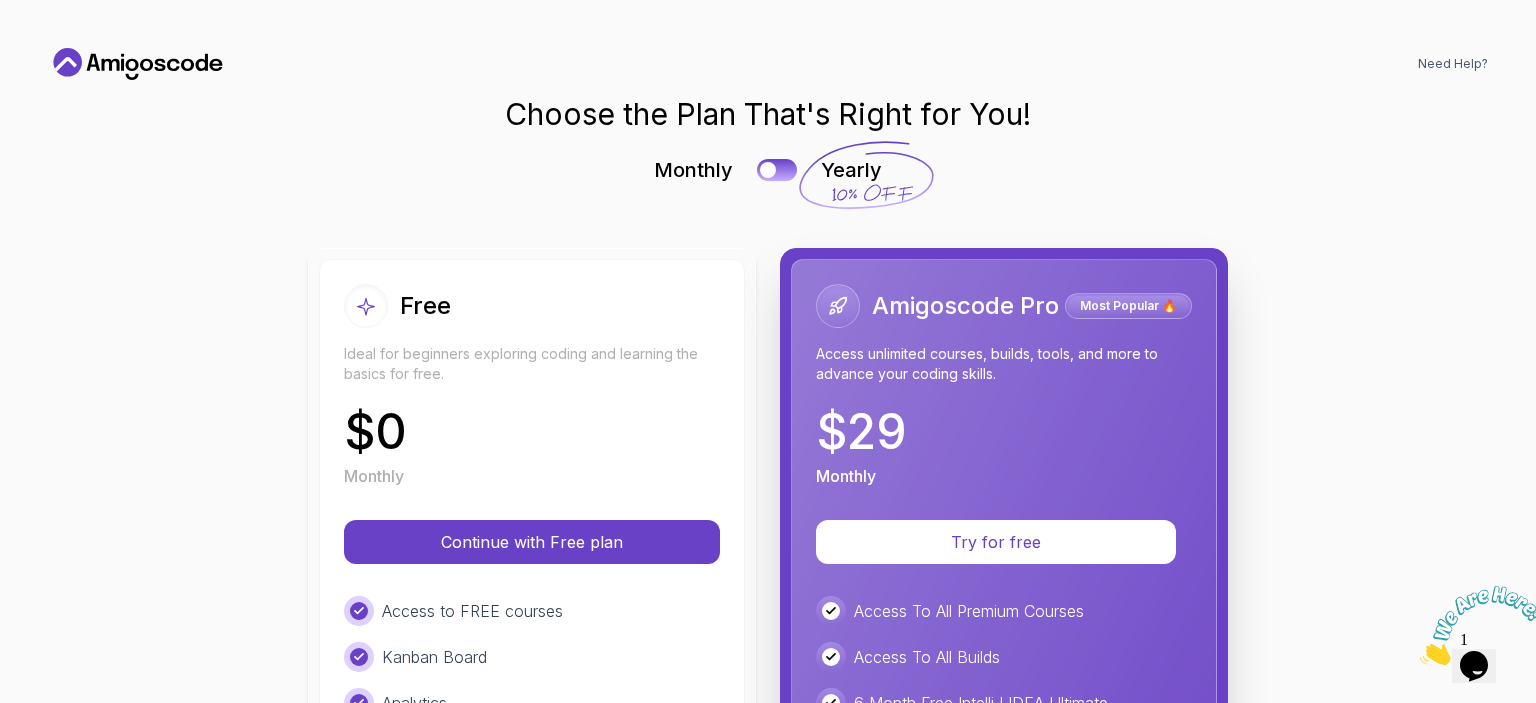 scroll, scrollTop: 0, scrollLeft: 0, axis: both 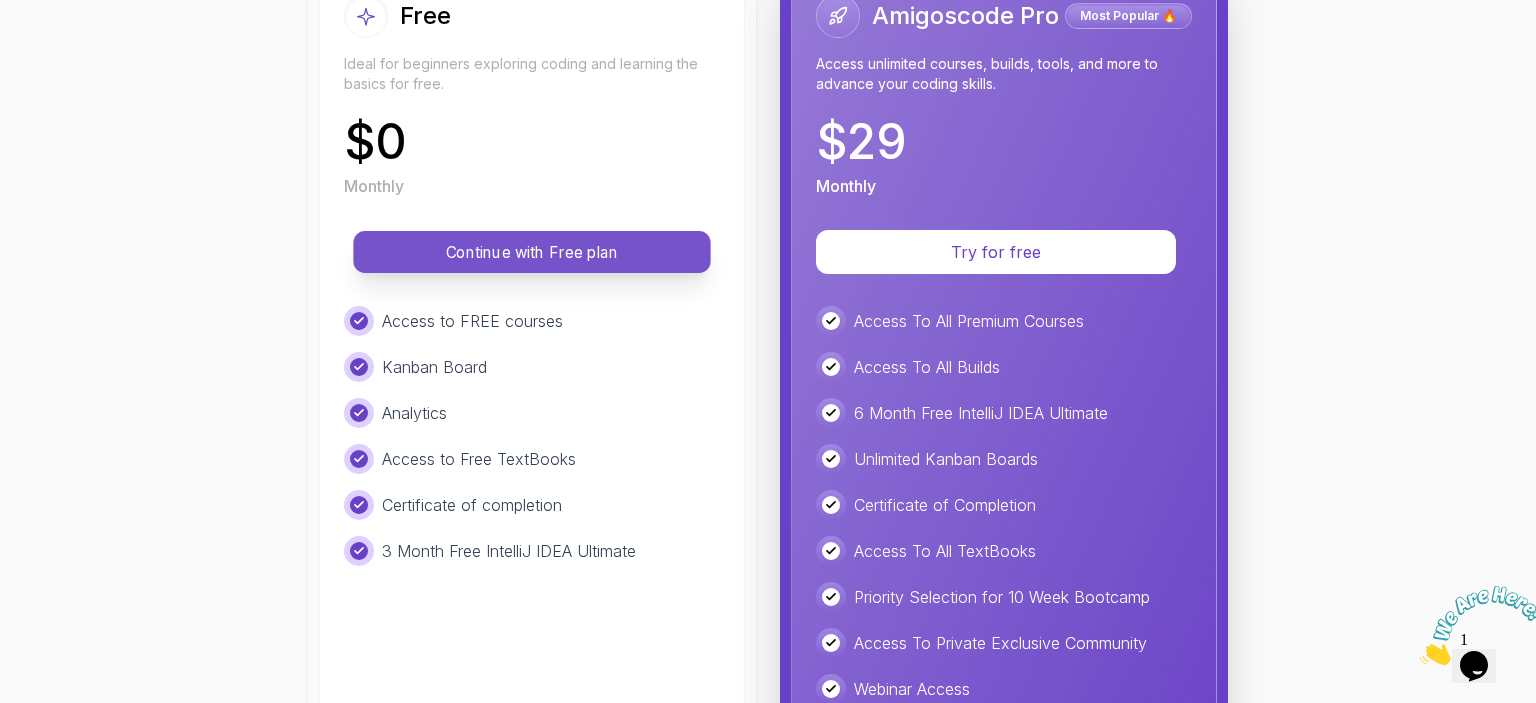 click on "Continue with Free plan" at bounding box center (532, 252) 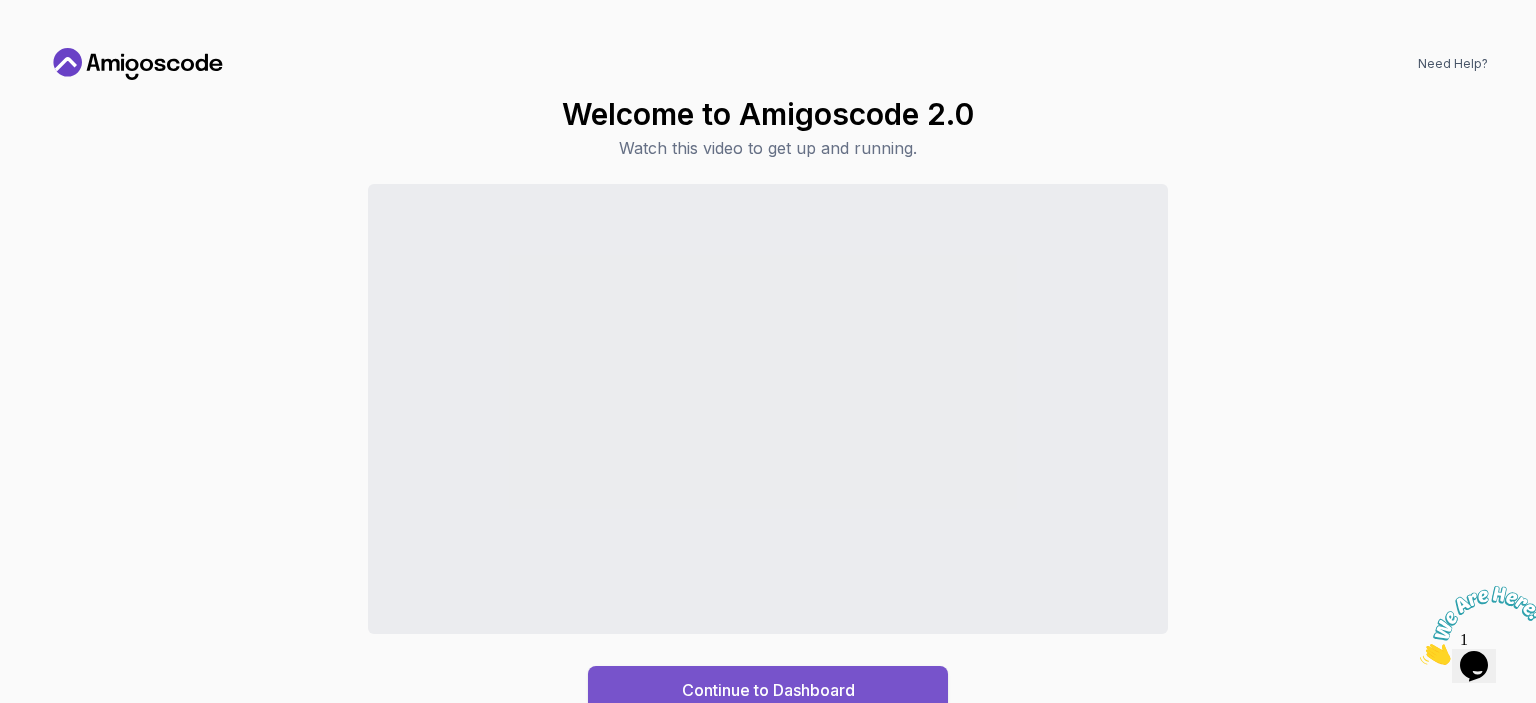 click on "Continue to Dashboard" at bounding box center (768, 690) 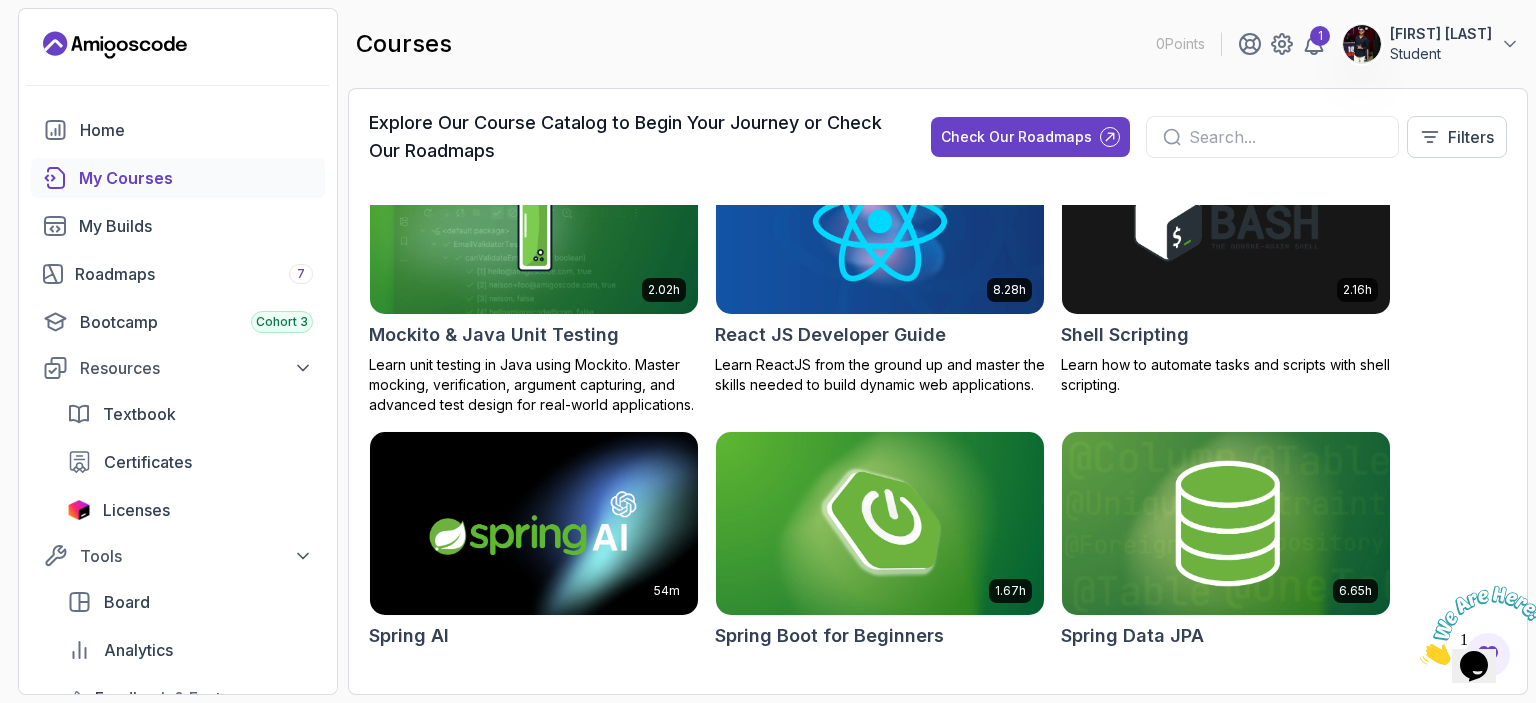 scroll, scrollTop: 3372, scrollLeft: 0, axis: vertical 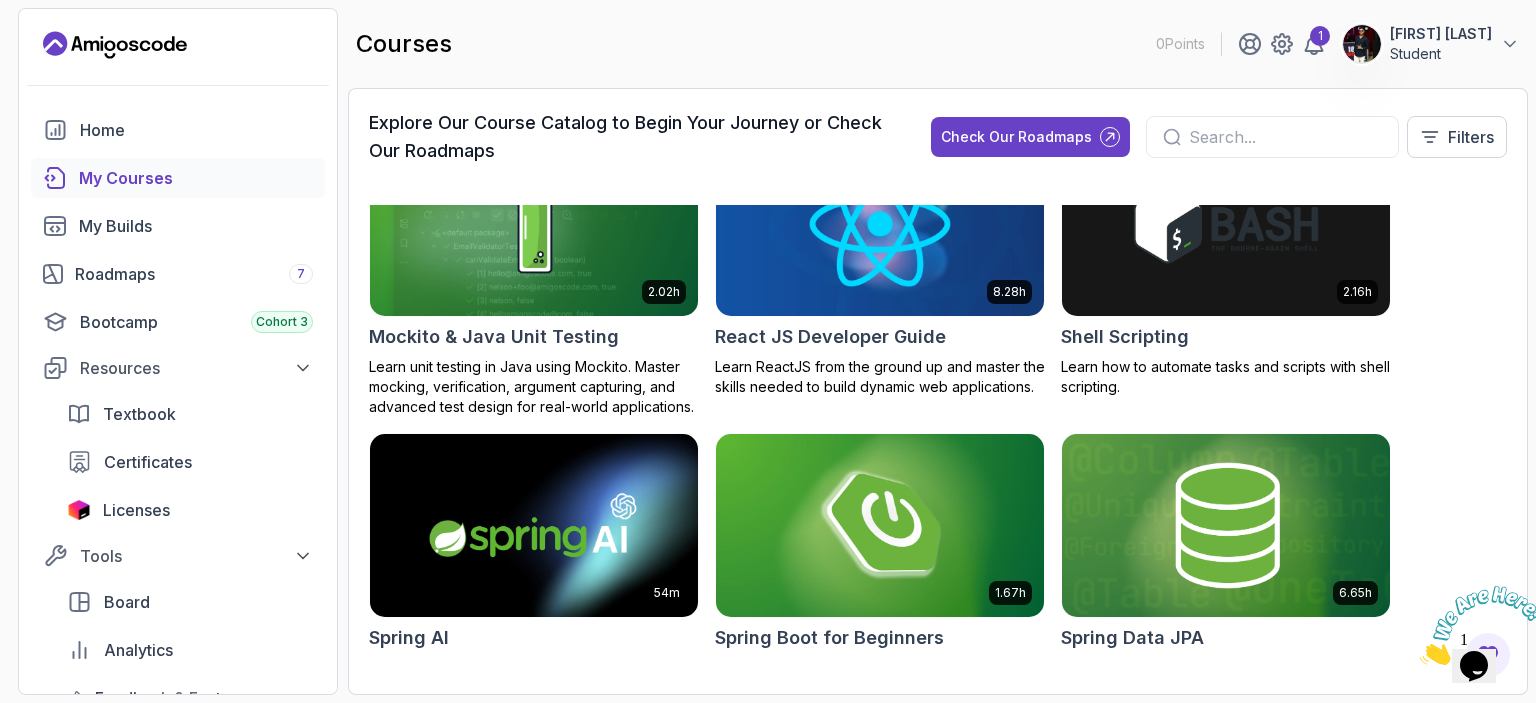 click on "React JS Developer Guide" at bounding box center [830, 337] 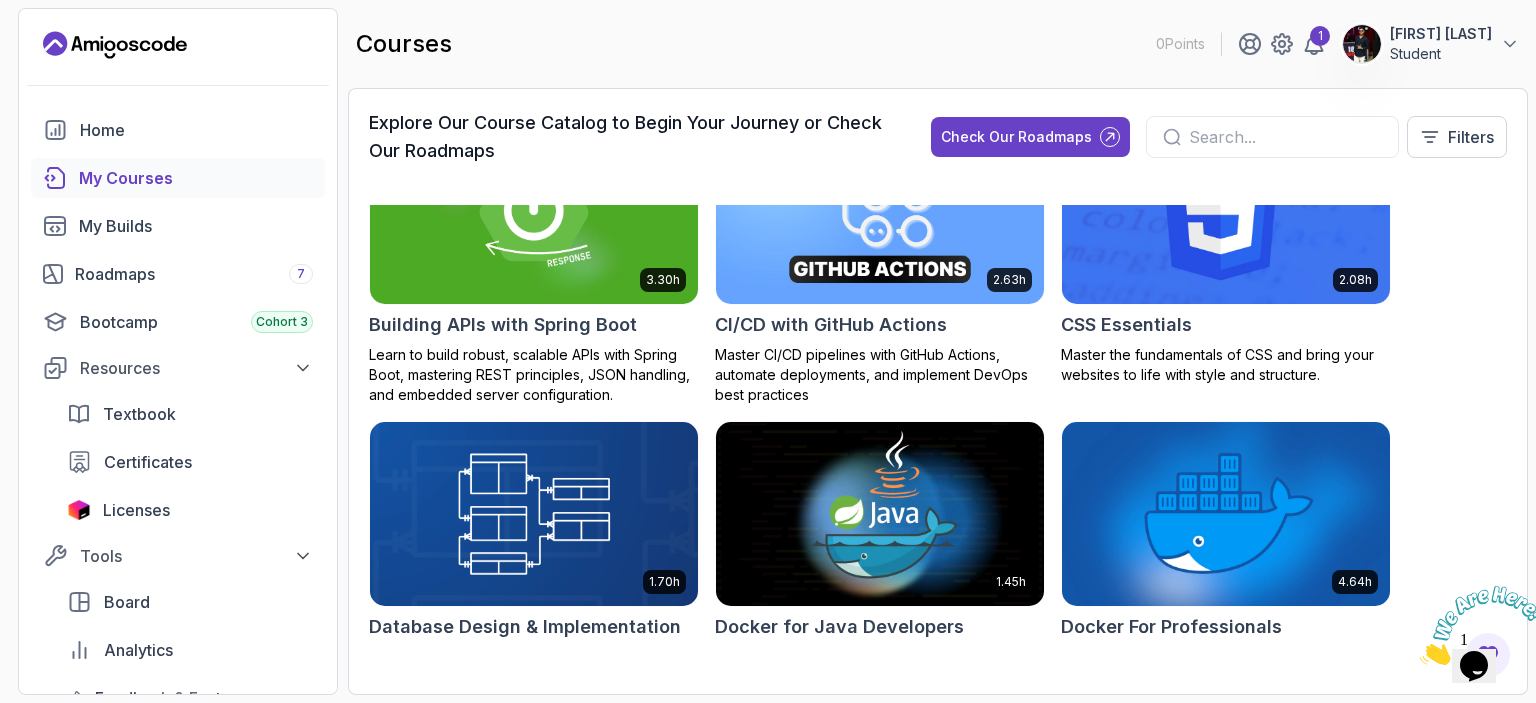scroll, scrollTop: 552, scrollLeft: 0, axis: vertical 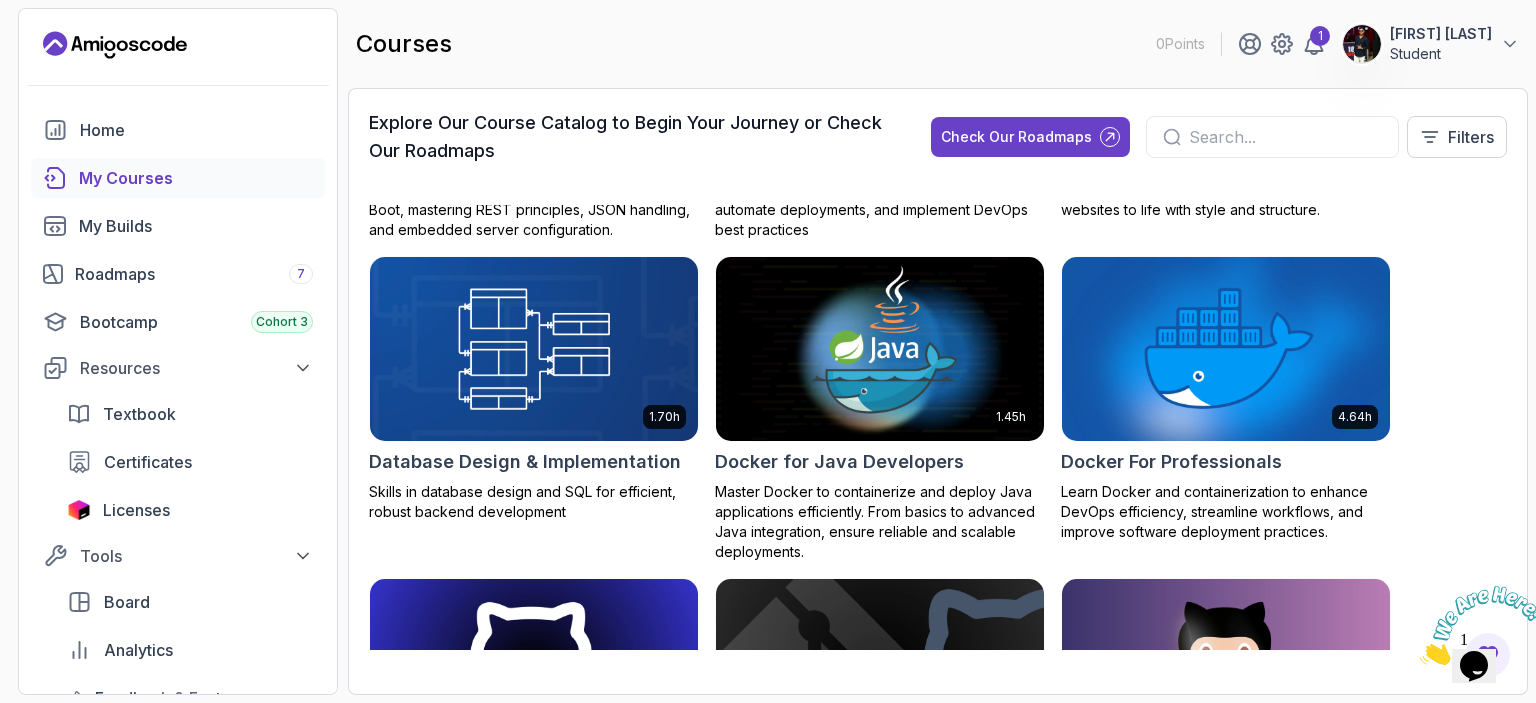 click on "My Courses" at bounding box center (196, 178) 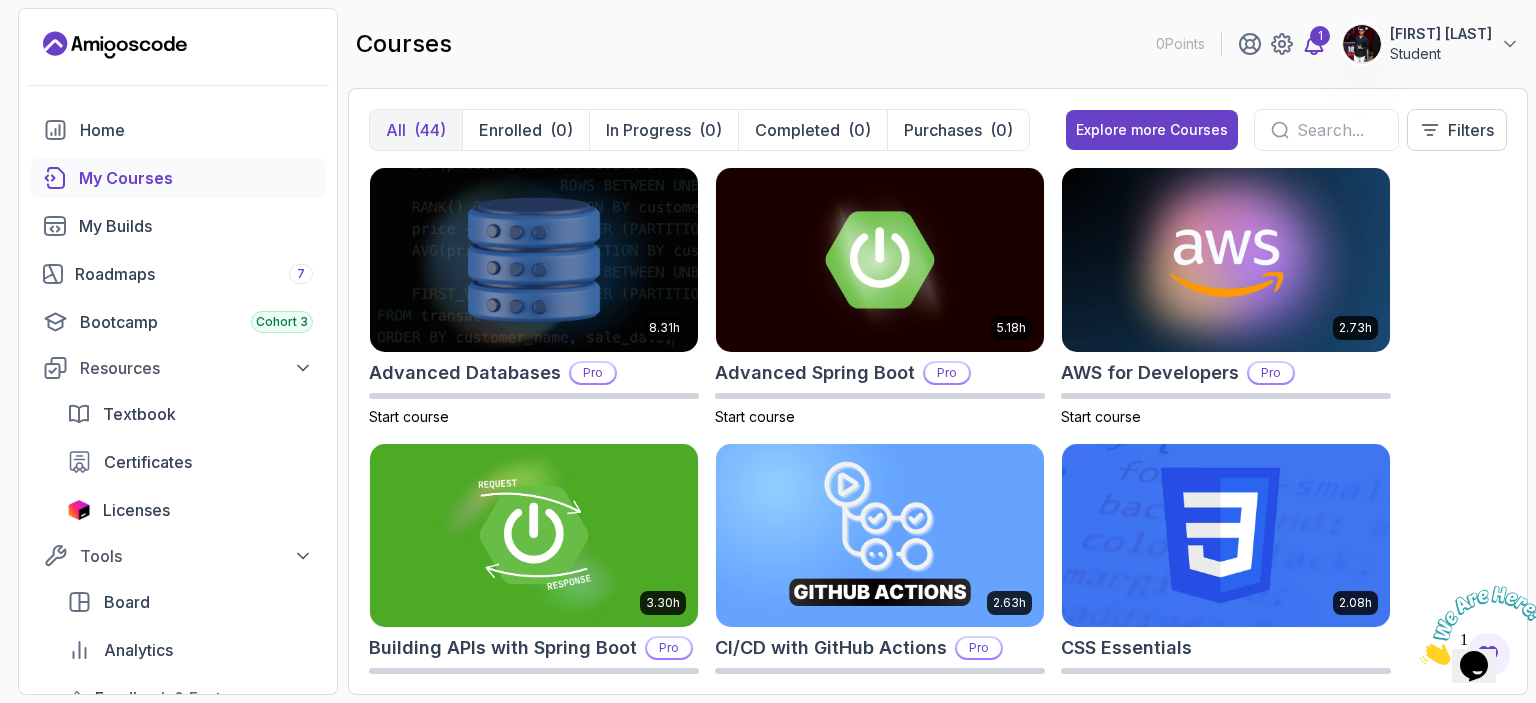 click 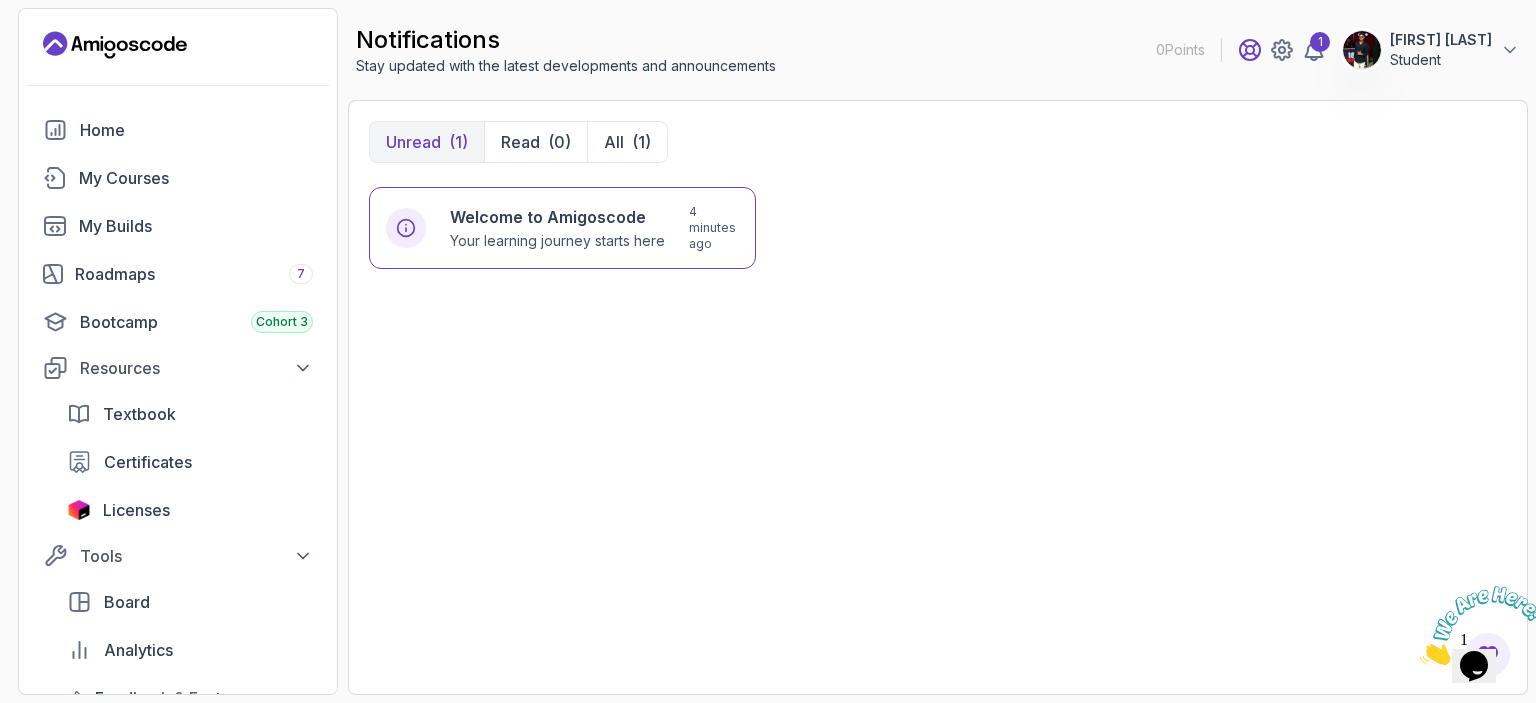 click 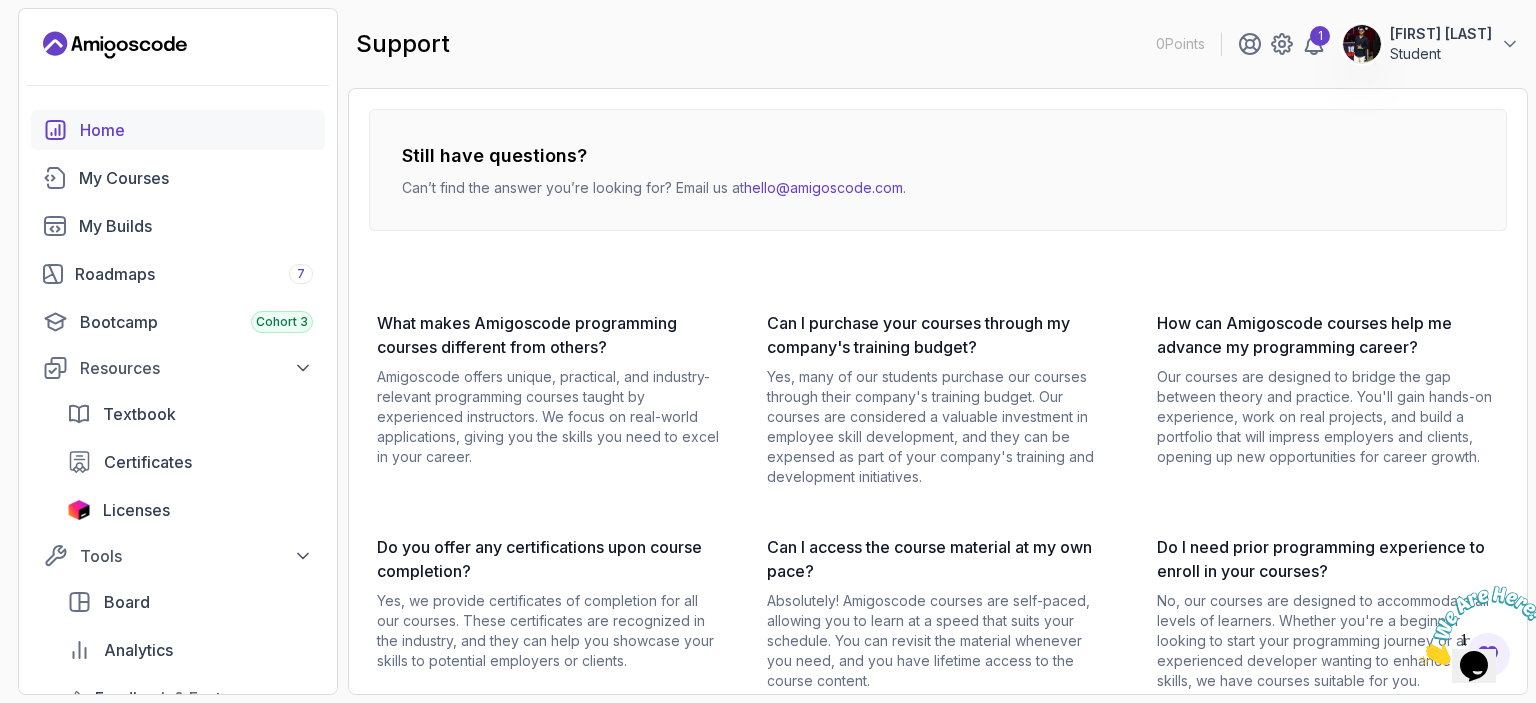click on "Home" at bounding box center [196, 130] 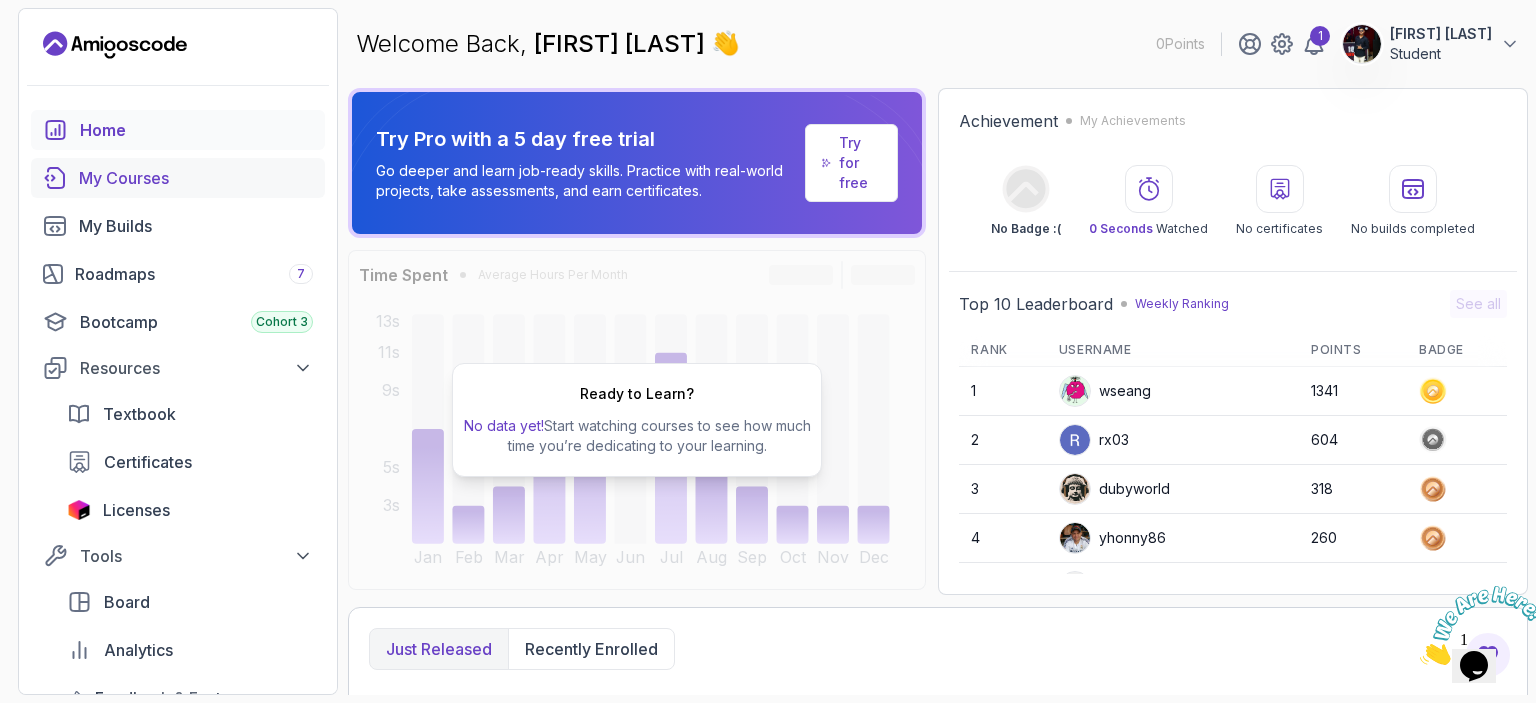 click on "My Courses" at bounding box center [178, 178] 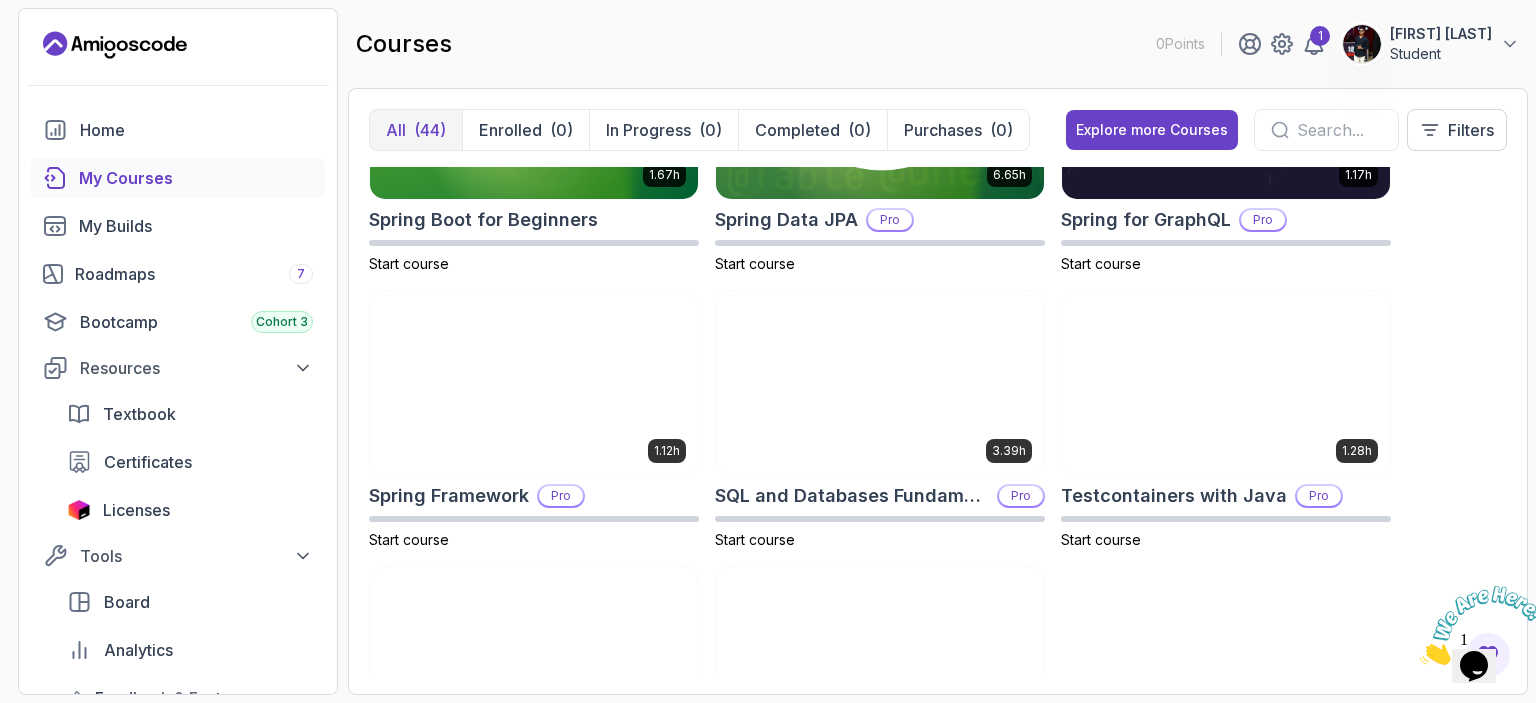 scroll, scrollTop: 3634, scrollLeft: 0, axis: vertical 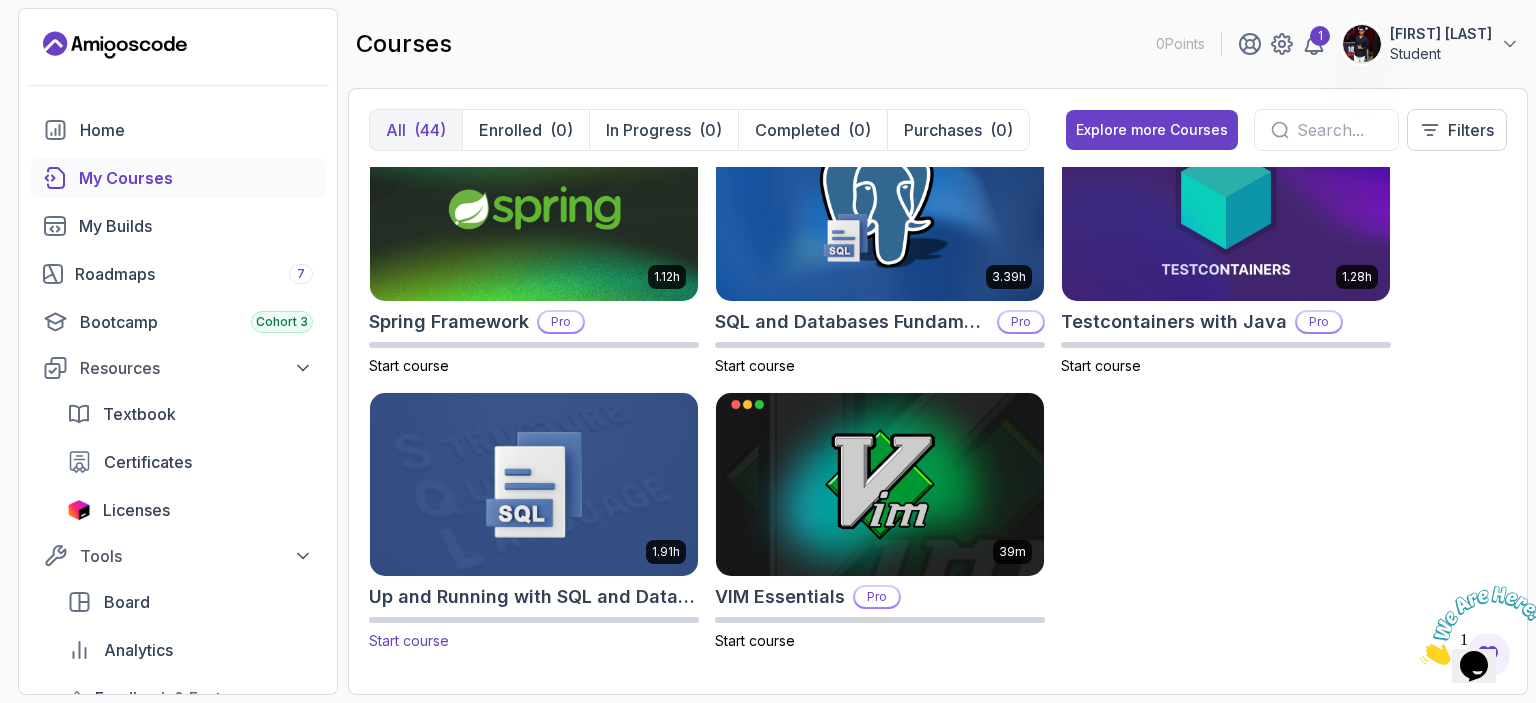 click on "Up and Running with SQL and Databases" at bounding box center (534, 597) 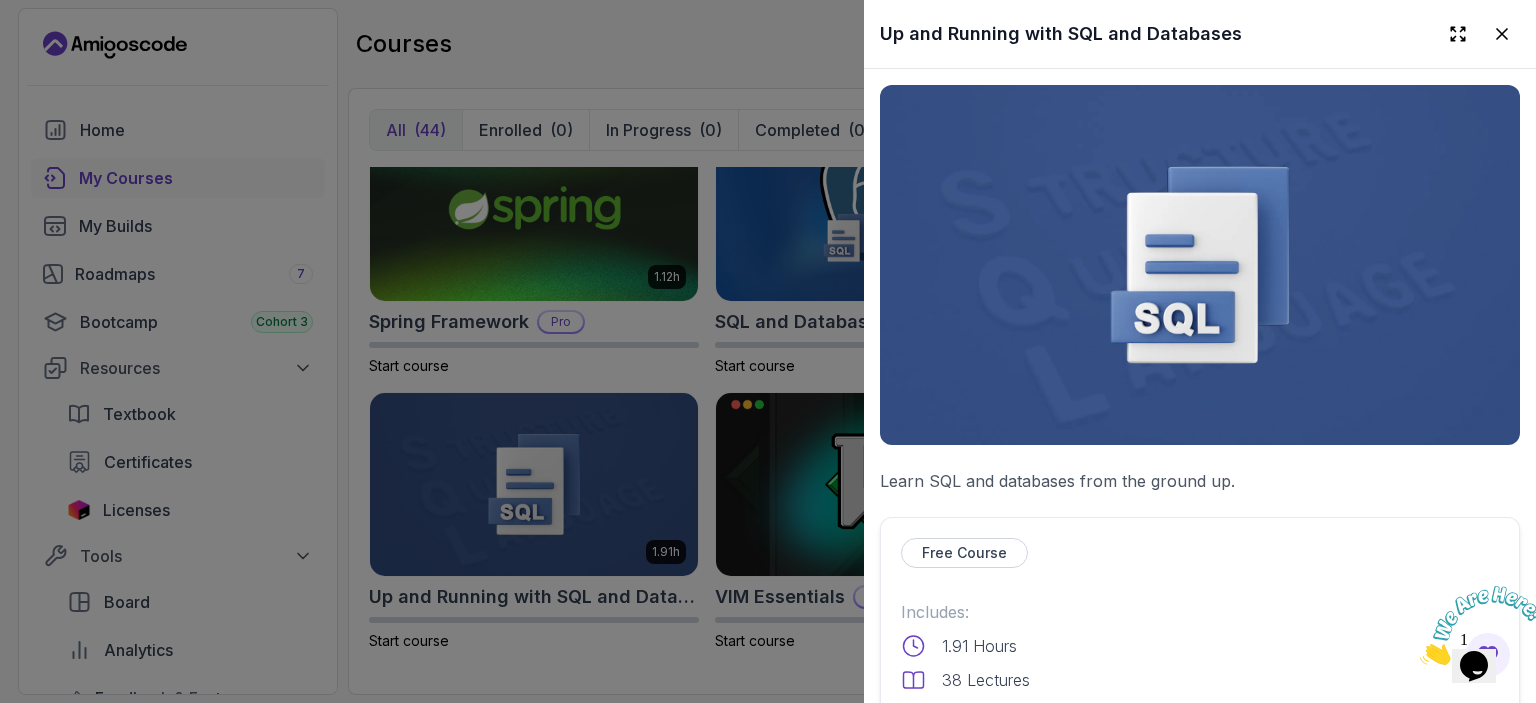 click at bounding box center (768, 351) 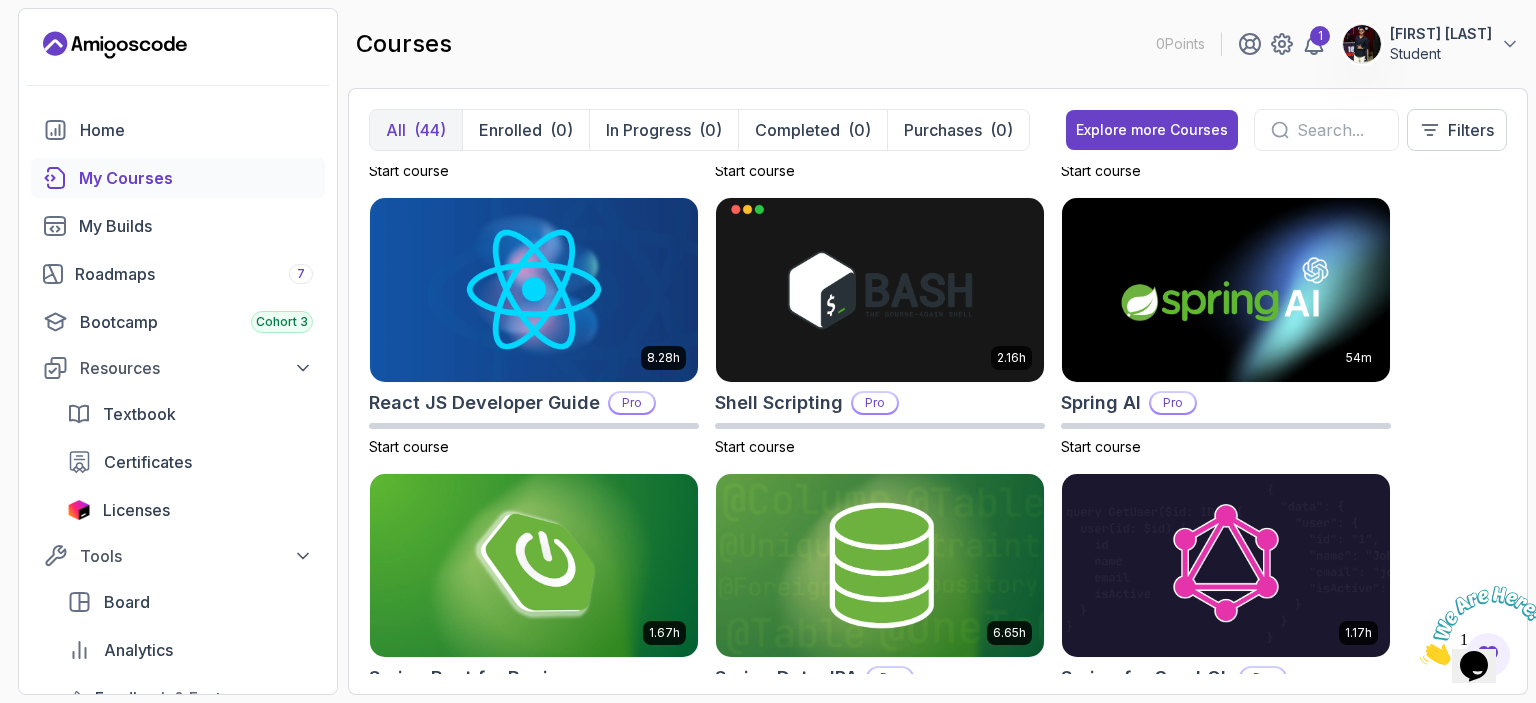 scroll, scrollTop: 3152, scrollLeft: 0, axis: vertical 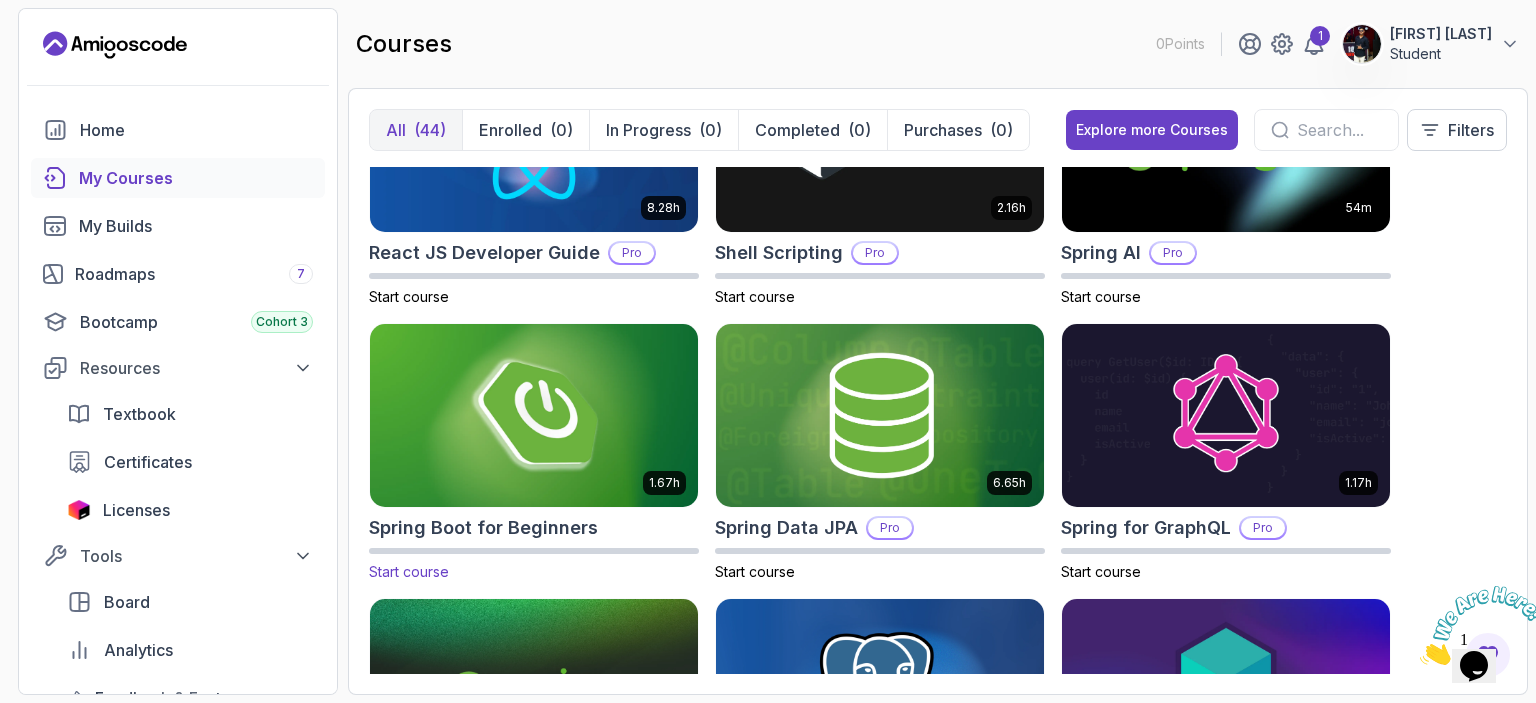 click on "Spring Boot for Beginners" at bounding box center [483, 528] 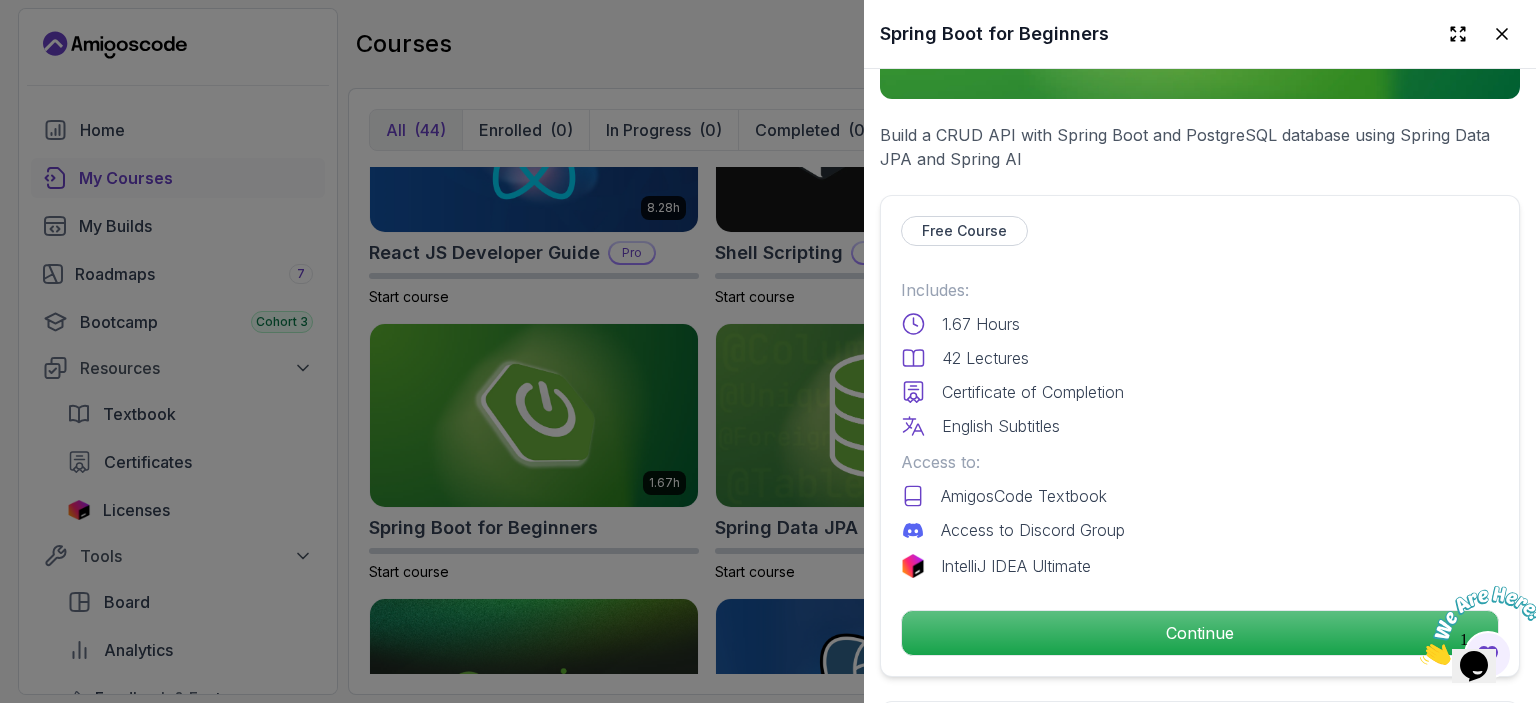 scroll, scrollTop: 0, scrollLeft: 0, axis: both 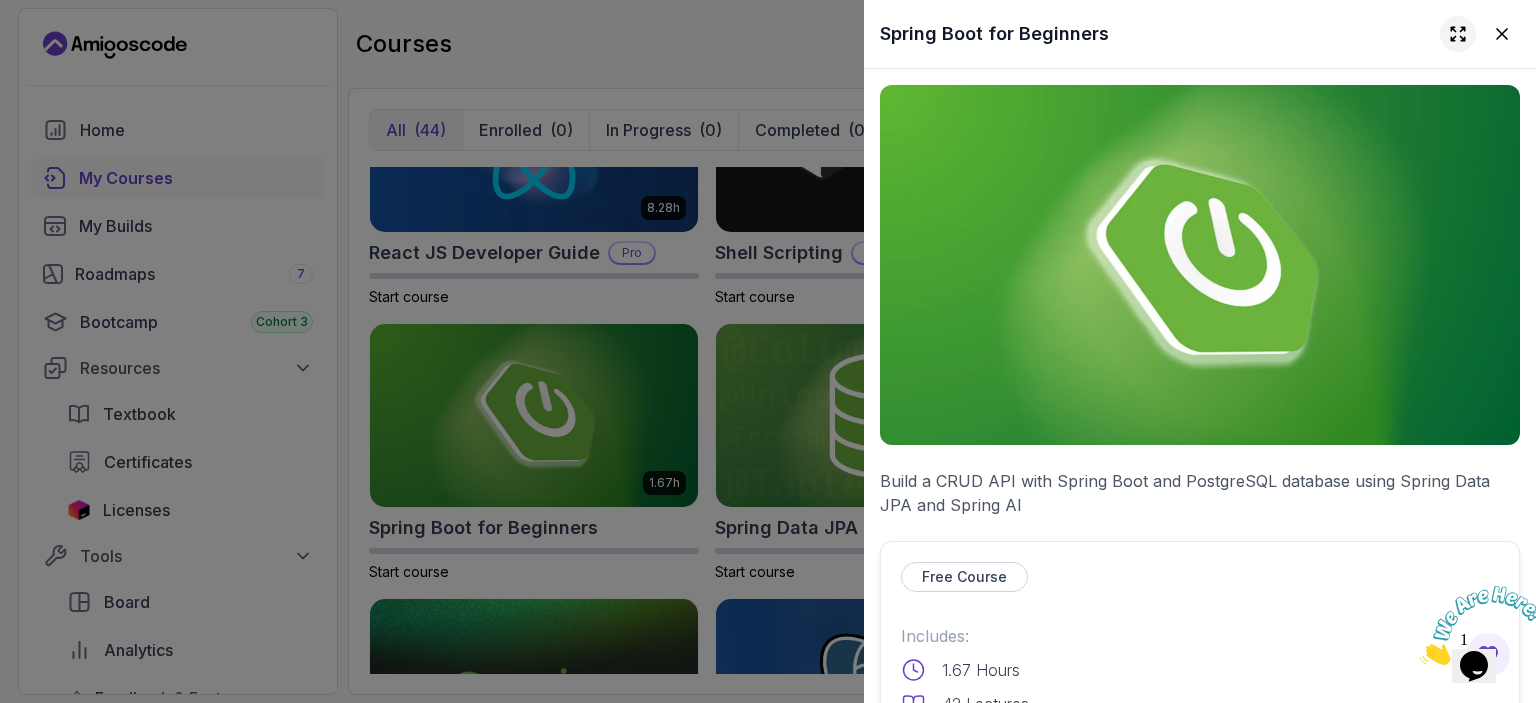 click 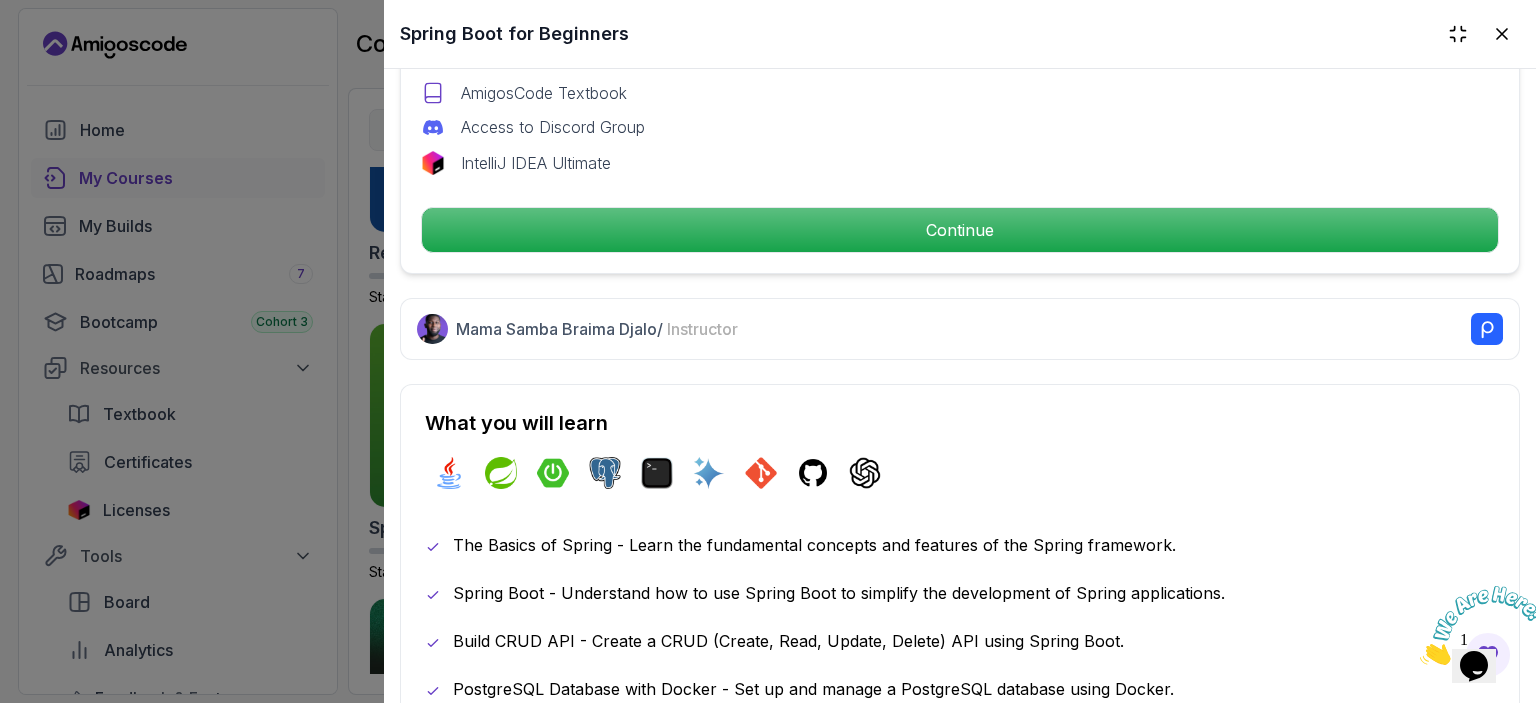 scroll, scrollTop: 984, scrollLeft: 0, axis: vertical 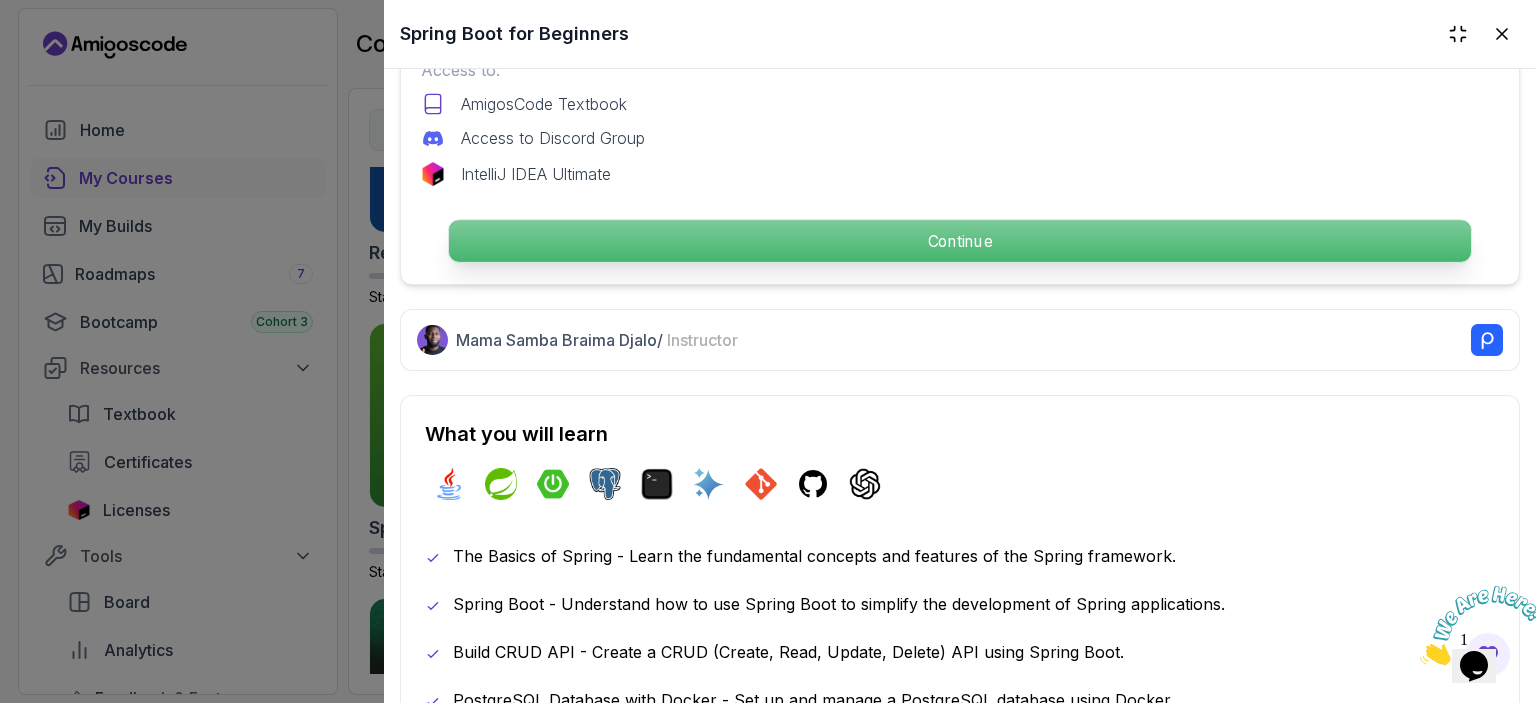 click on "Continue" at bounding box center (960, 241) 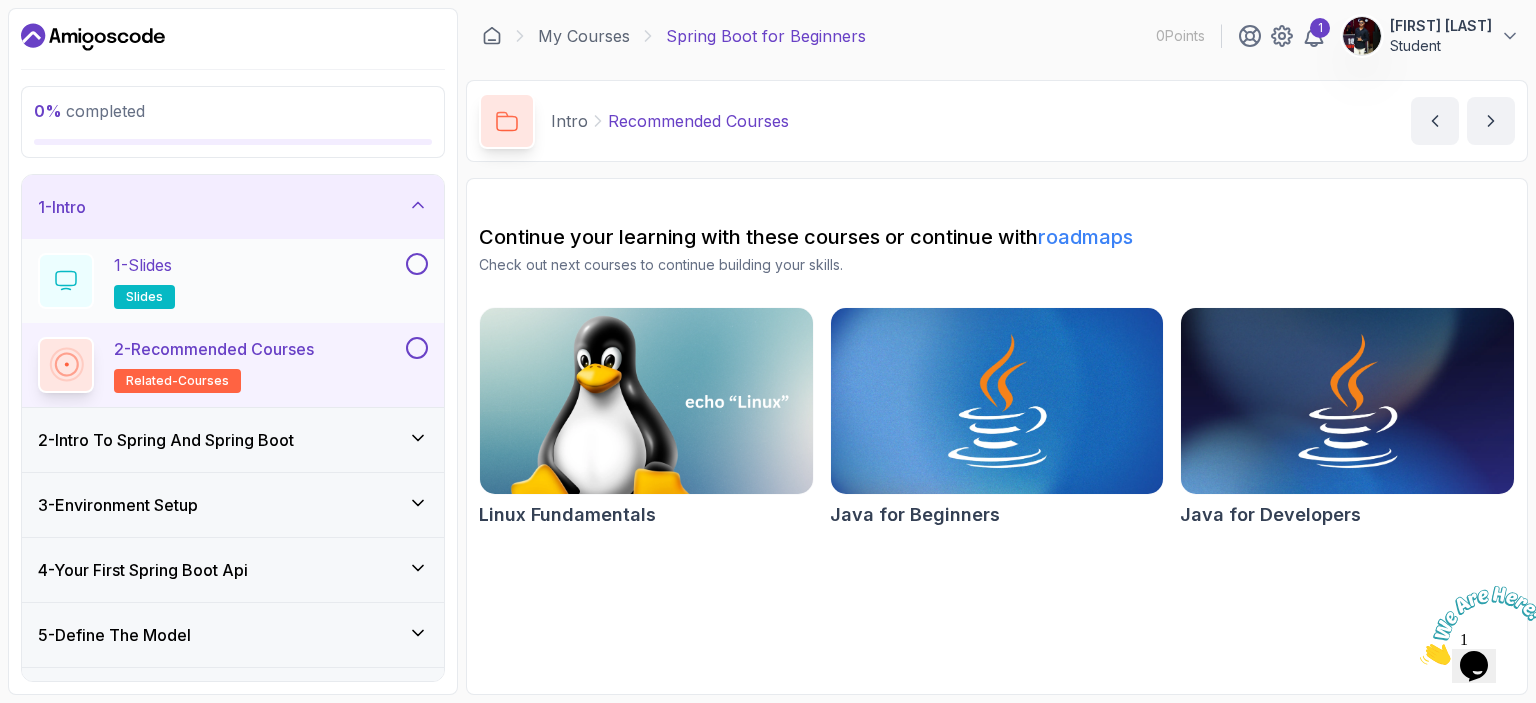 click on "1  -  Slides slides" at bounding box center [220, 281] 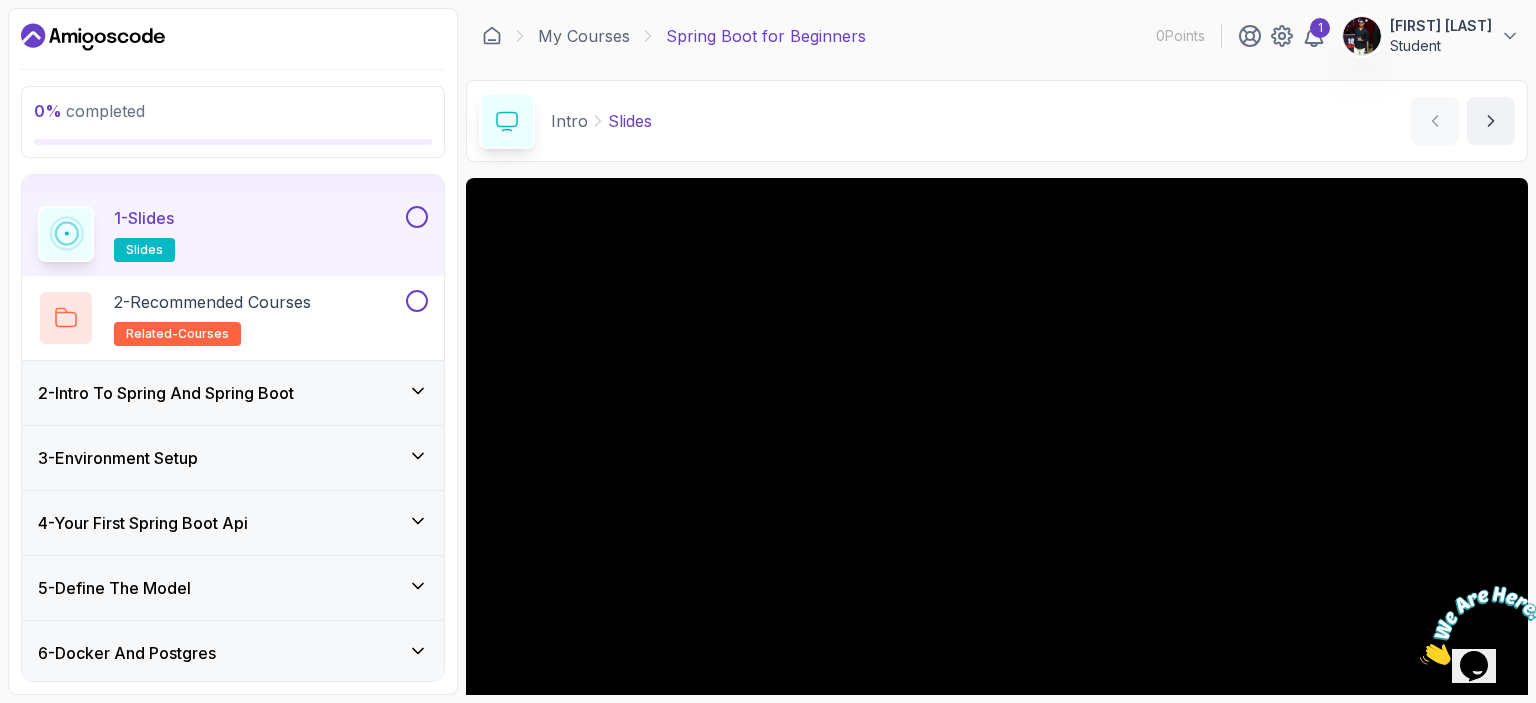 scroll, scrollTop: 44, scrollLeft: 0, axis: vertical 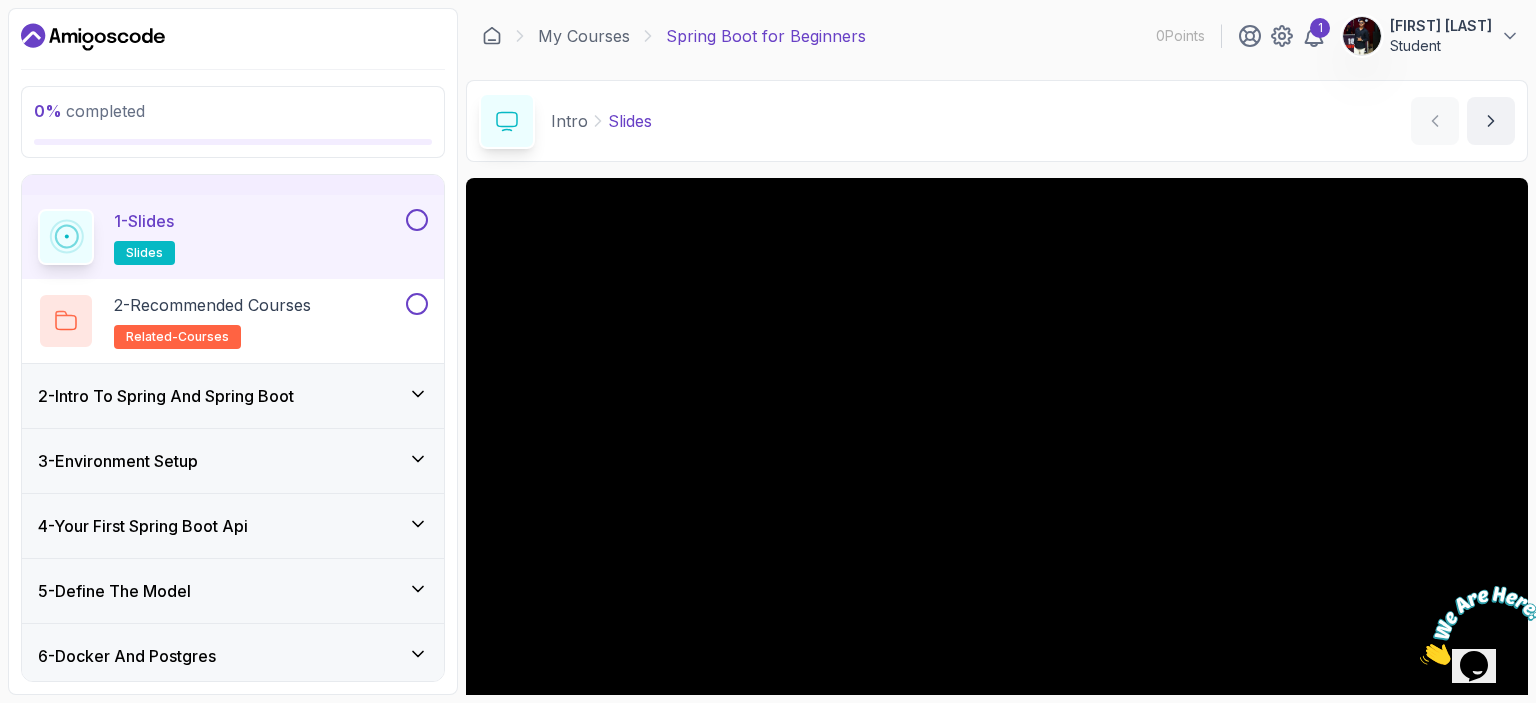 click on "2  -  Intro To Spring And Spring Boot" at bounding box center [233, 396] 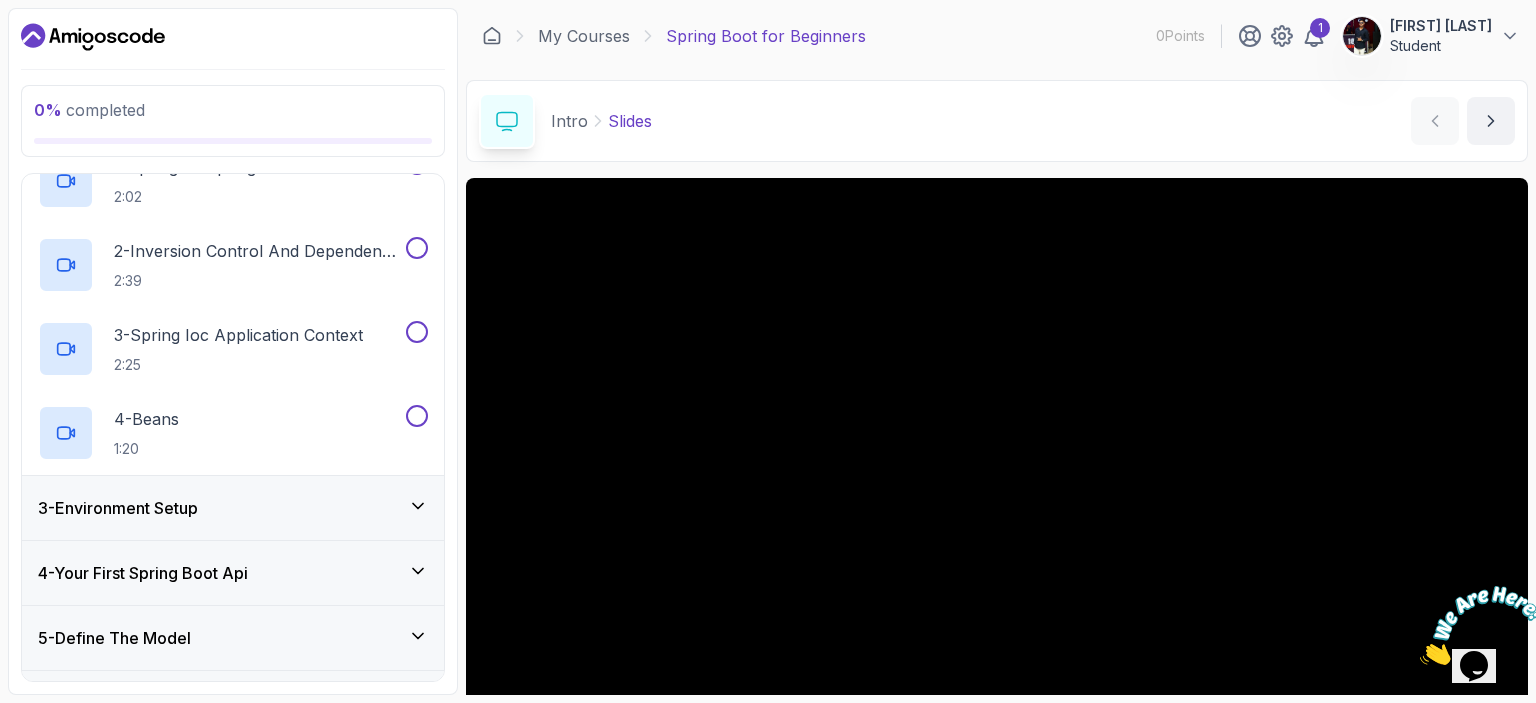 scroll, scrollTop: 0, scrollLeft: 0, axis: both 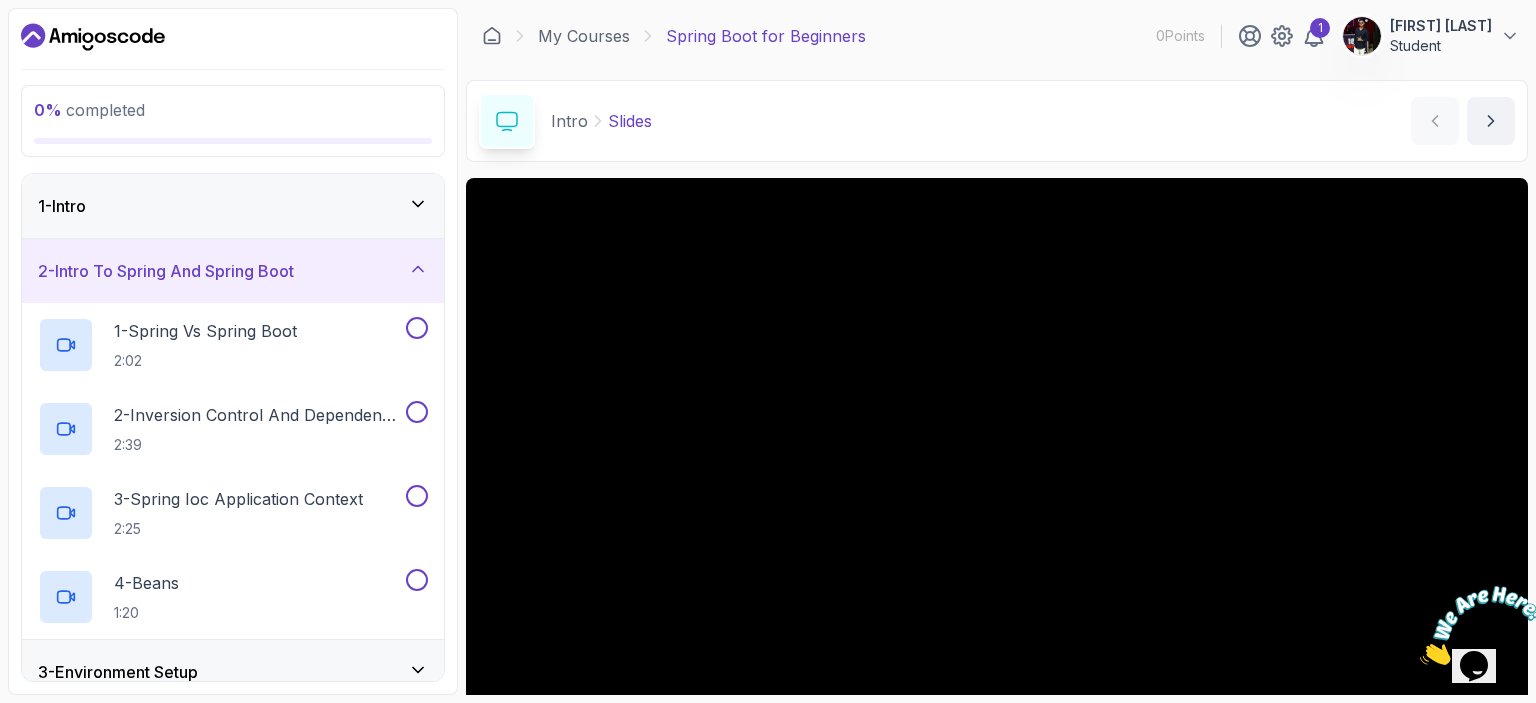 click on "2  -  Intro To Spring And Spring Boot" at bounding box center [233, 271] 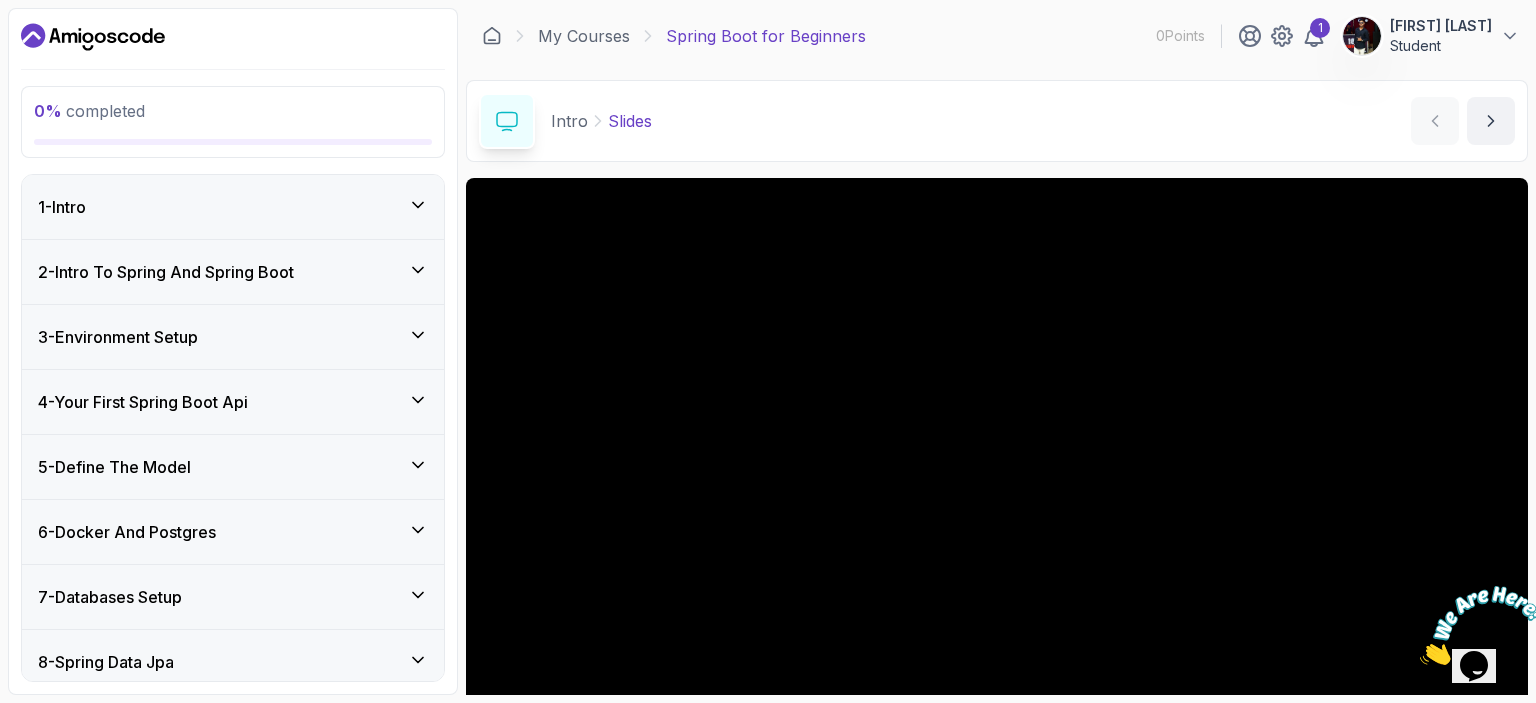scroll, scrollTop: 218, scrollLeft: 0, axis: vertical 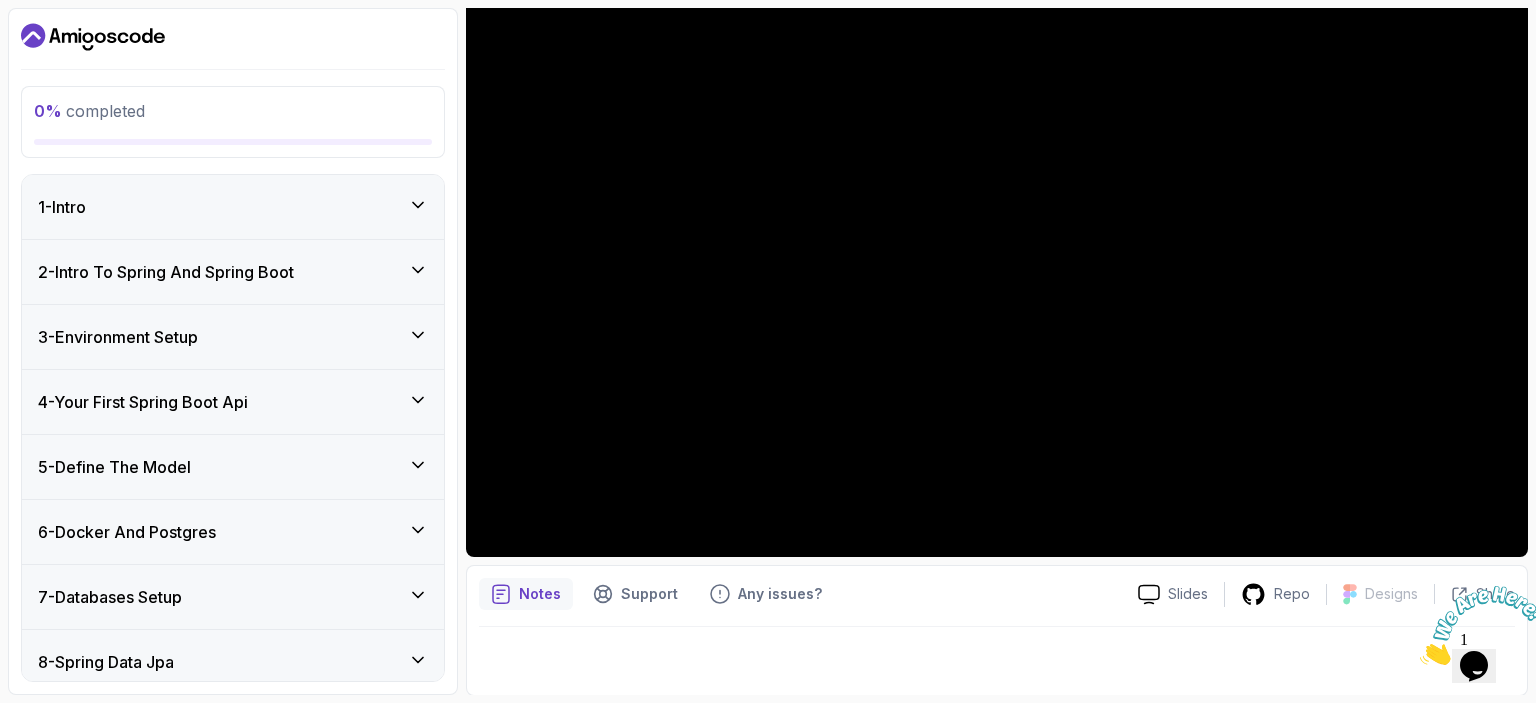 click on "1  -  Intro" at bounding box center (233, 207) 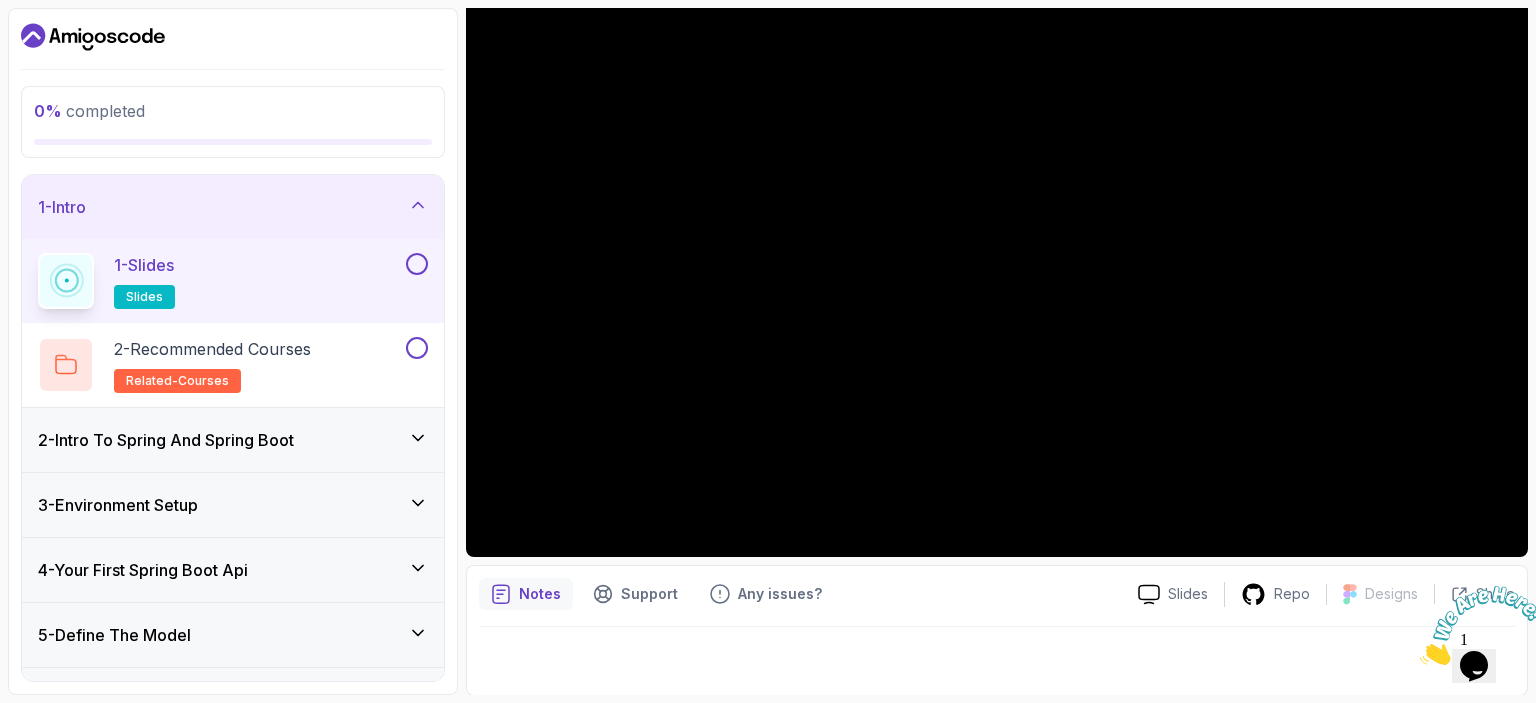 click on "slides" at bounding box center (144, 297) 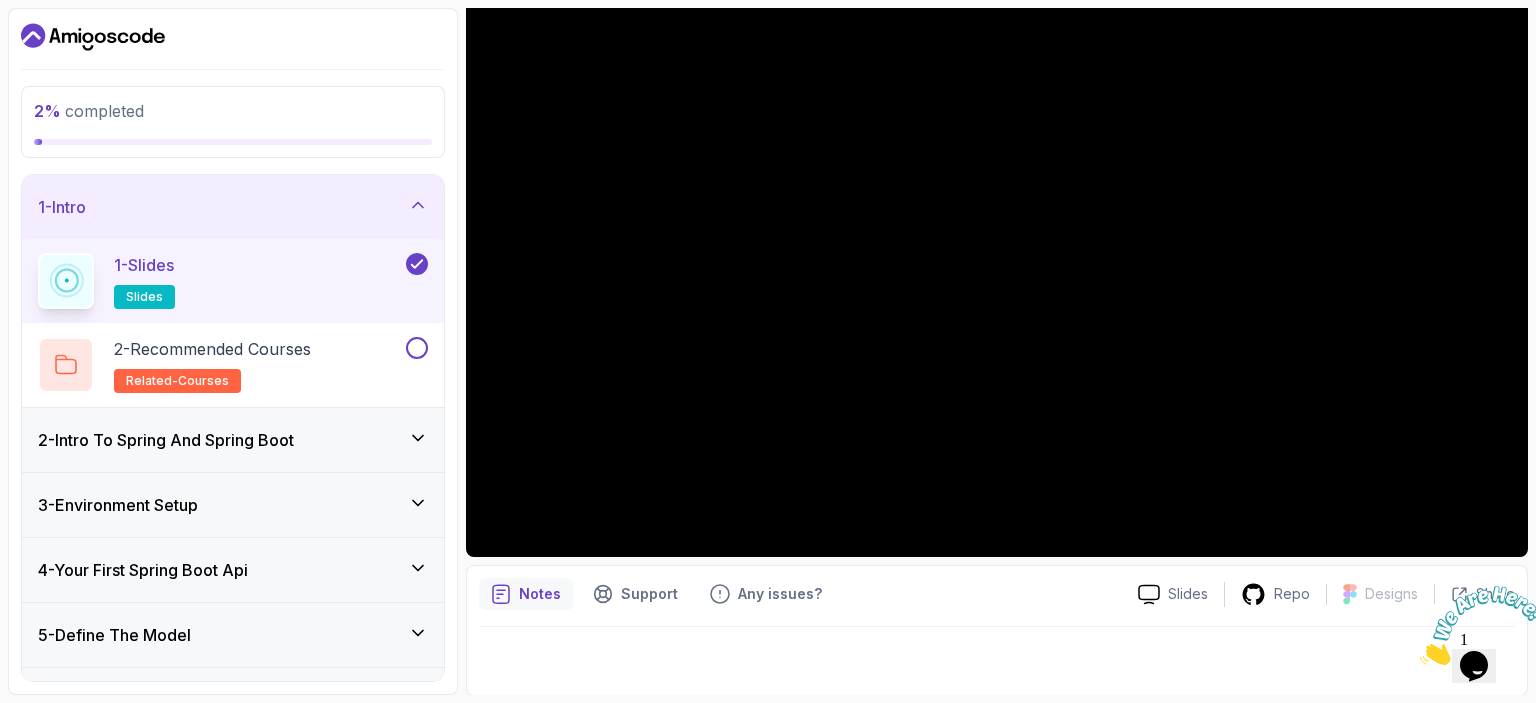click 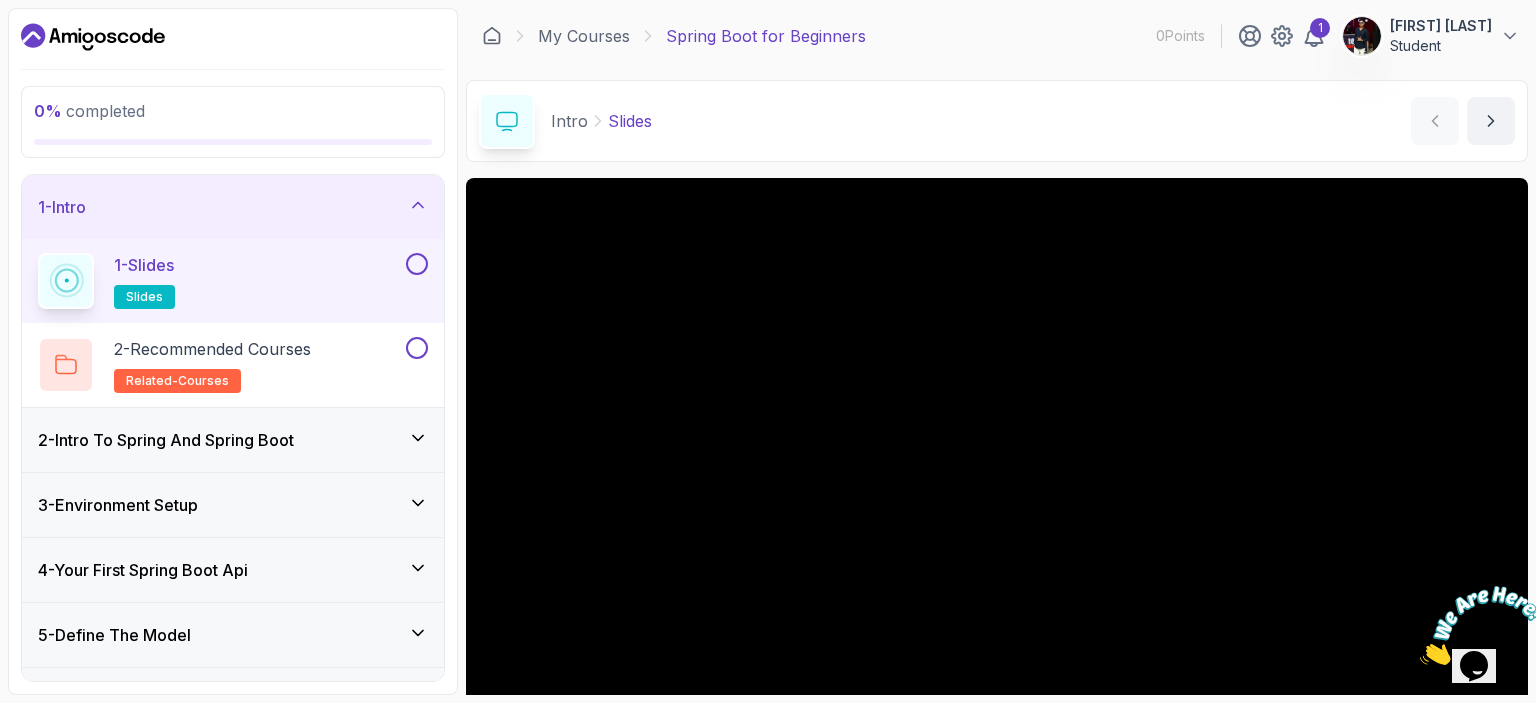 scroll, scrollTop: 218, scrollLeft: 0, axis: vertical 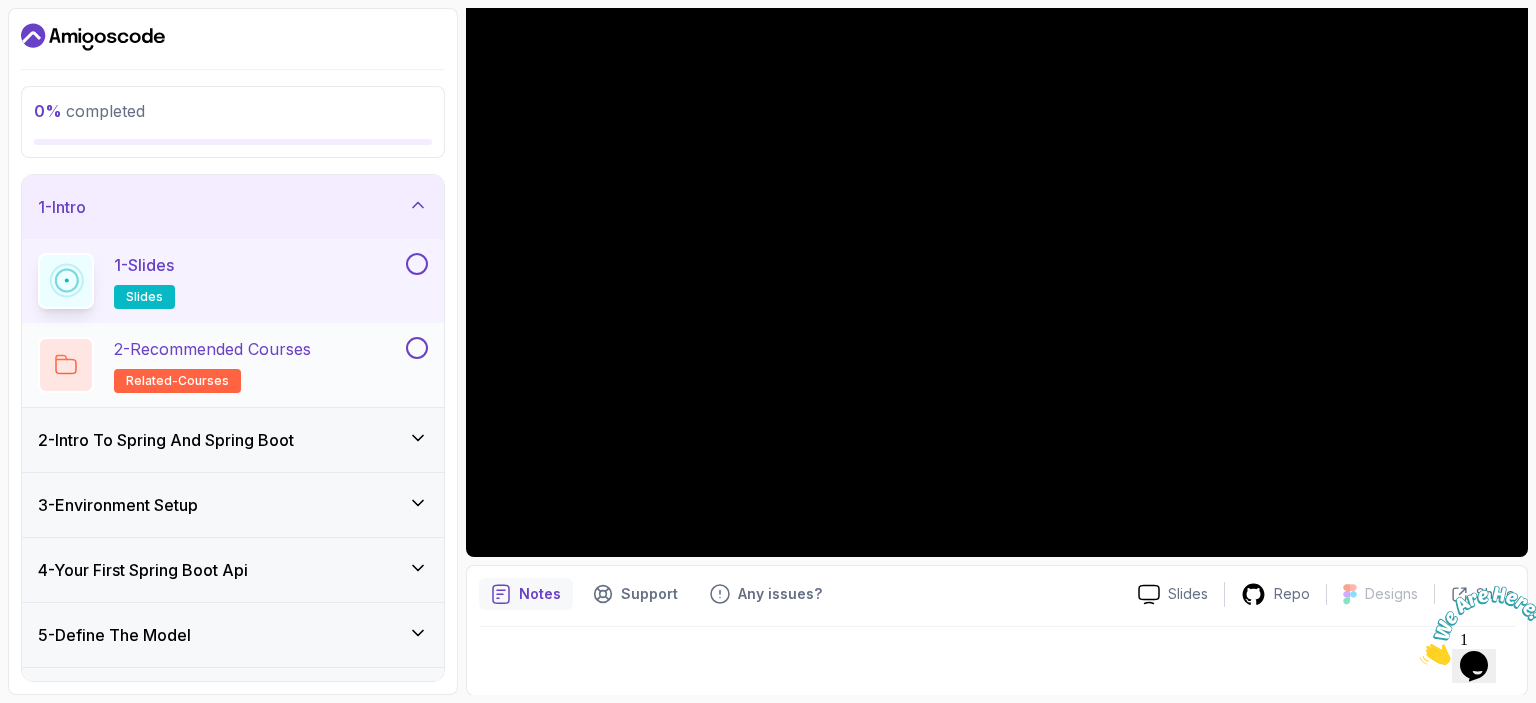 click on "2  -  Recommended Courses related-courses" at bounding box center (220, 365) 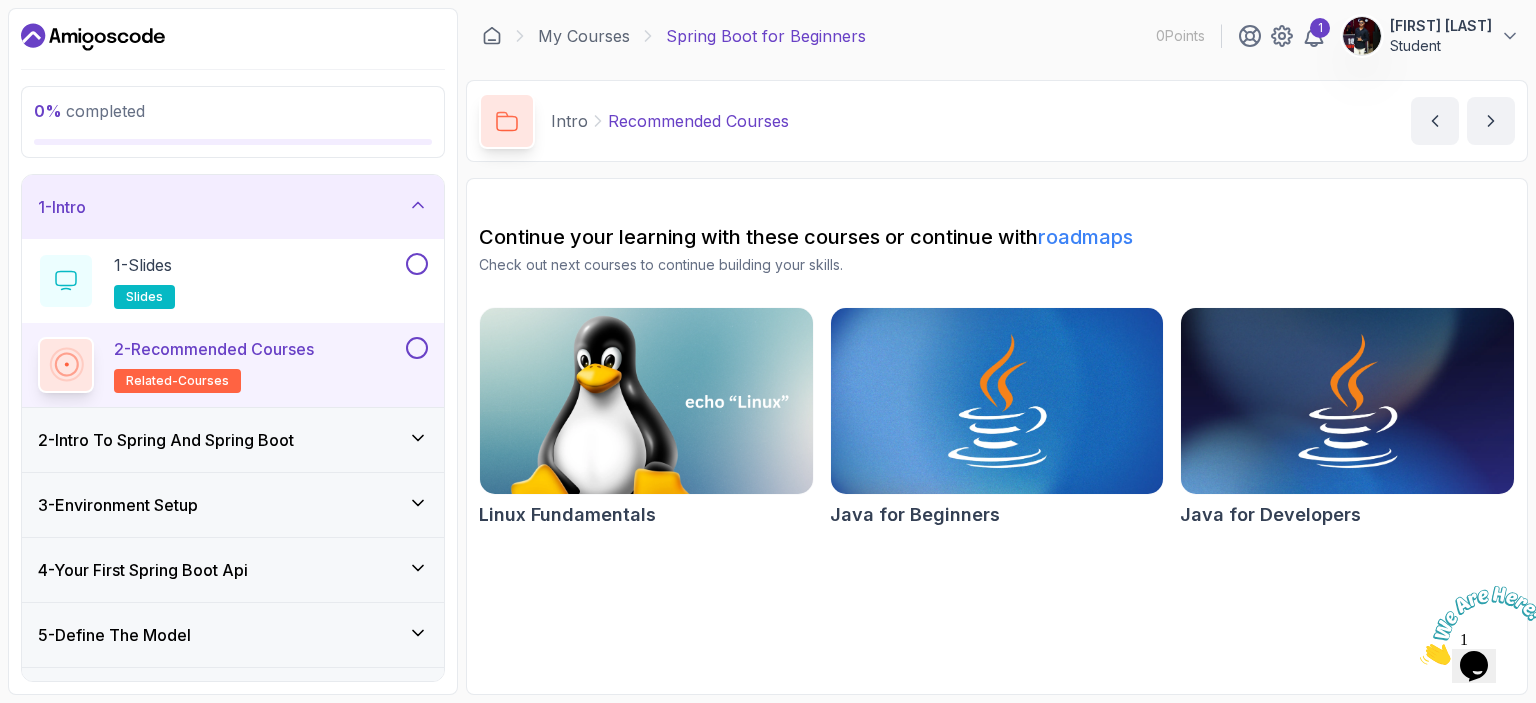 click on "roadmaps" at bounding box center [1085, 237] 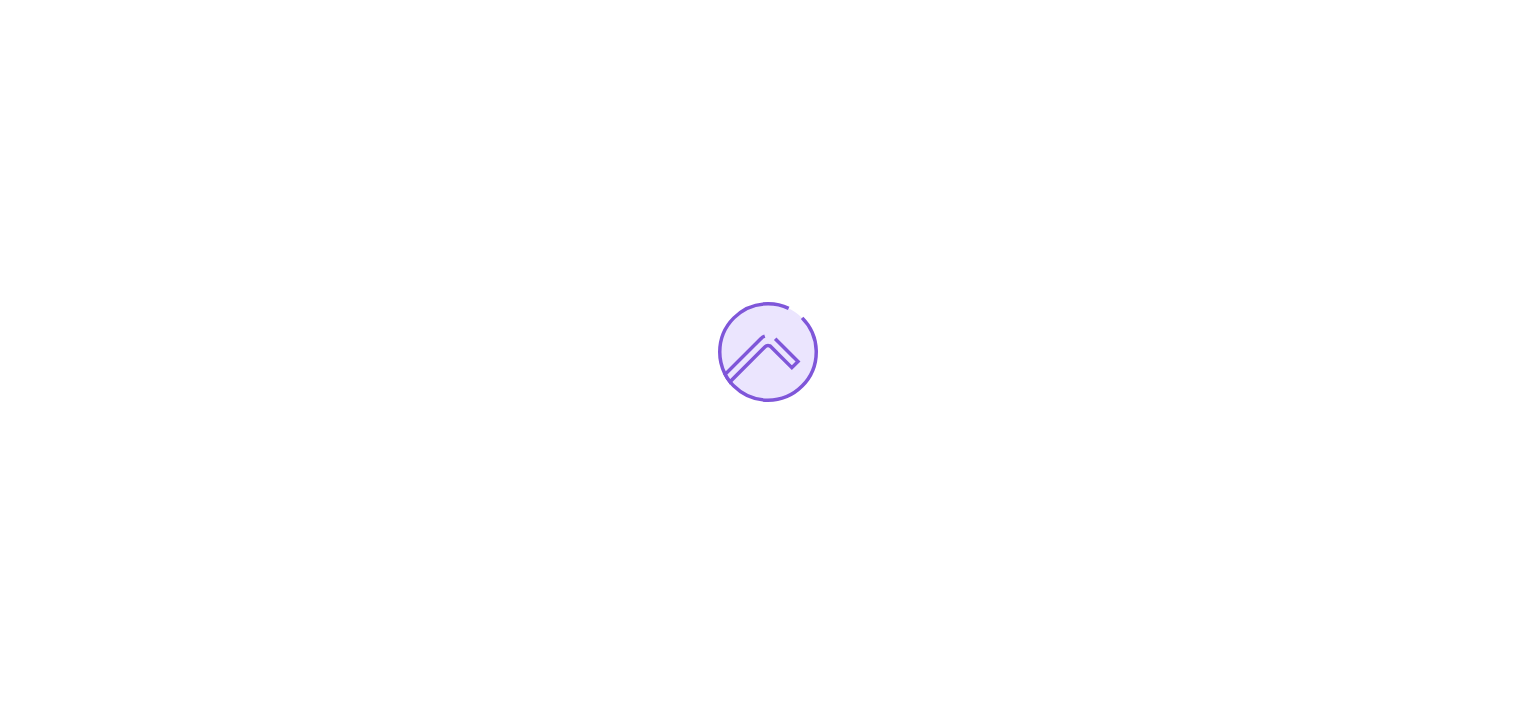 scroll, scrollTop: 0, scrollLeft: 0, axis: both 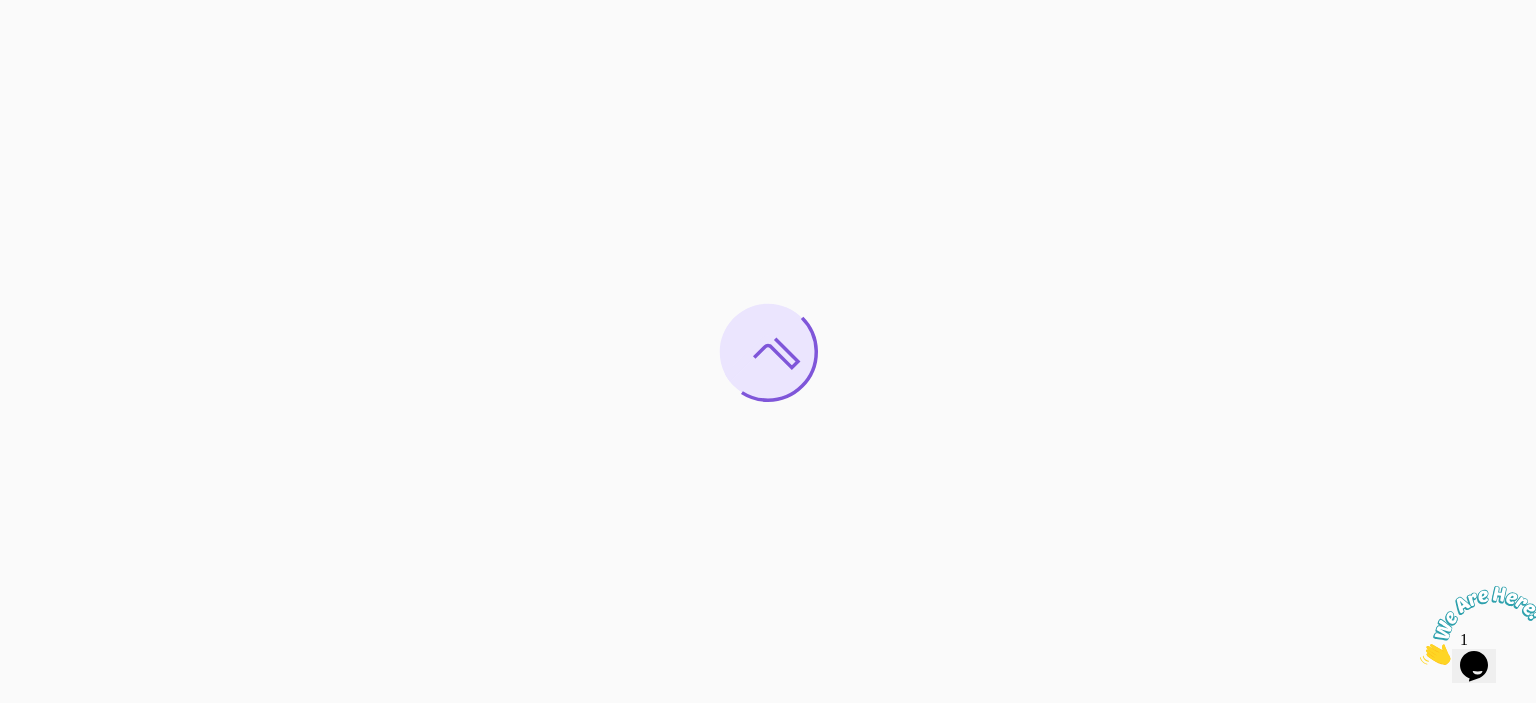 click at bounding box center [1482, 625] 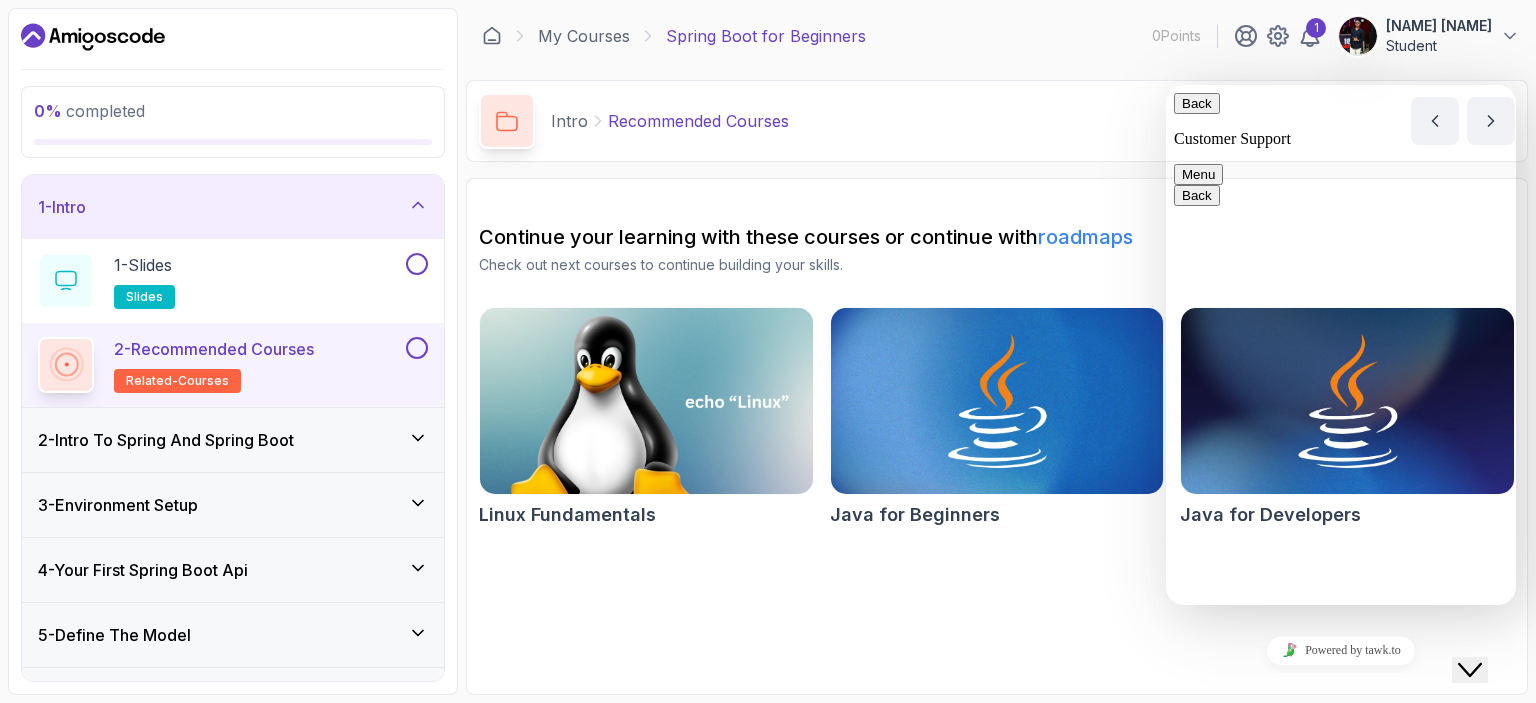 click on "Intro Recommended Courses Recommended Courses by  nelson" at bounding box center (997, 121) 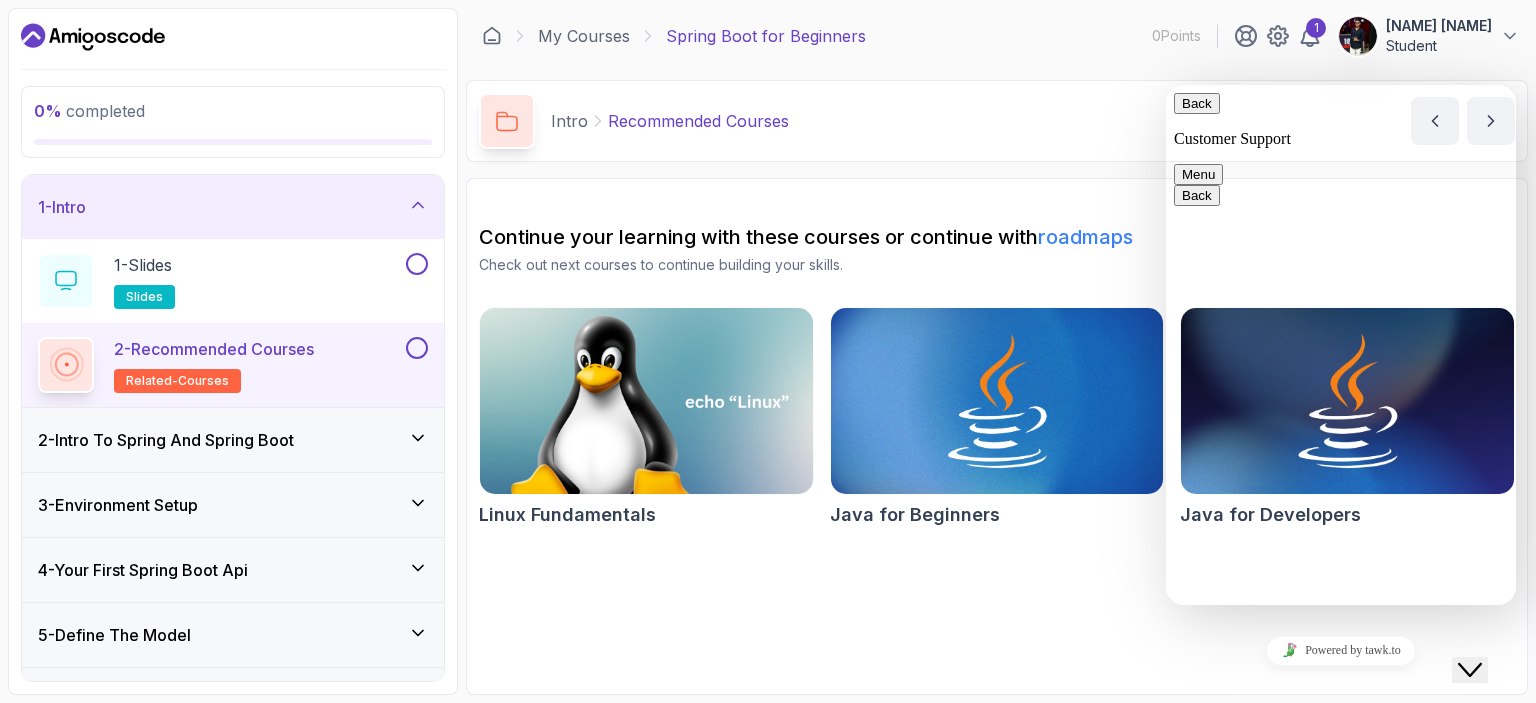 click on "Back" at bounding box center [1197, 103] 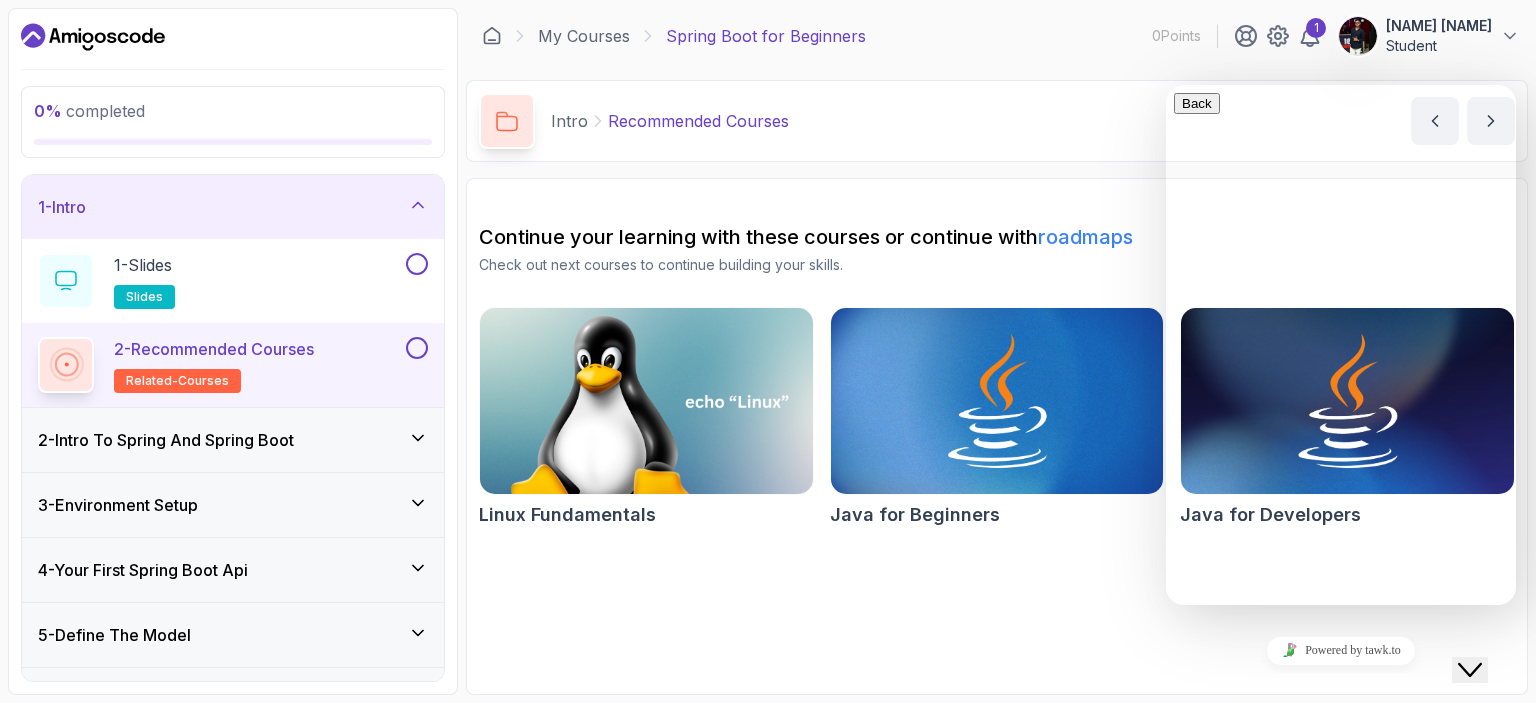 click 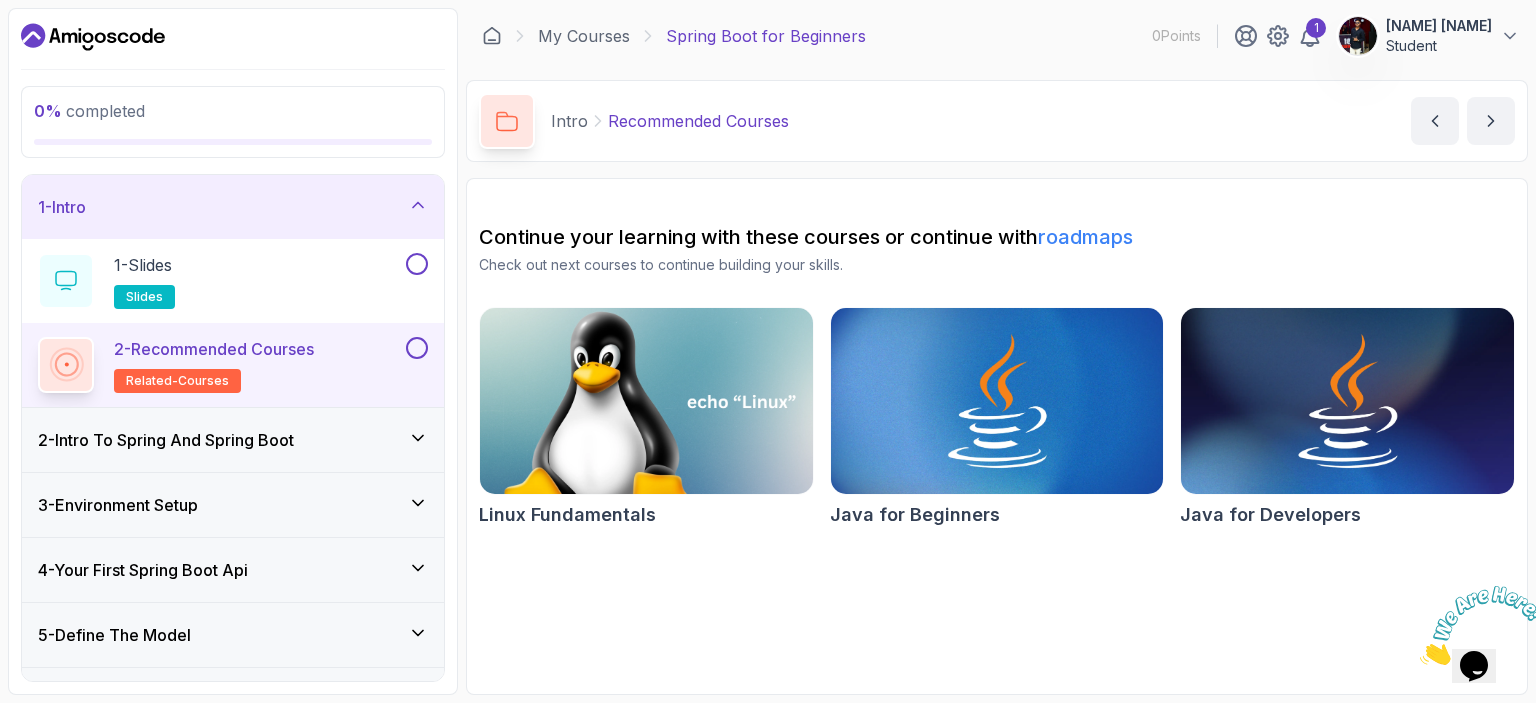 click at bounding box center [646, 401] 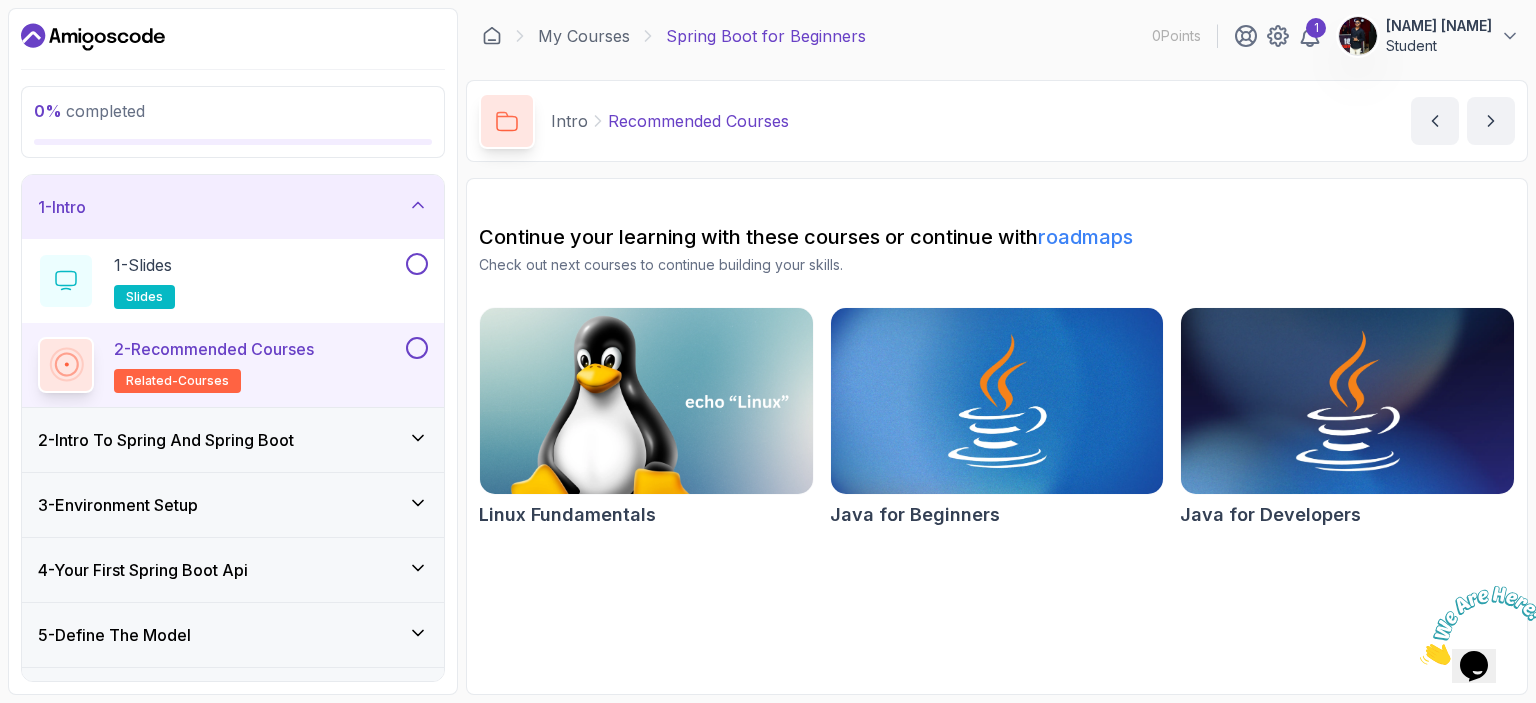 click at bounding box center (1347, 401) 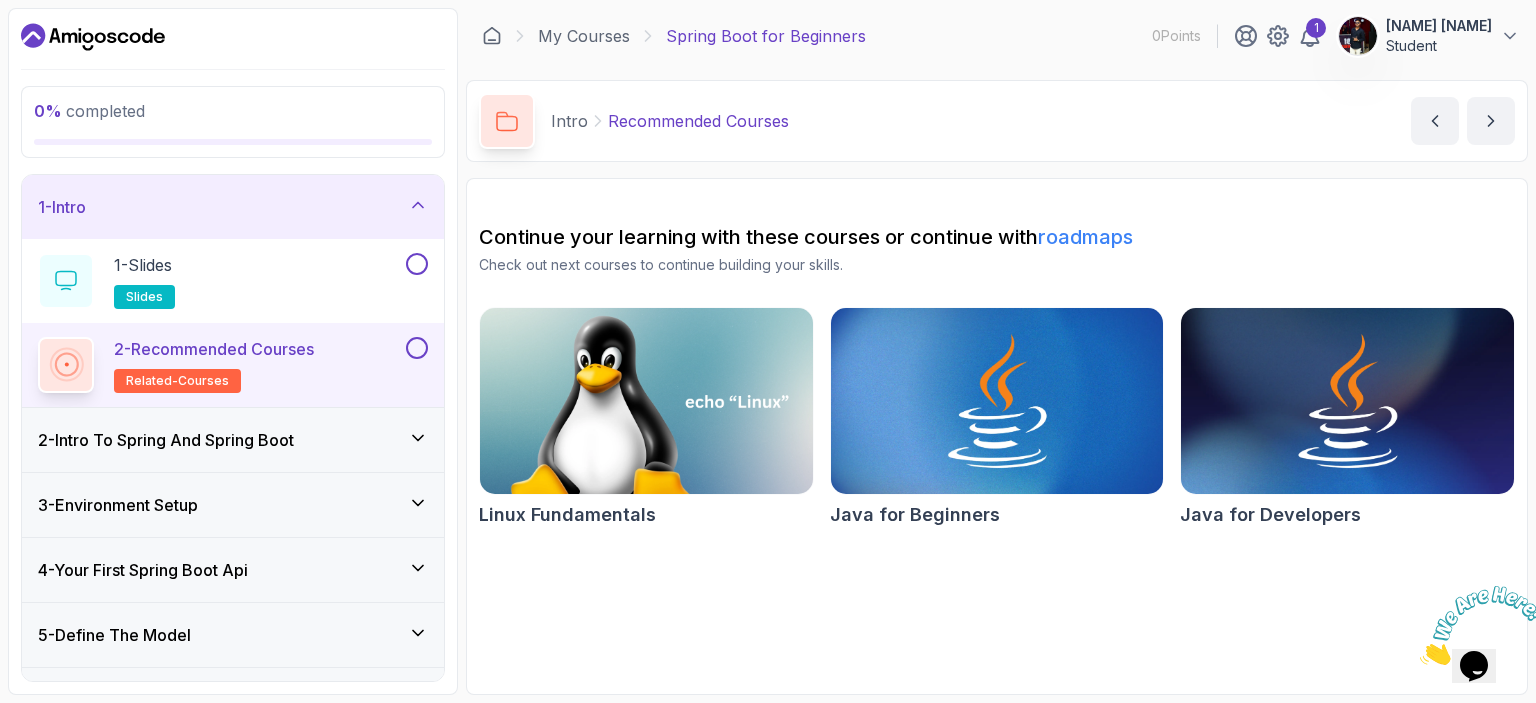 click on "2  -  Intro To Spring And Spring Boot" at bounding box center (166, 440) 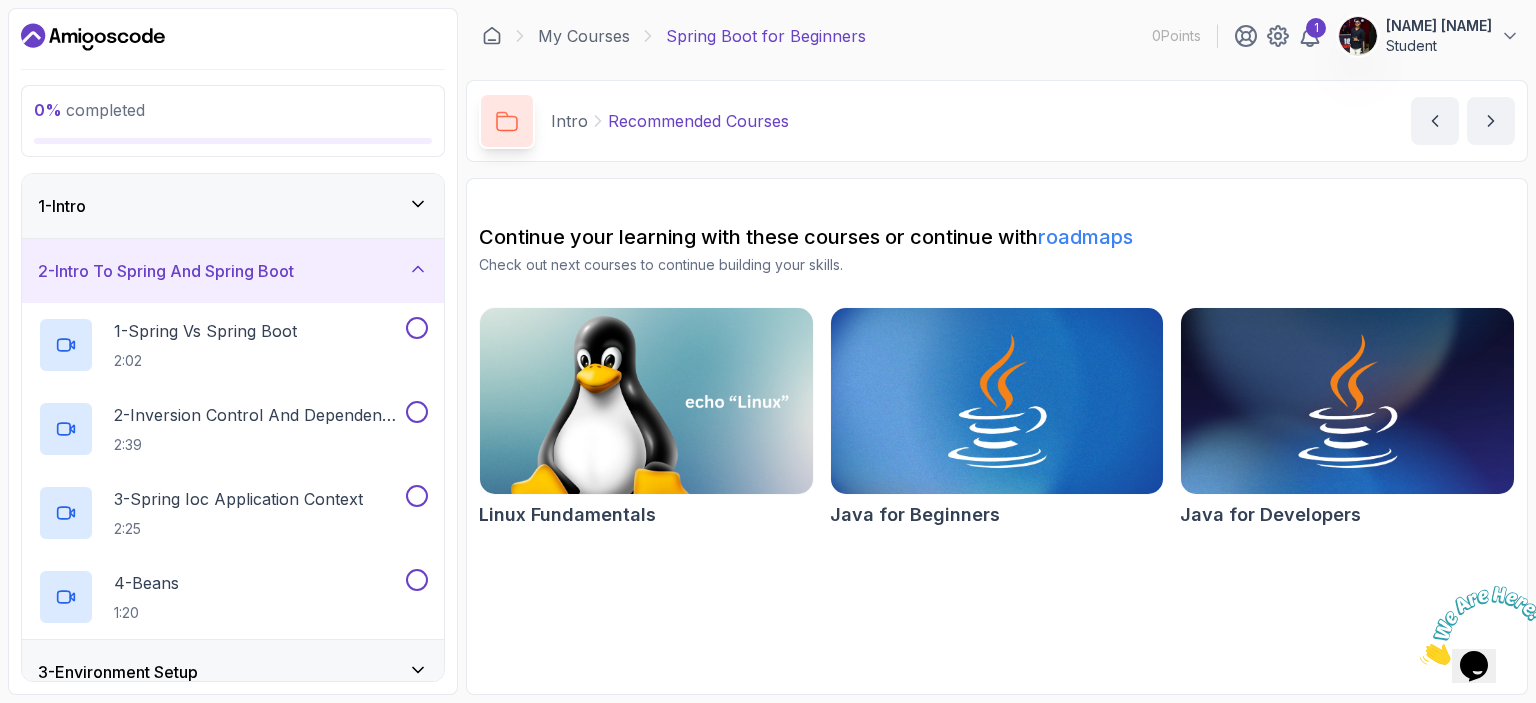 click on "2  -  Intro To Spring And Spring Boot" at bounding box center (233, 271) 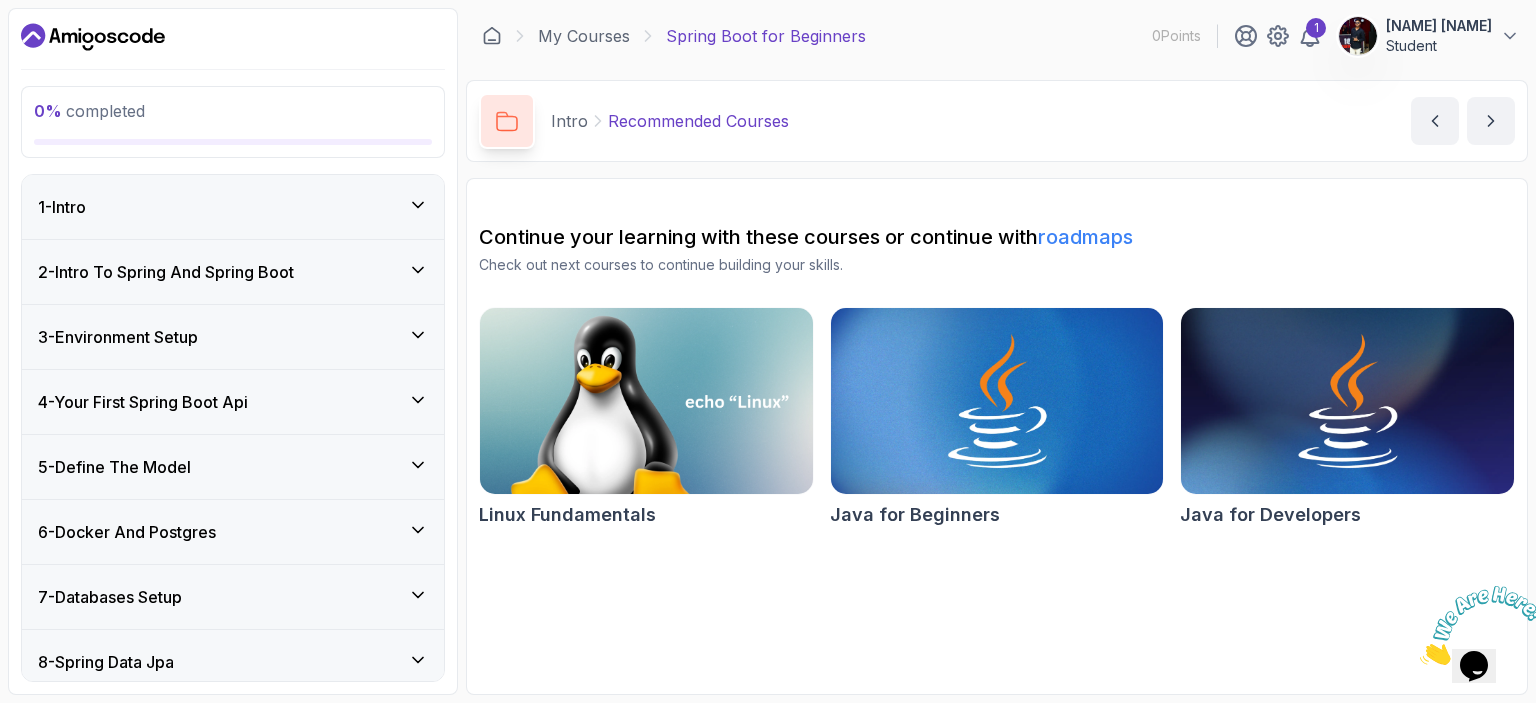 click on "1  -  Intro" at bounding box center [233, 207] 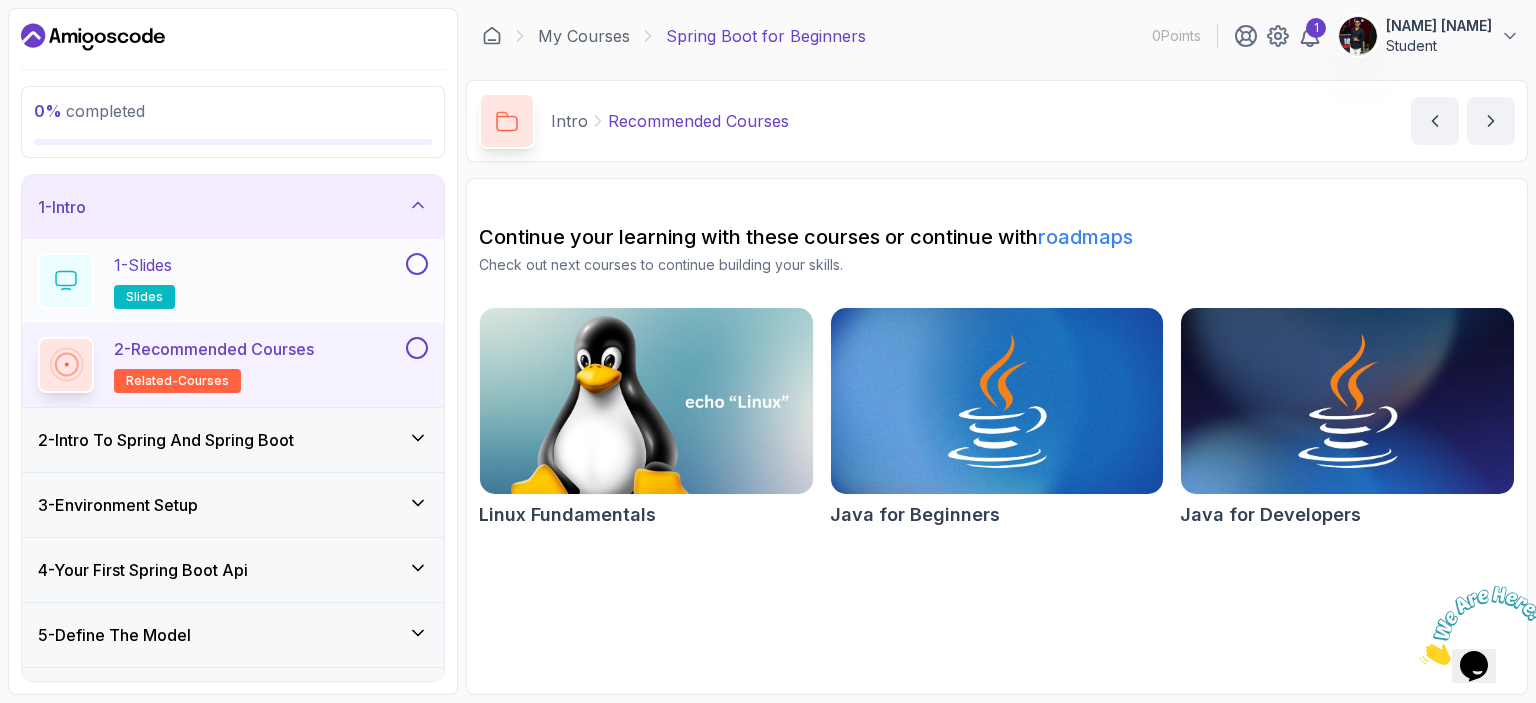 click at bounding box center [417, 264] 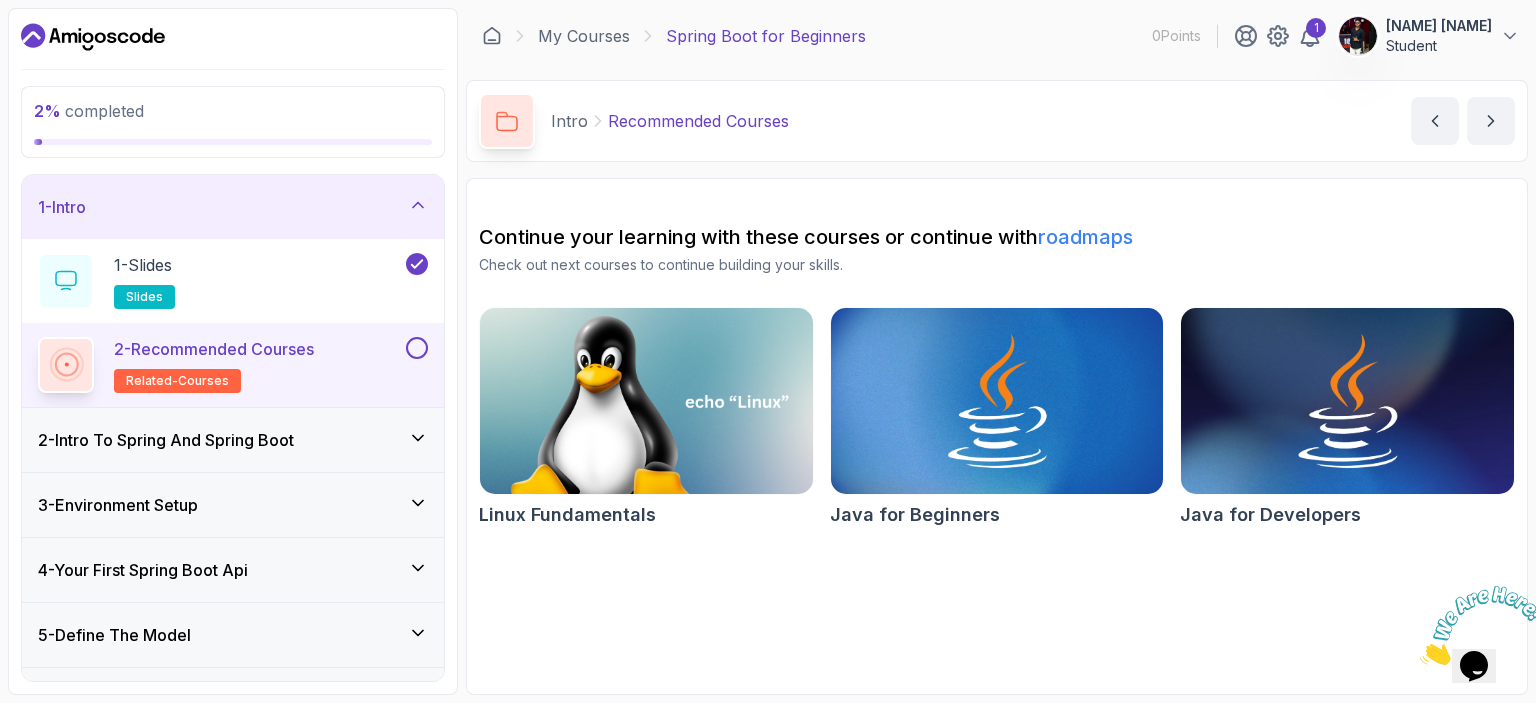 click at bounding box center [417, 348] 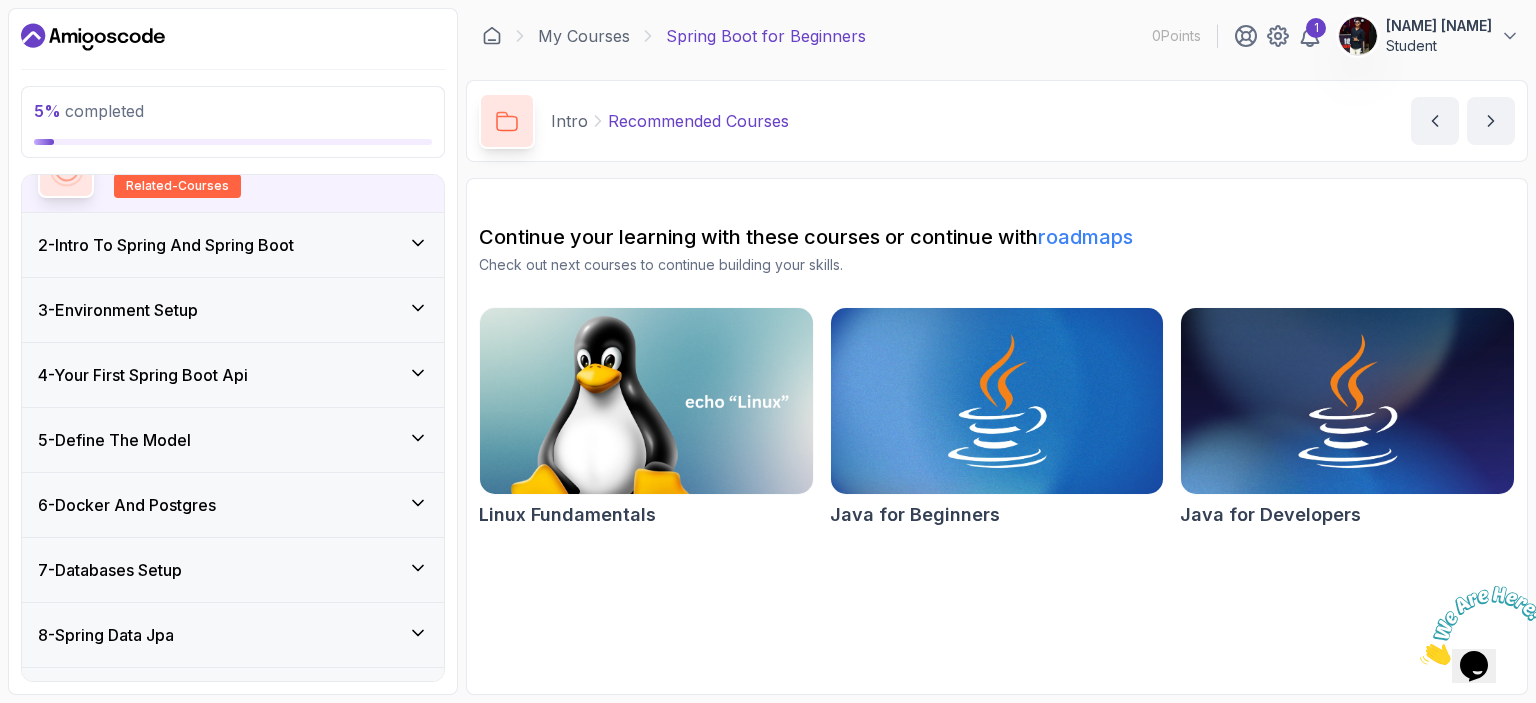scroll, scrollTop: 196, scrollLeft: 0, axis: vertical 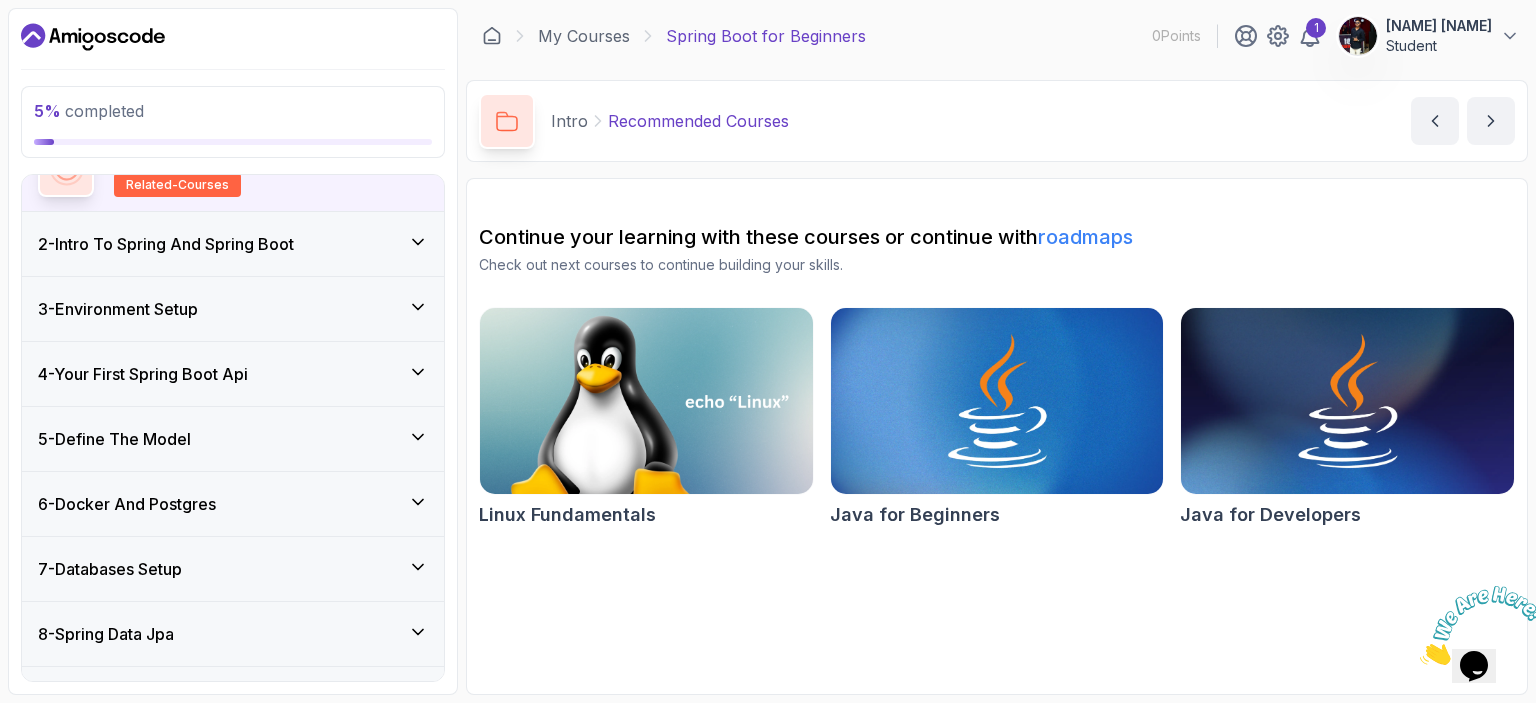 click on "2  -  Intro To Spring And Spring Boot" at bounding box center (233, 244) 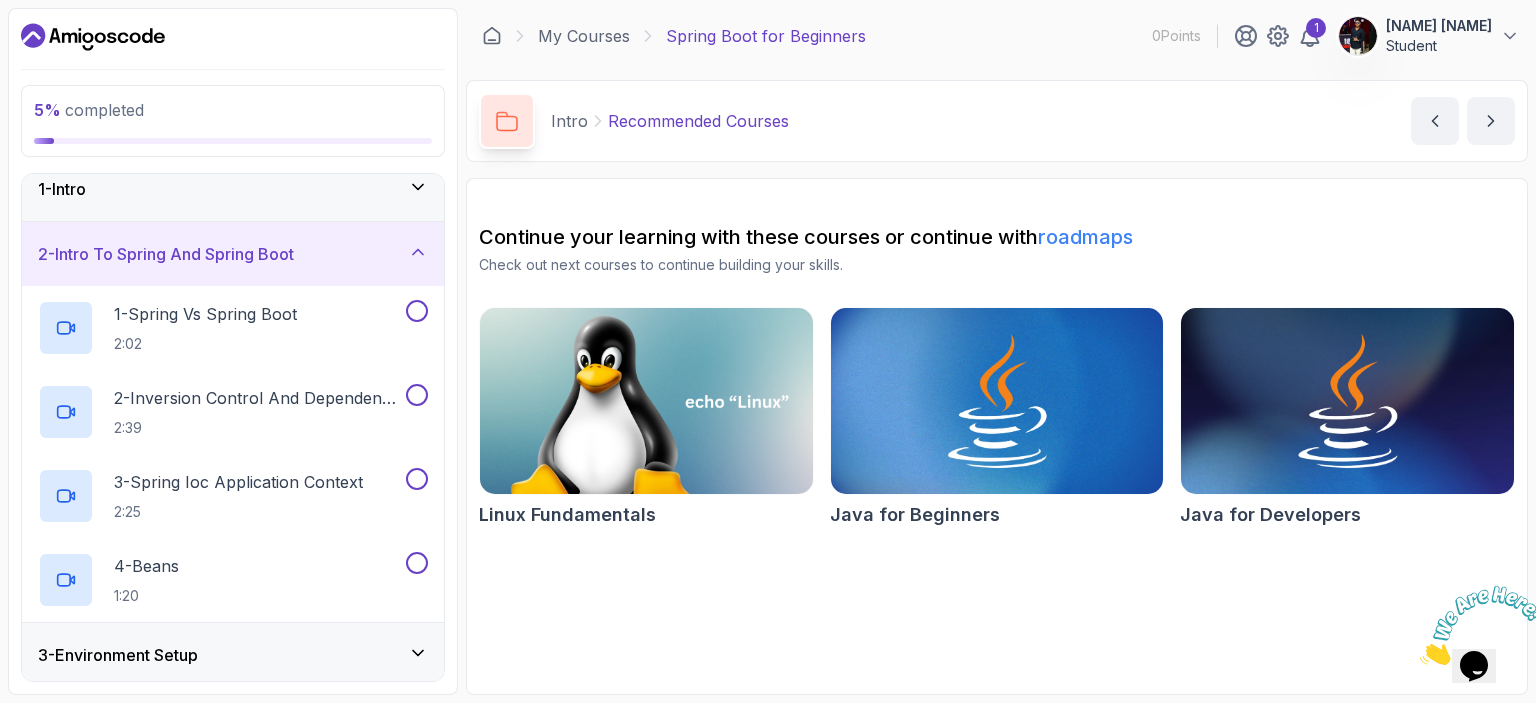 scroll, scrollTop: 13, scrollLeft: 0, axis: vertical 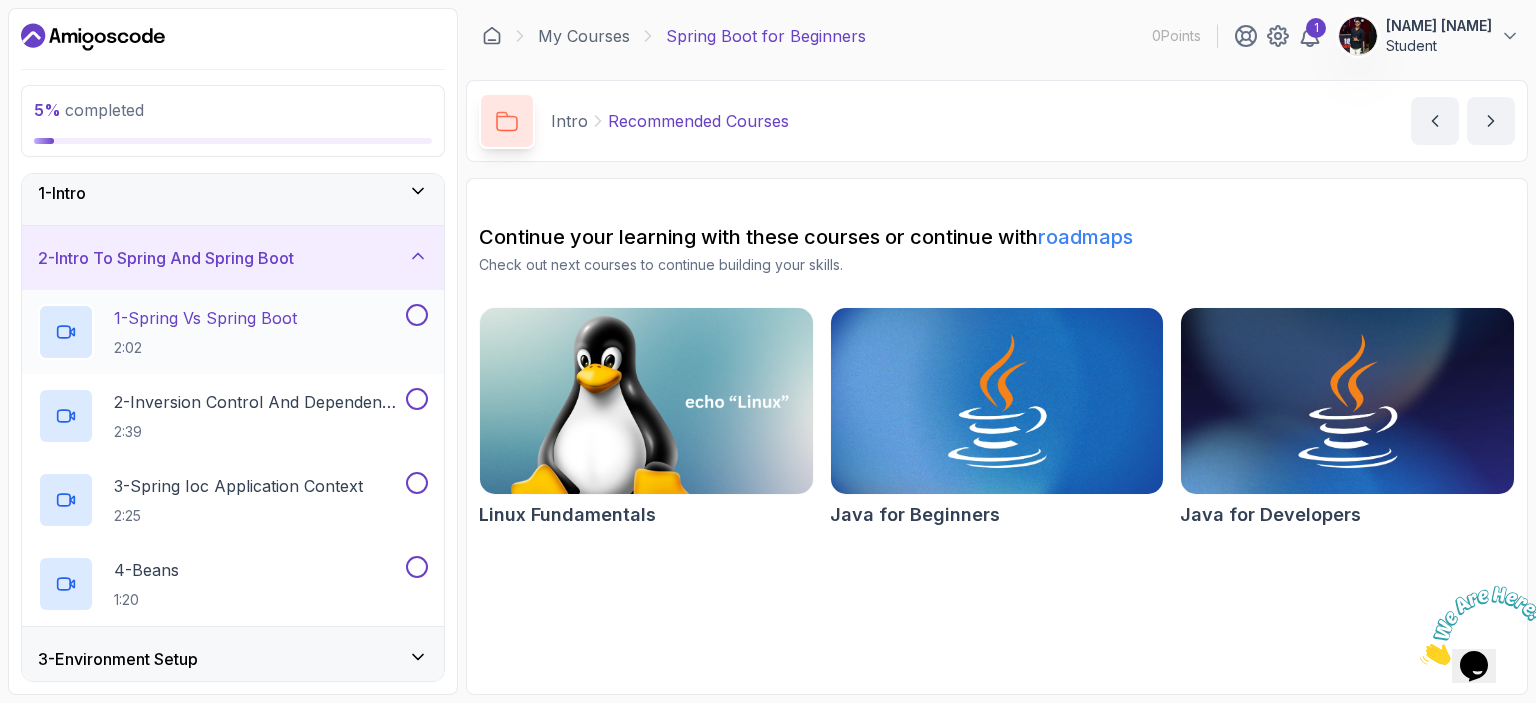 click on "1  -  Spring Vs Spring Boot" at bounding box center (205, 318) 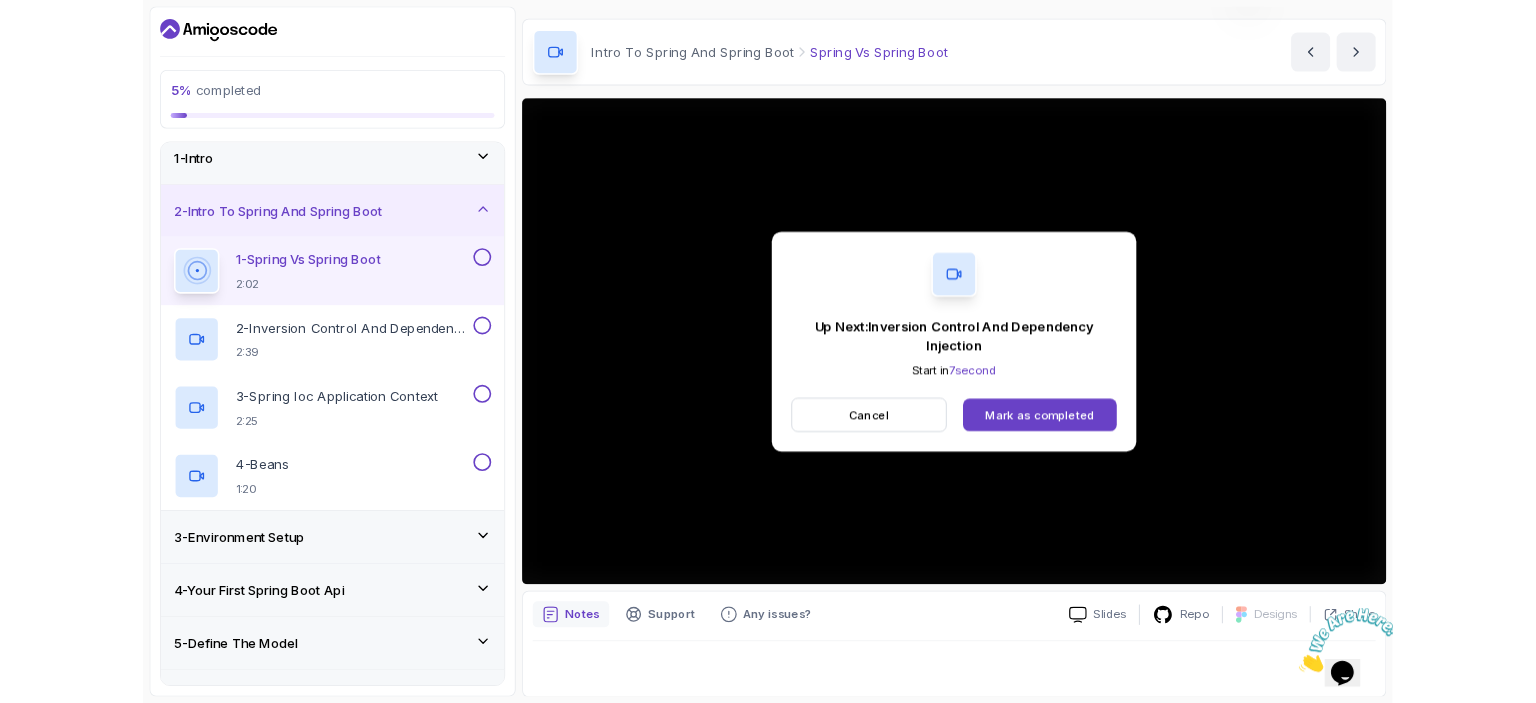 scroll, scrollTop: 218, scrollLeft: 0, axis: vertical 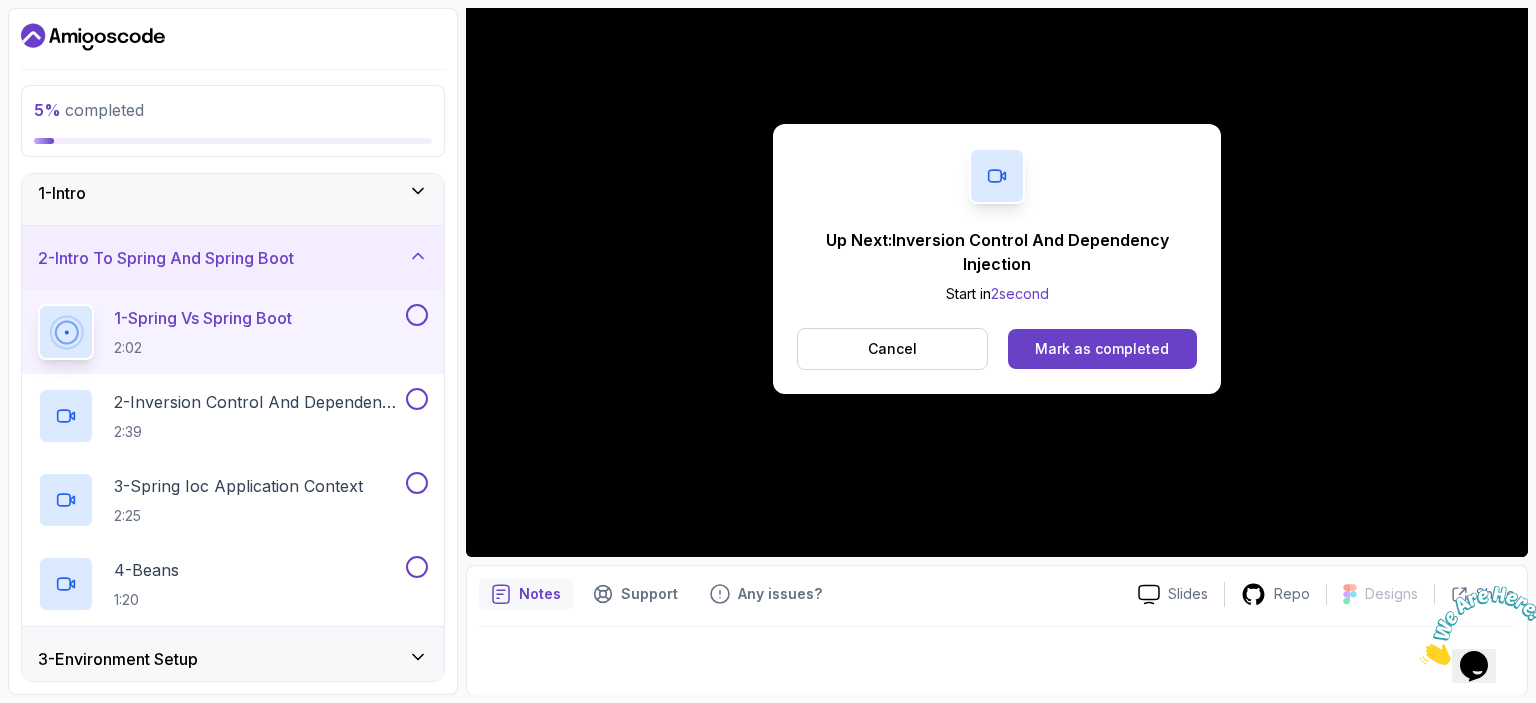 click at bounding box center [417, 315] 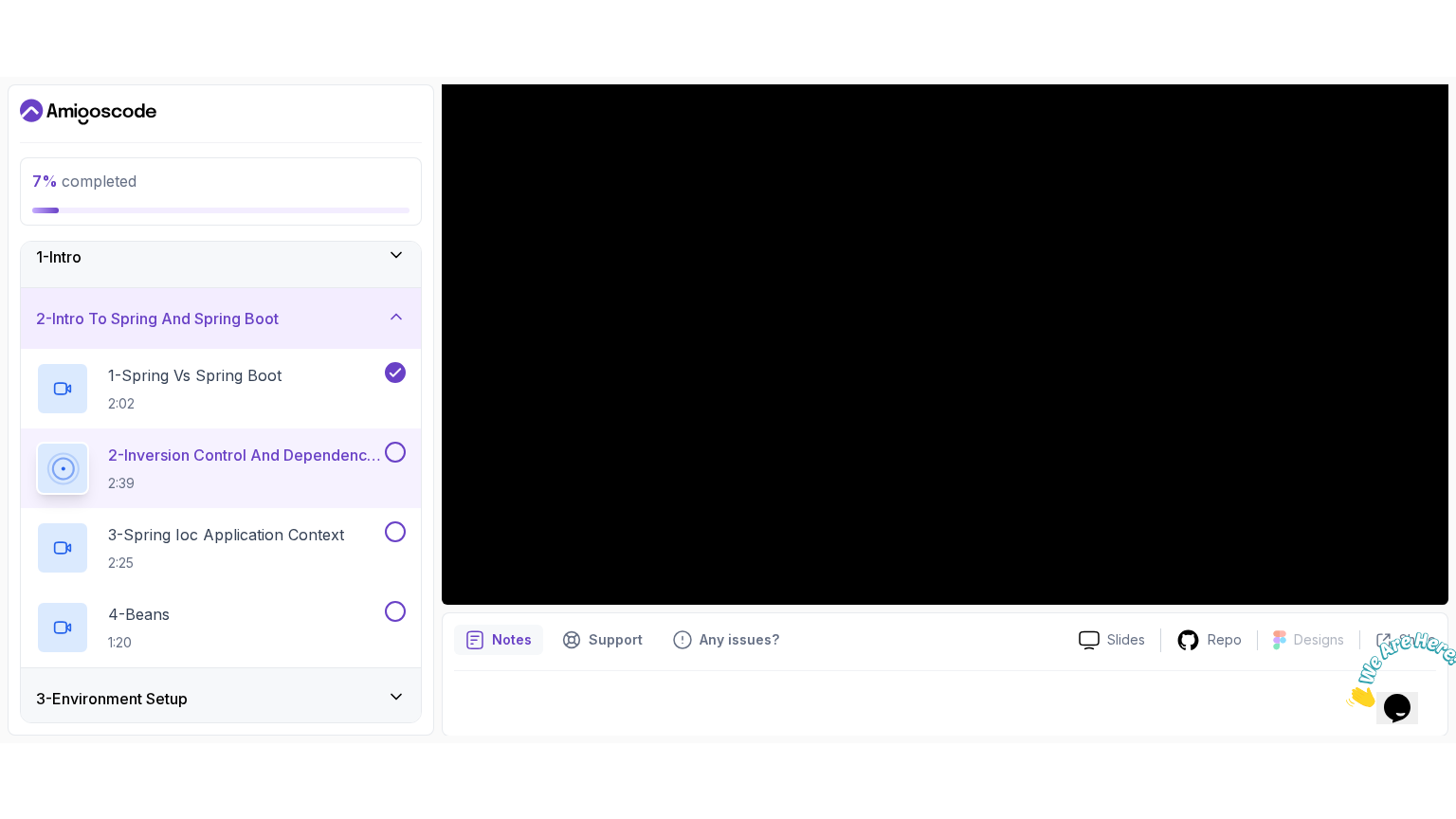 scroll, scrollTop: 14, scrollLeft: 0, axis: vertical 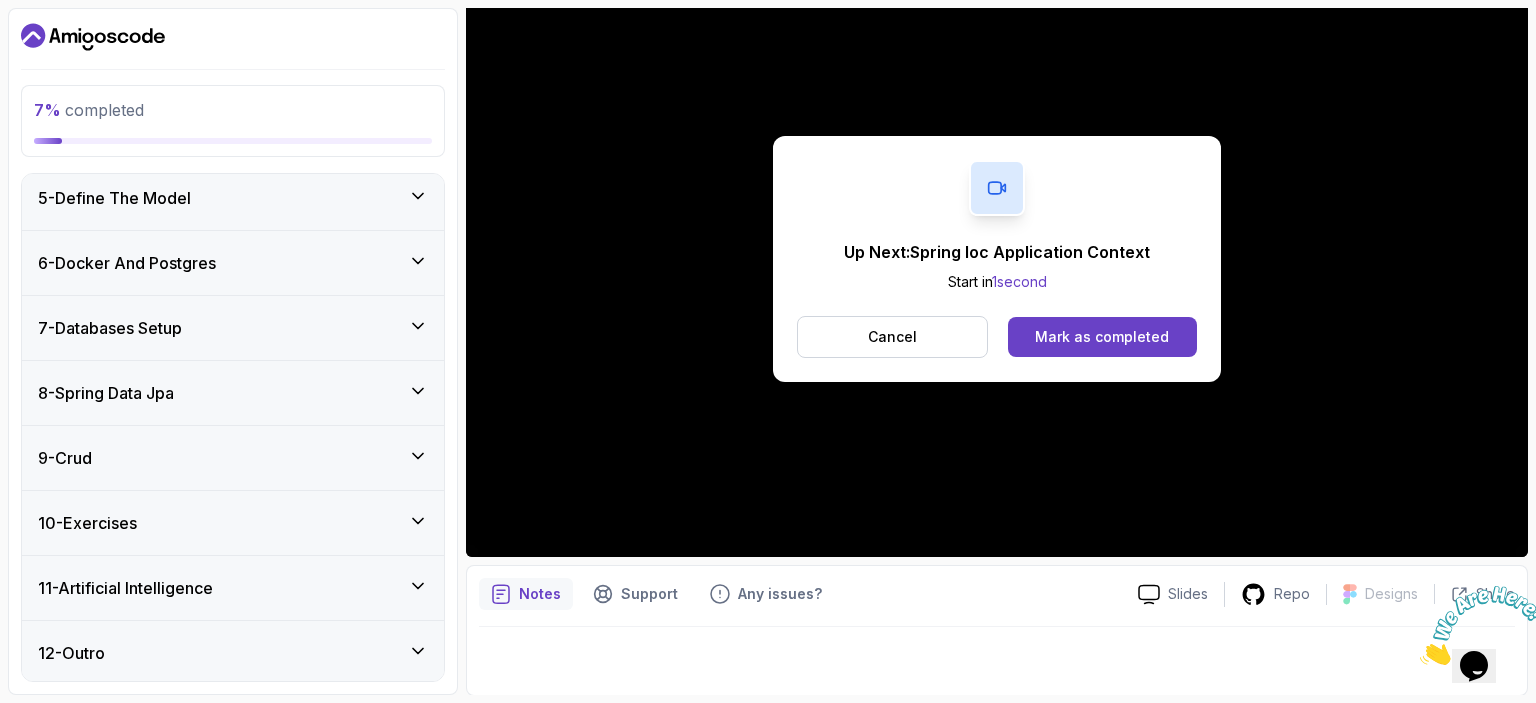 click on "12  -  Outro" at bounding box center [233, 653] 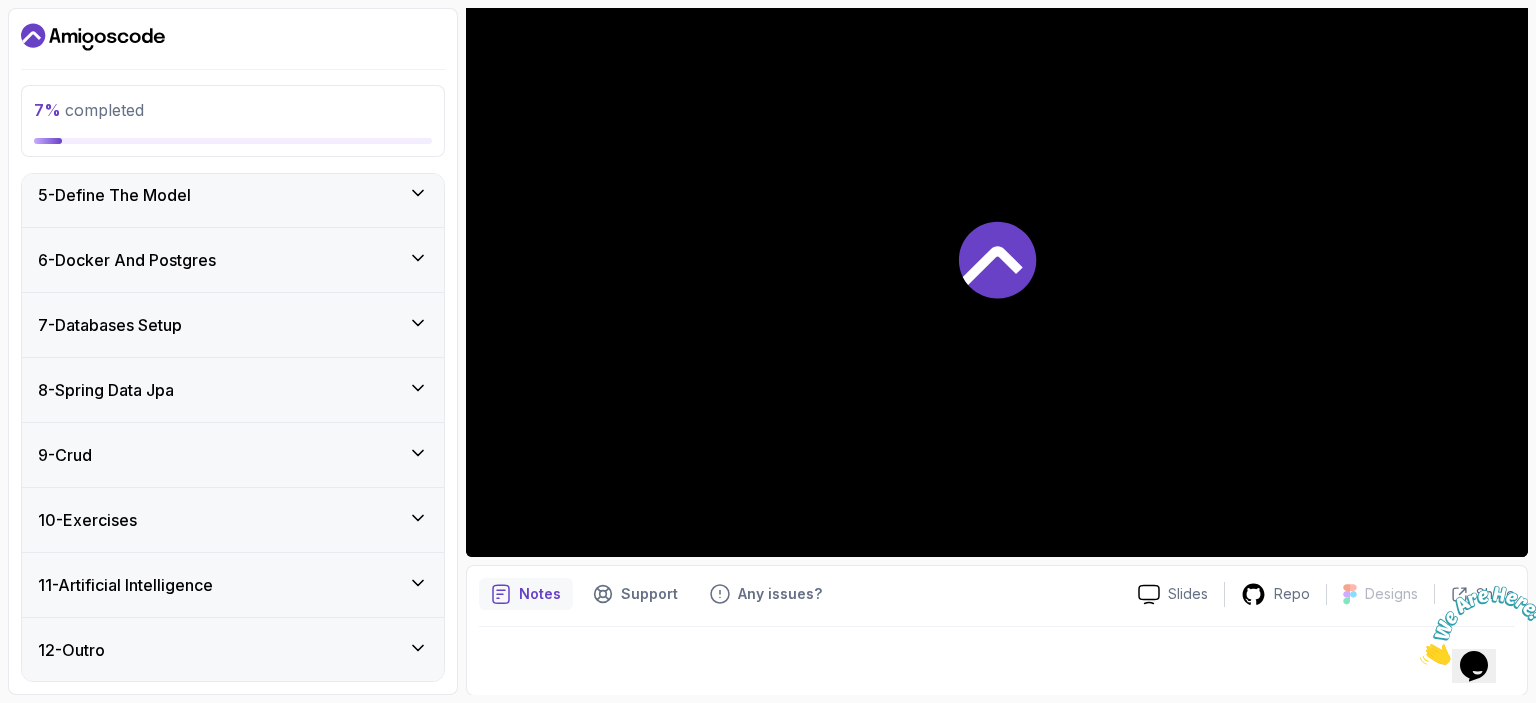 scroll, scrollTop: 604, scrollLeft: 0, axis: vertical 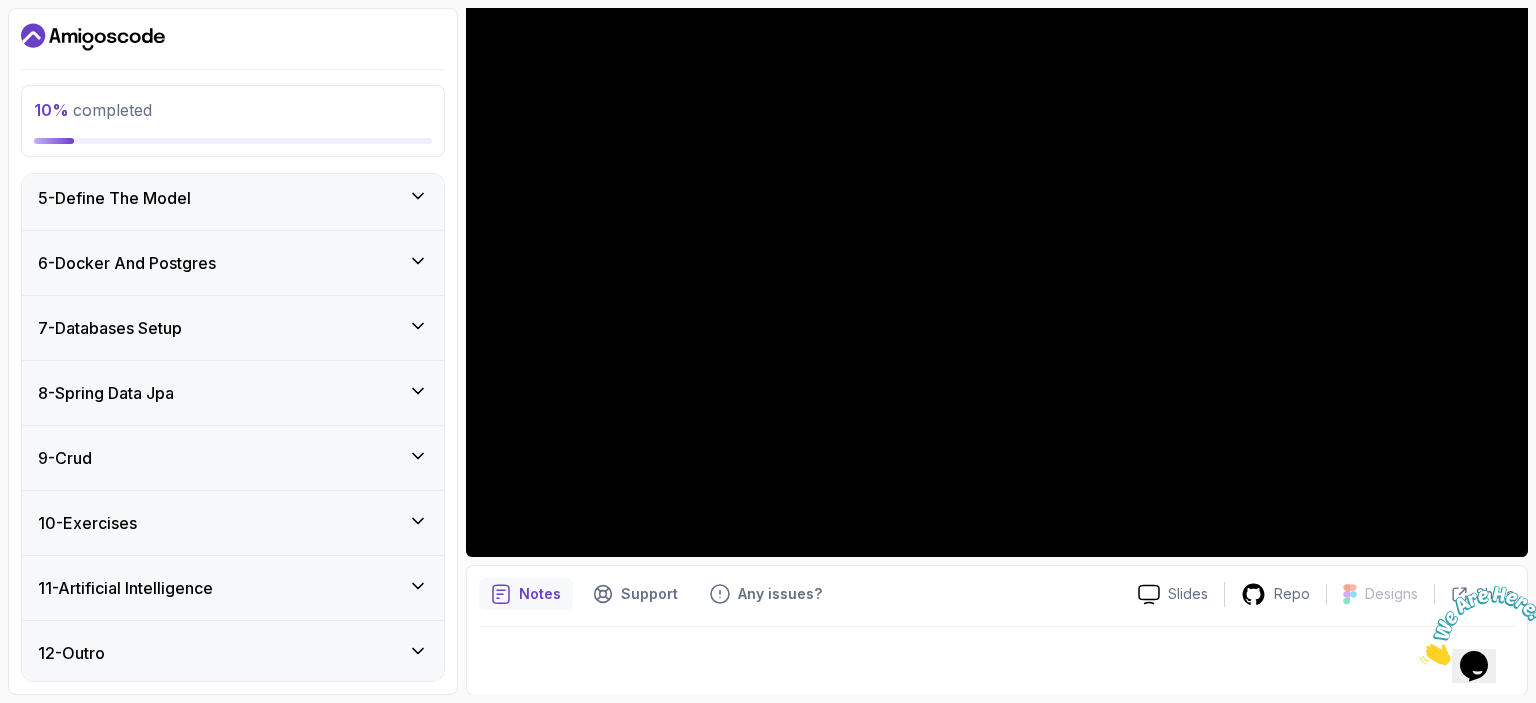 click on "12  -  Outro" at bounding box center (233, 653) 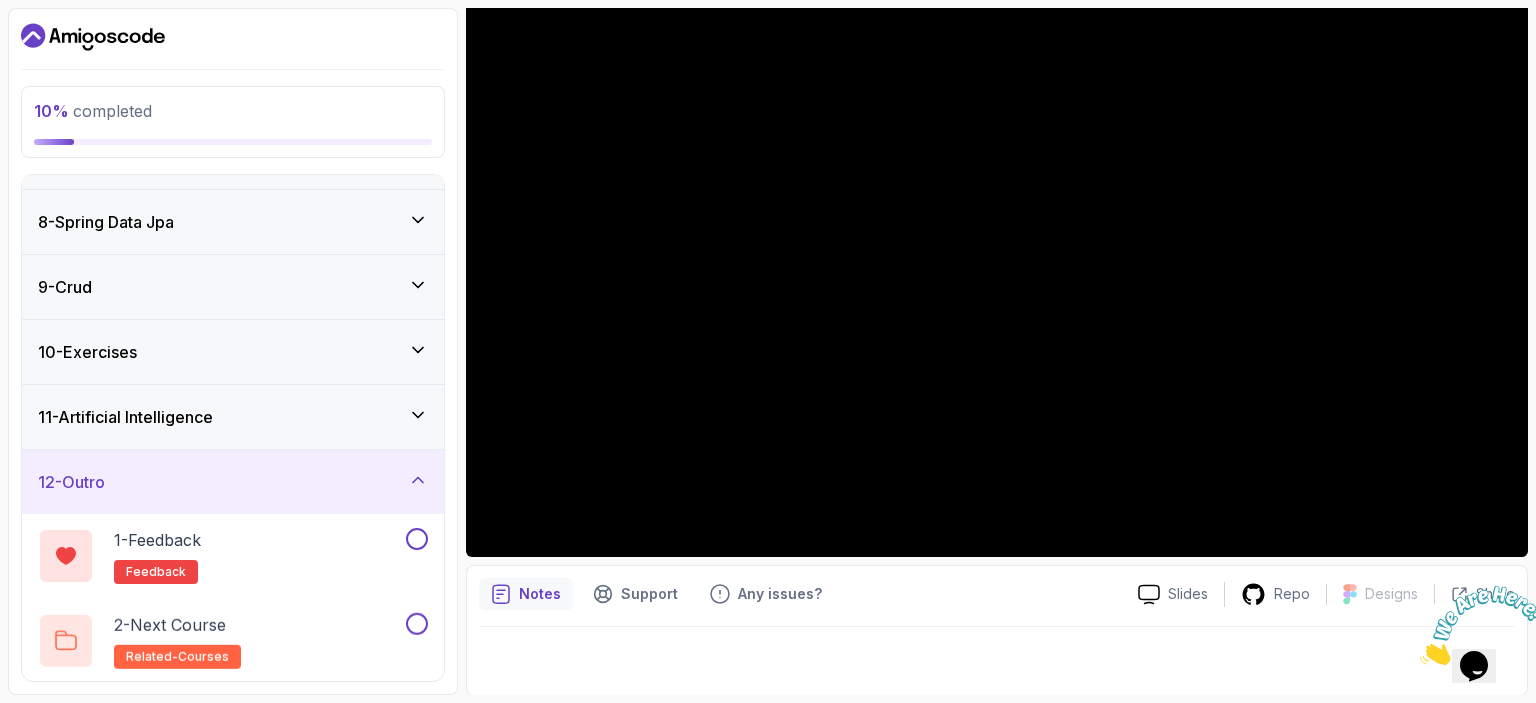scroll, scrollTop: 436, scrollLeft: 0, axis: vertical 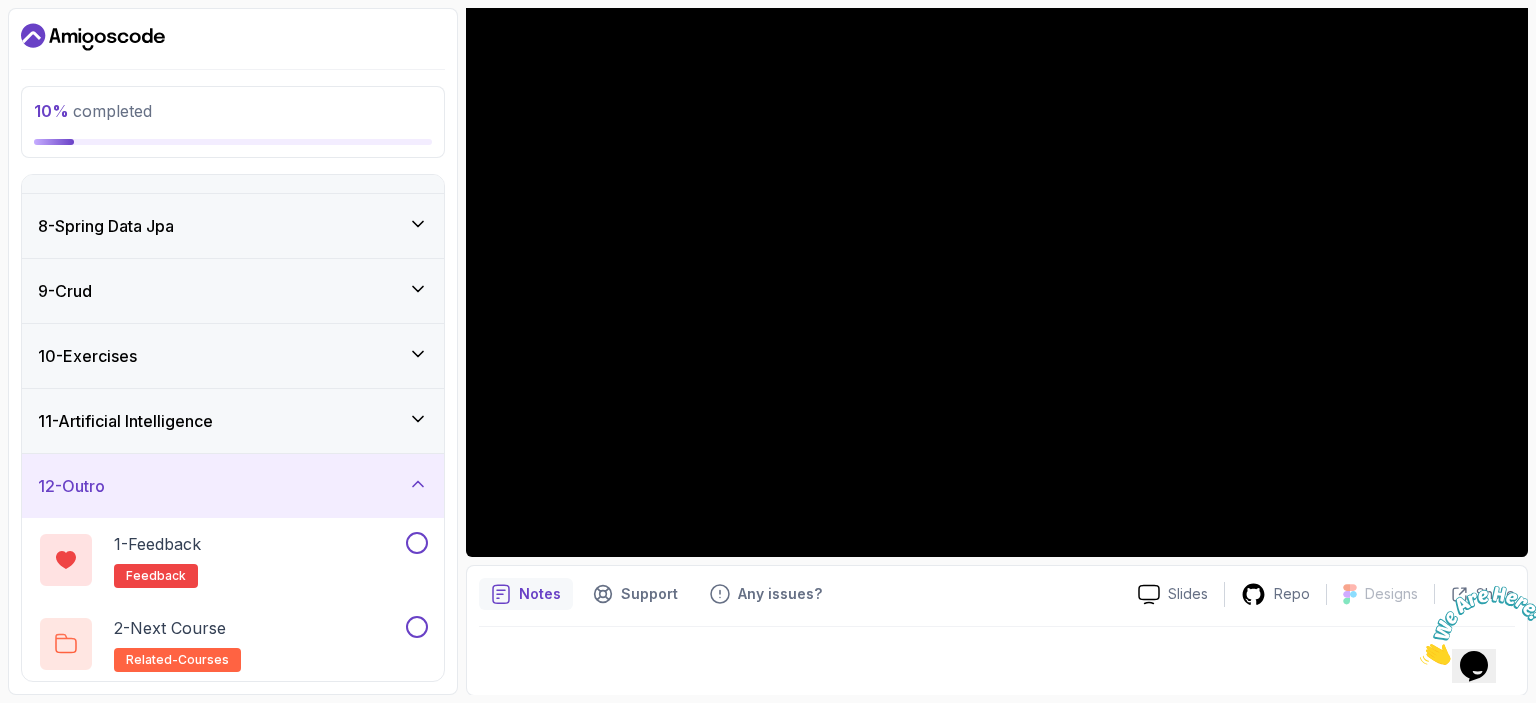 click on "11  -  Artificial Intelligence" at bounding box center (233, 421) 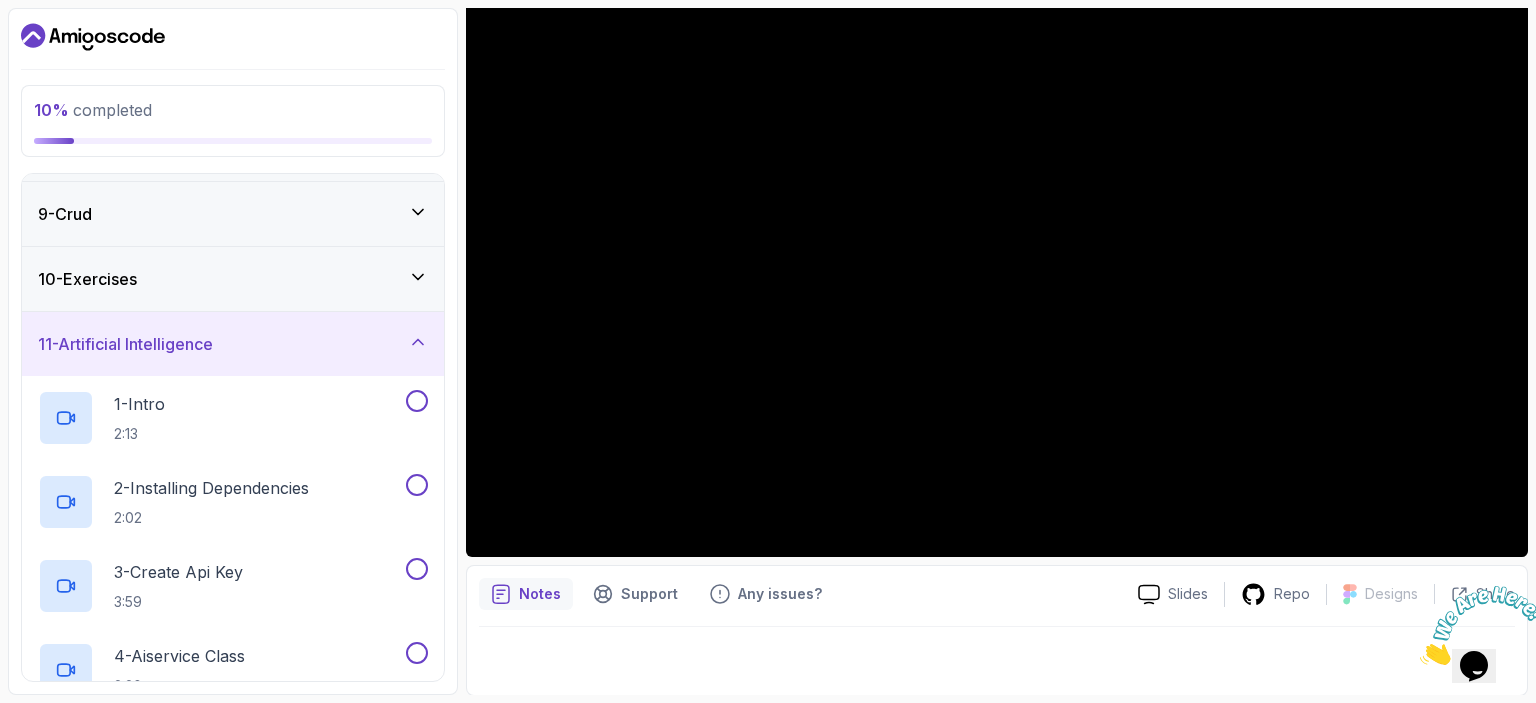 scroll, scrollTop: 508, scrollLeft: 0, axis: vertical 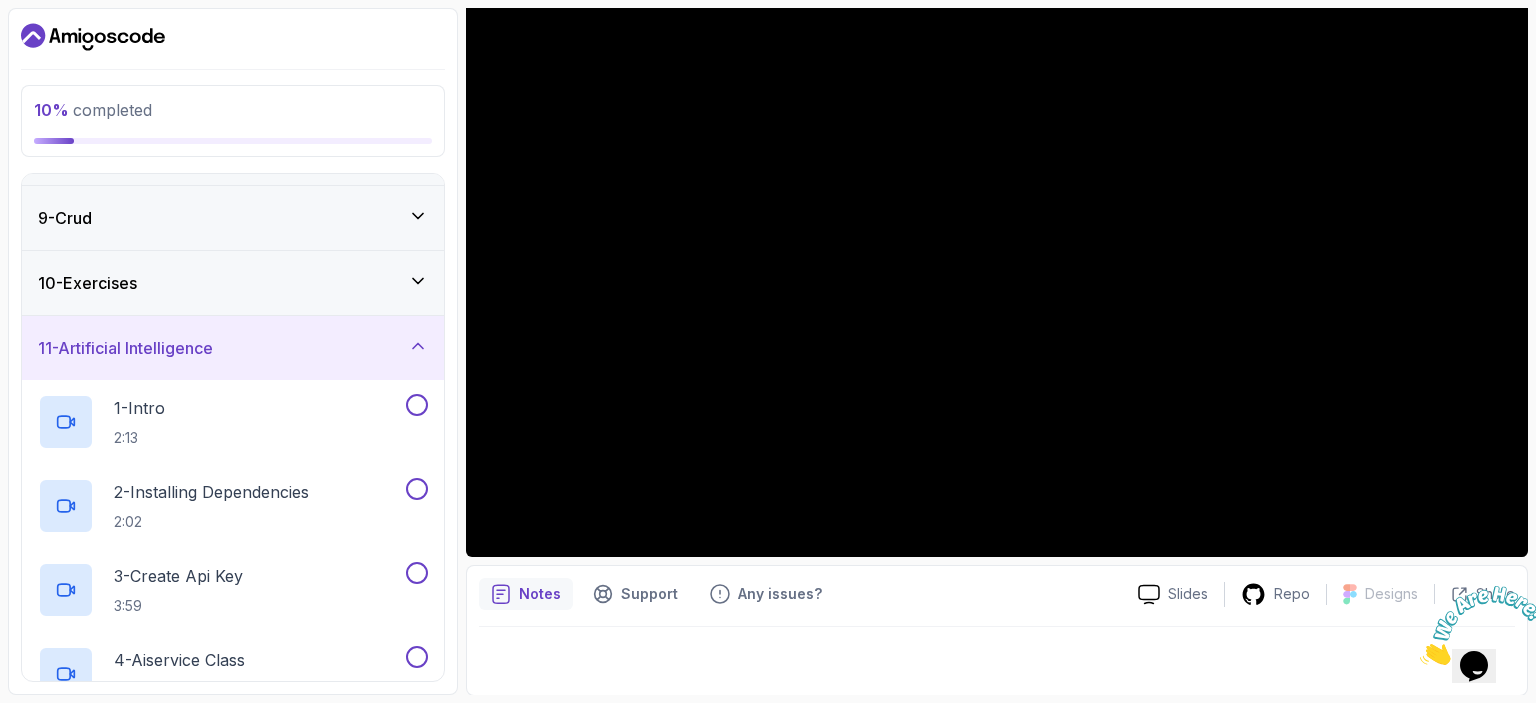 click on "11  -  Artificial Intelligence" at bounding box center [233, 348] 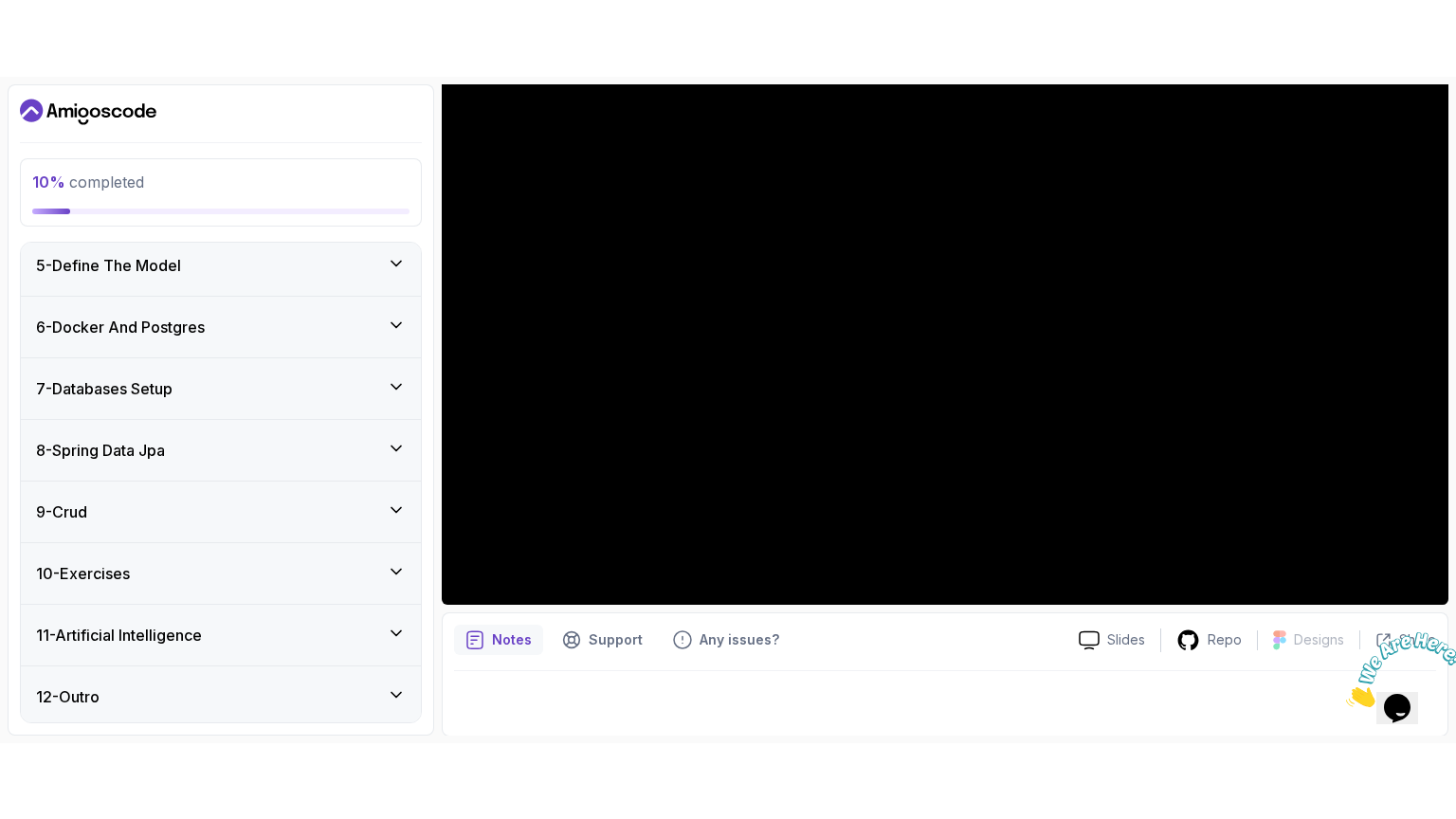 scroll, scrollTop: 0, scrollLeft: 0, axis: both 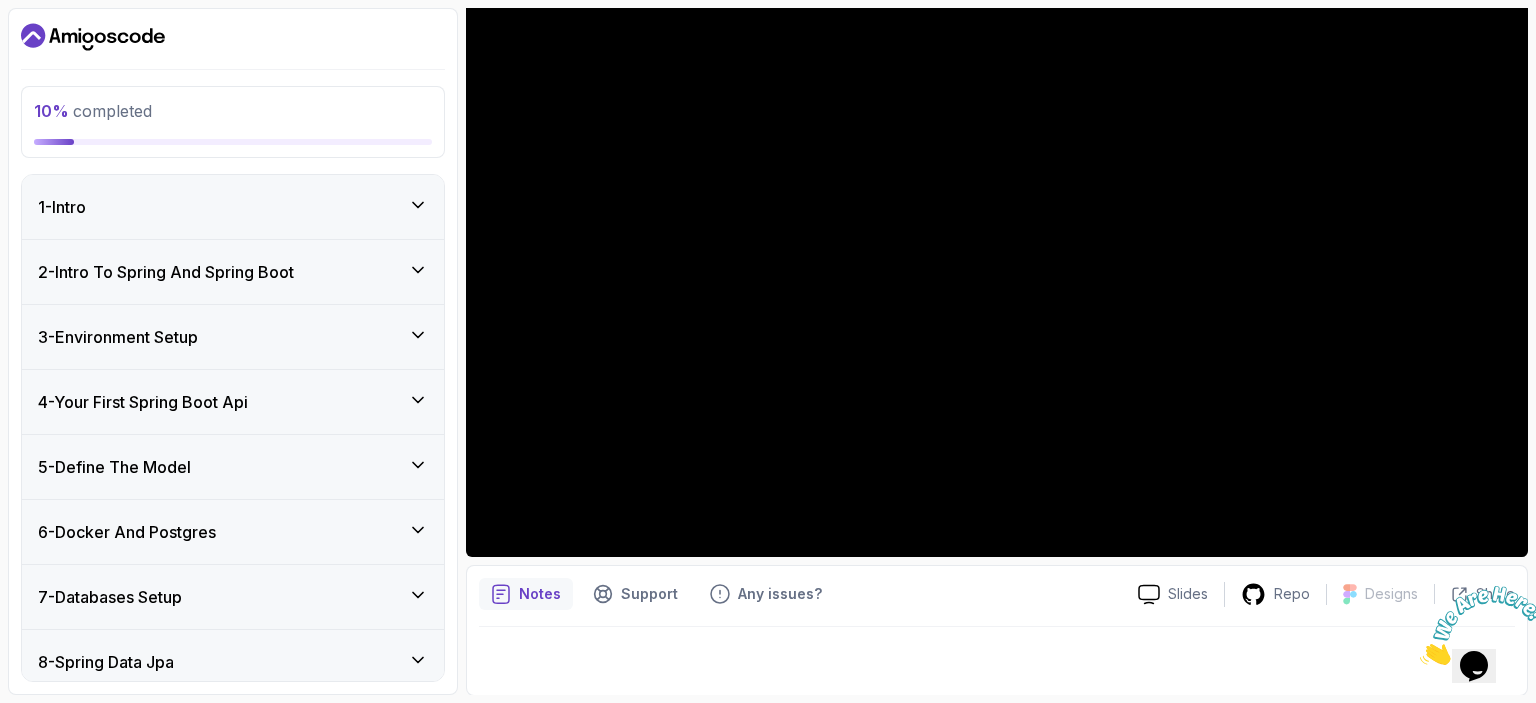 click on "1  -  Intro" at bounding box center [233, 207] 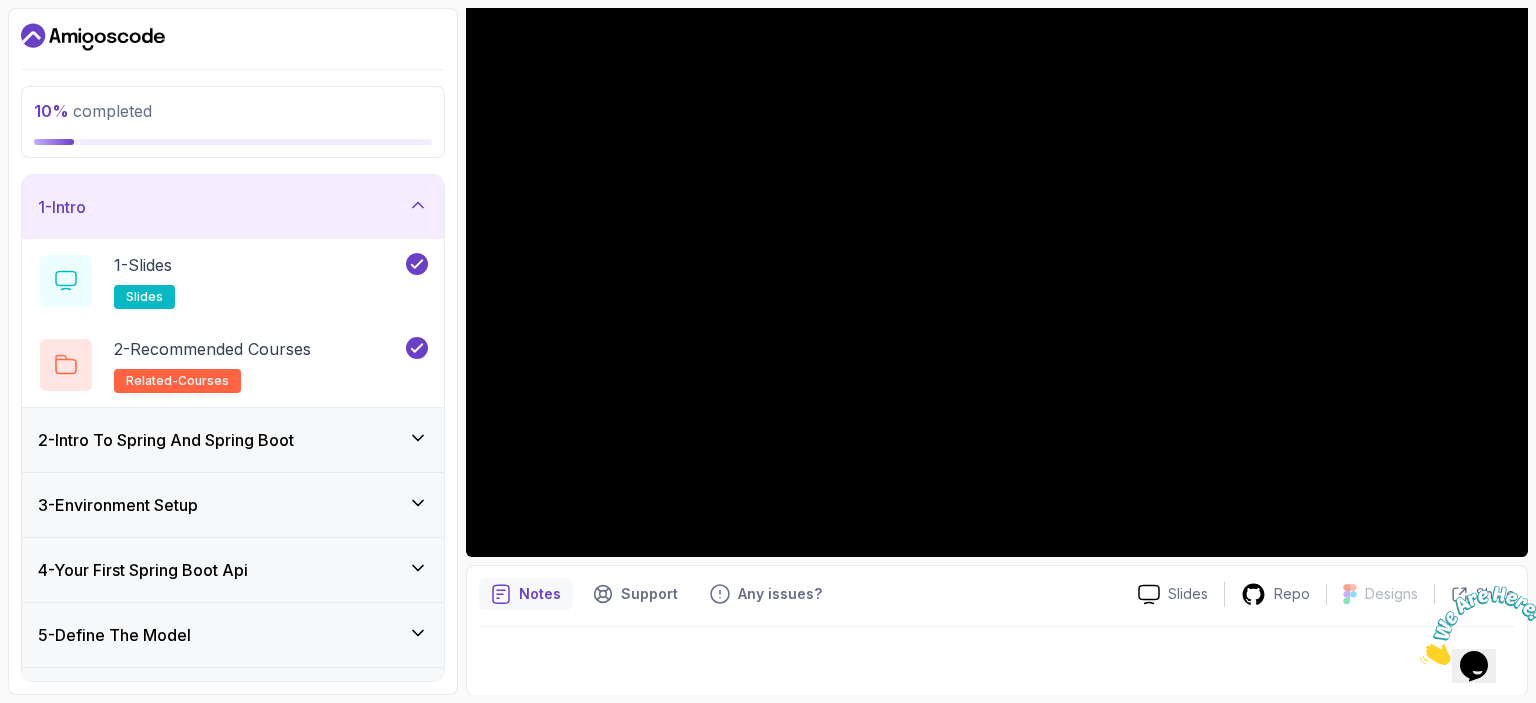 click on "2  -  Intro To Spring And Spring Boot" at bounding box center (233, 440) 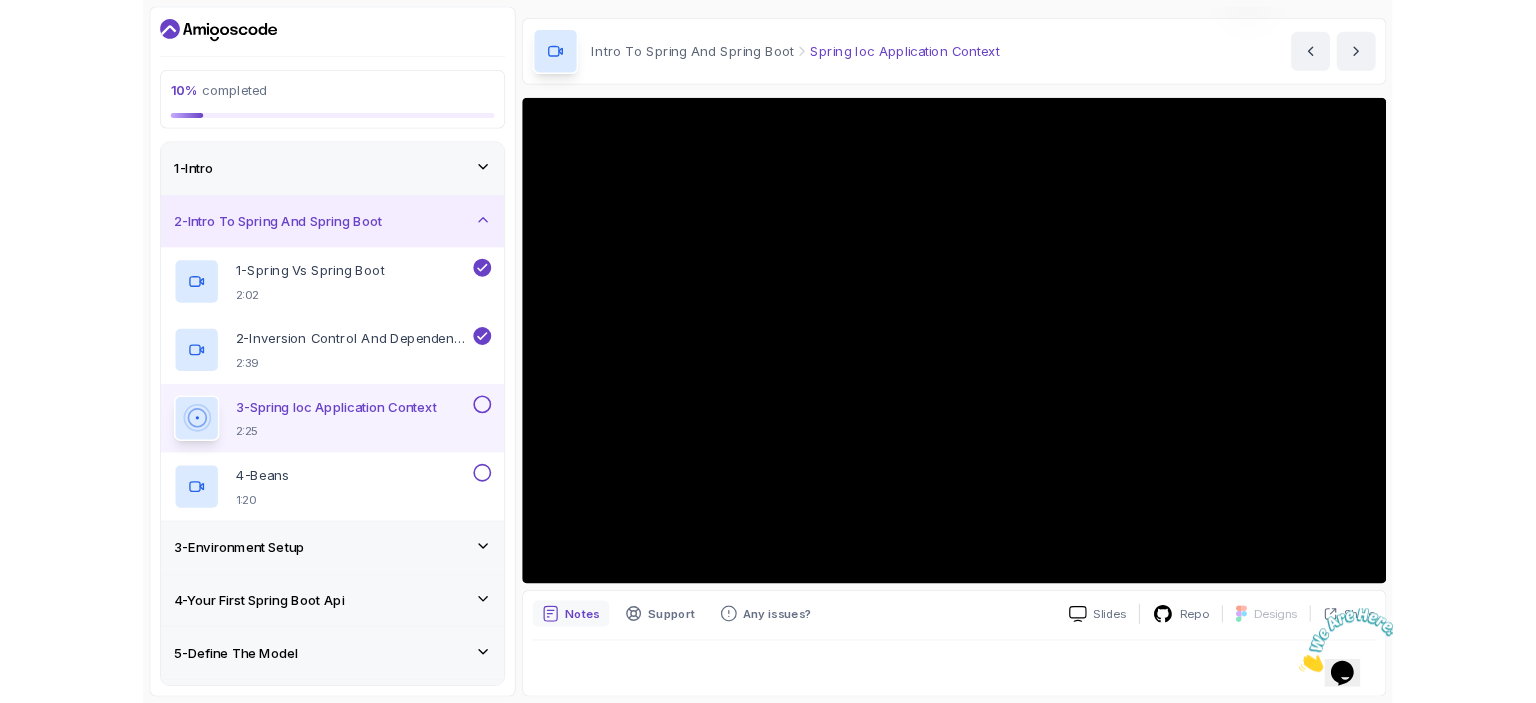 scroll, scrollTop: 57, scrollLeft: 0, axis: vertical 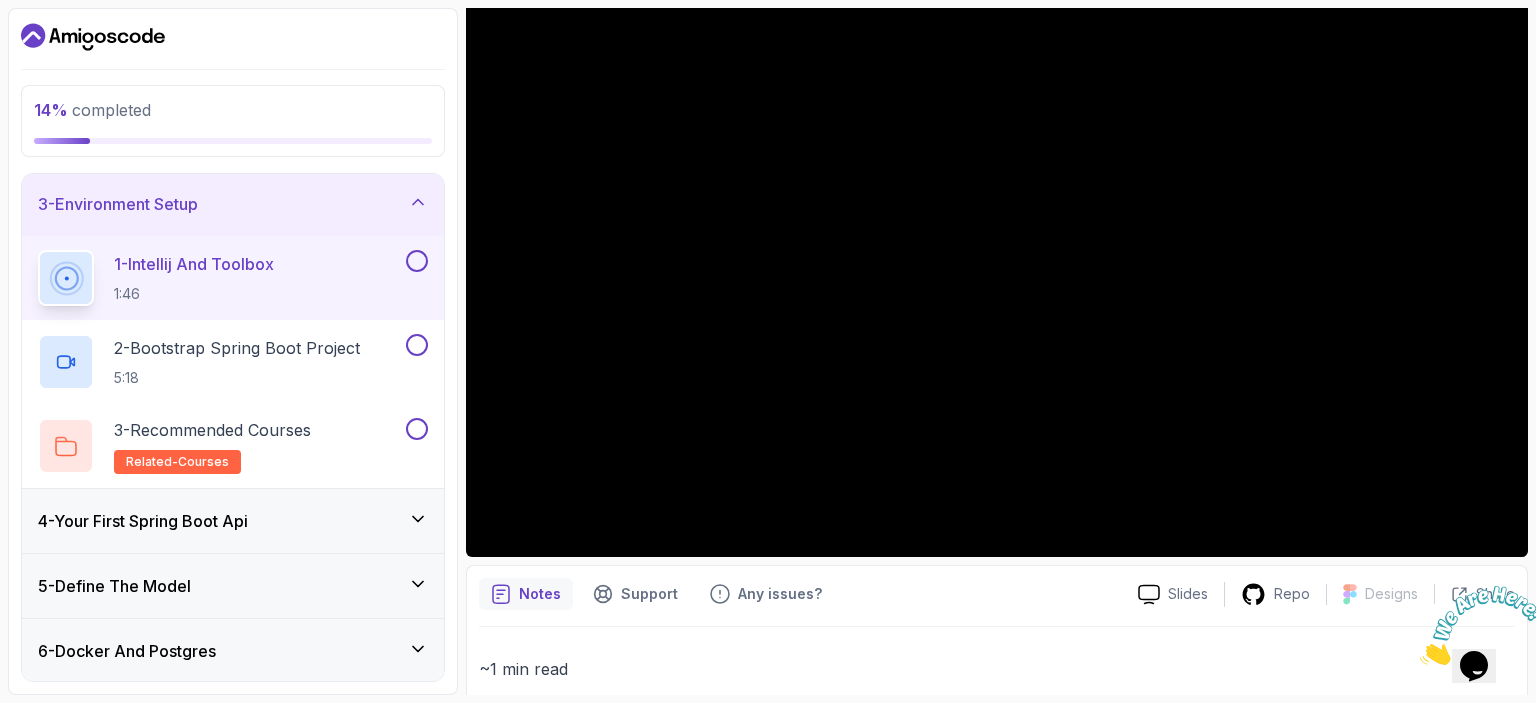 click on "4  -  Your First Spring Boot Api" at bounding box center (233, 521) 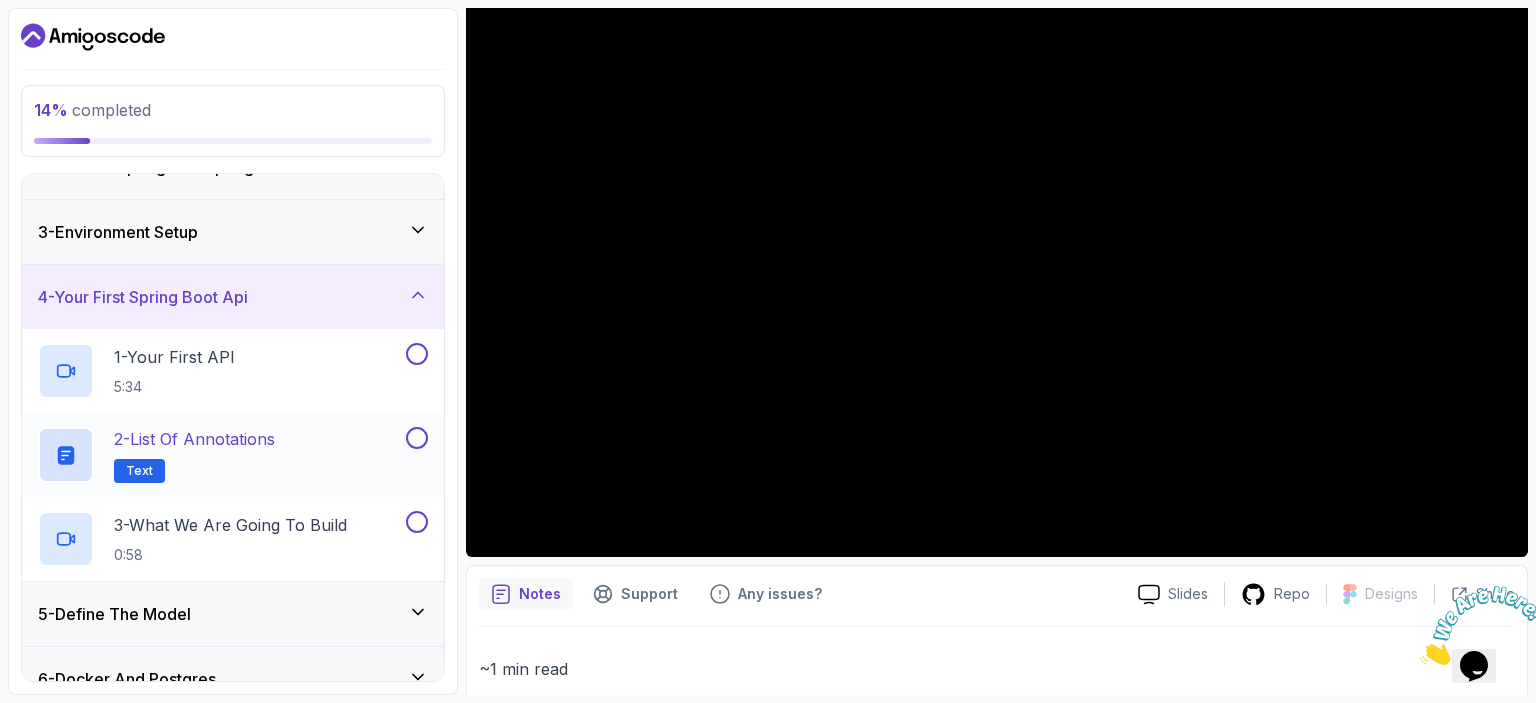 scroll, scrollTop: 0, scrollLeft: 0, axis: both 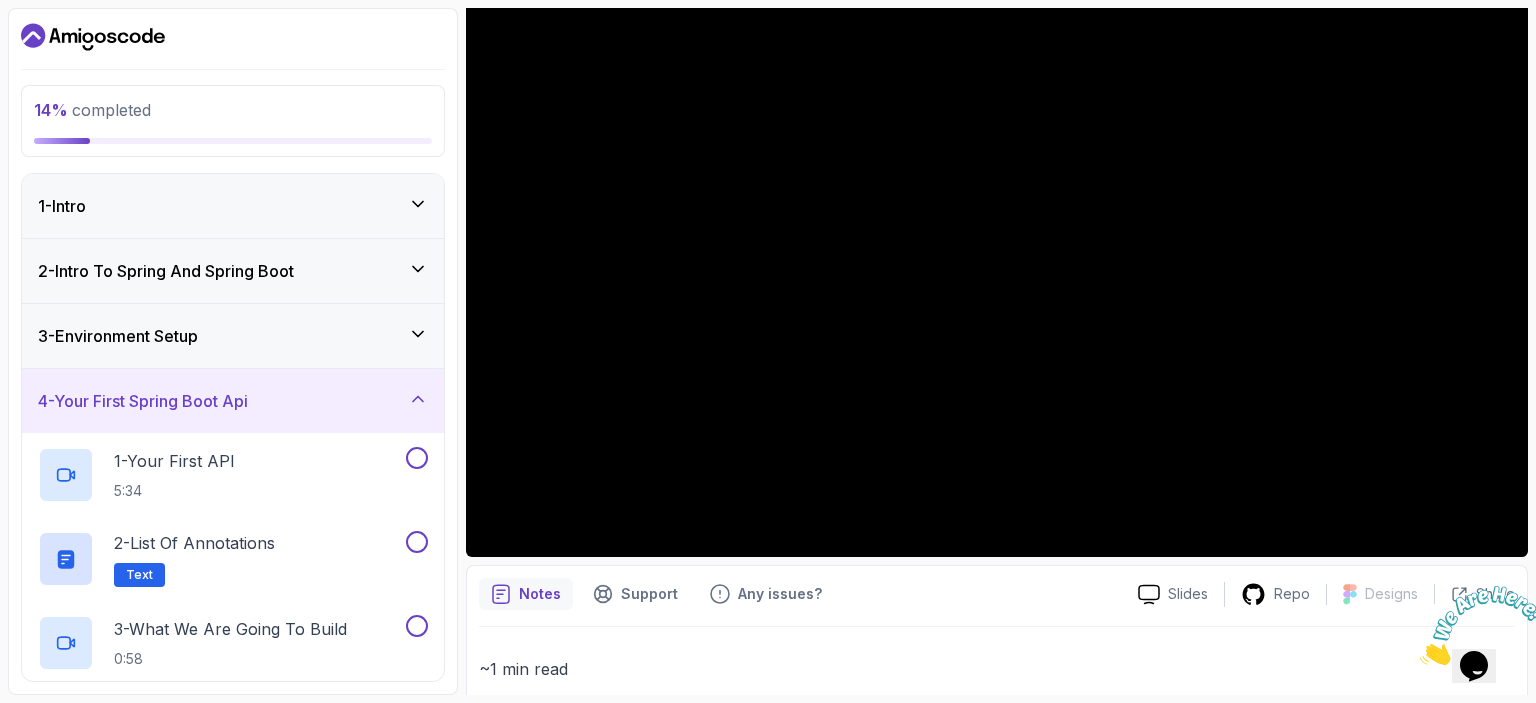 click on "4  -  Your First Spring Boot Api" at bounding box center [233, 401] 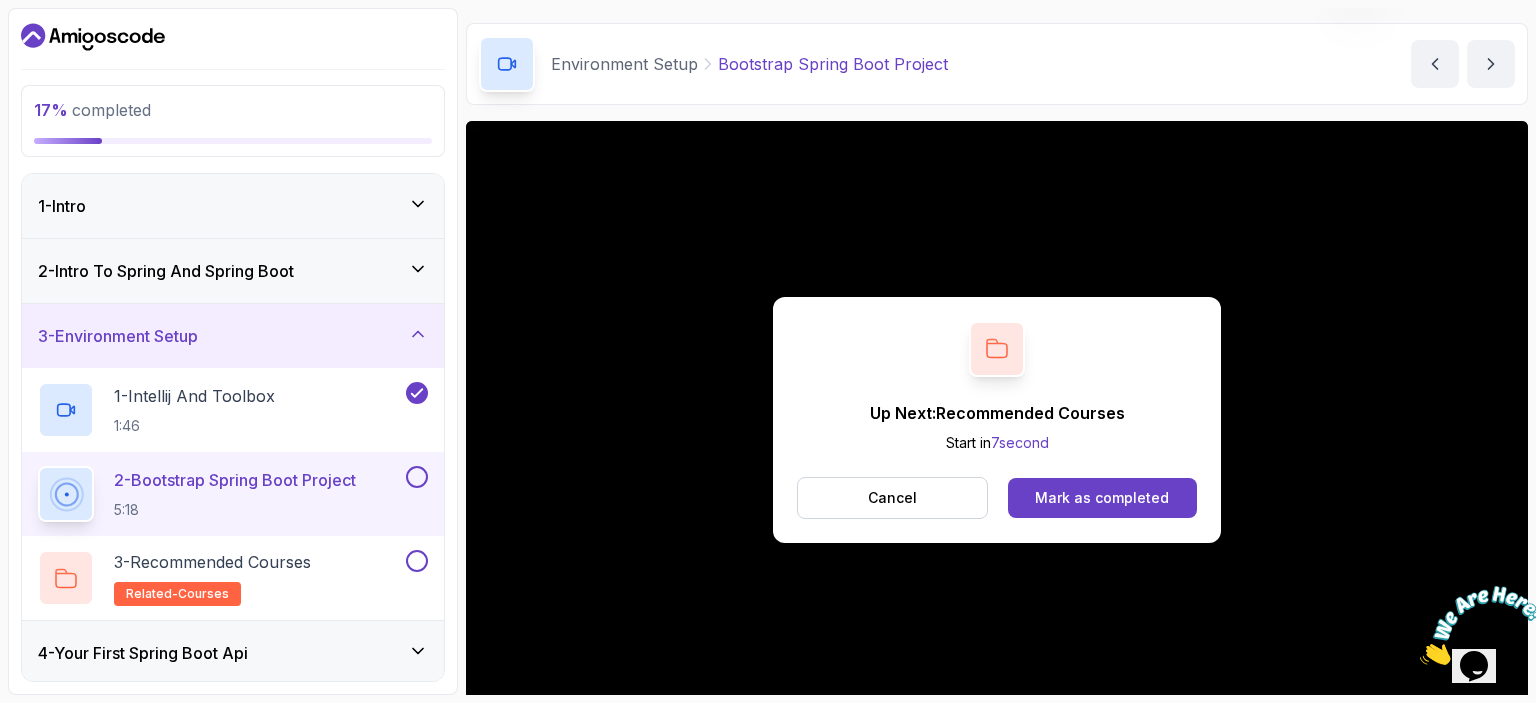 scroll, scrollTop: 218, scrollLeft: 0, axis: vertical 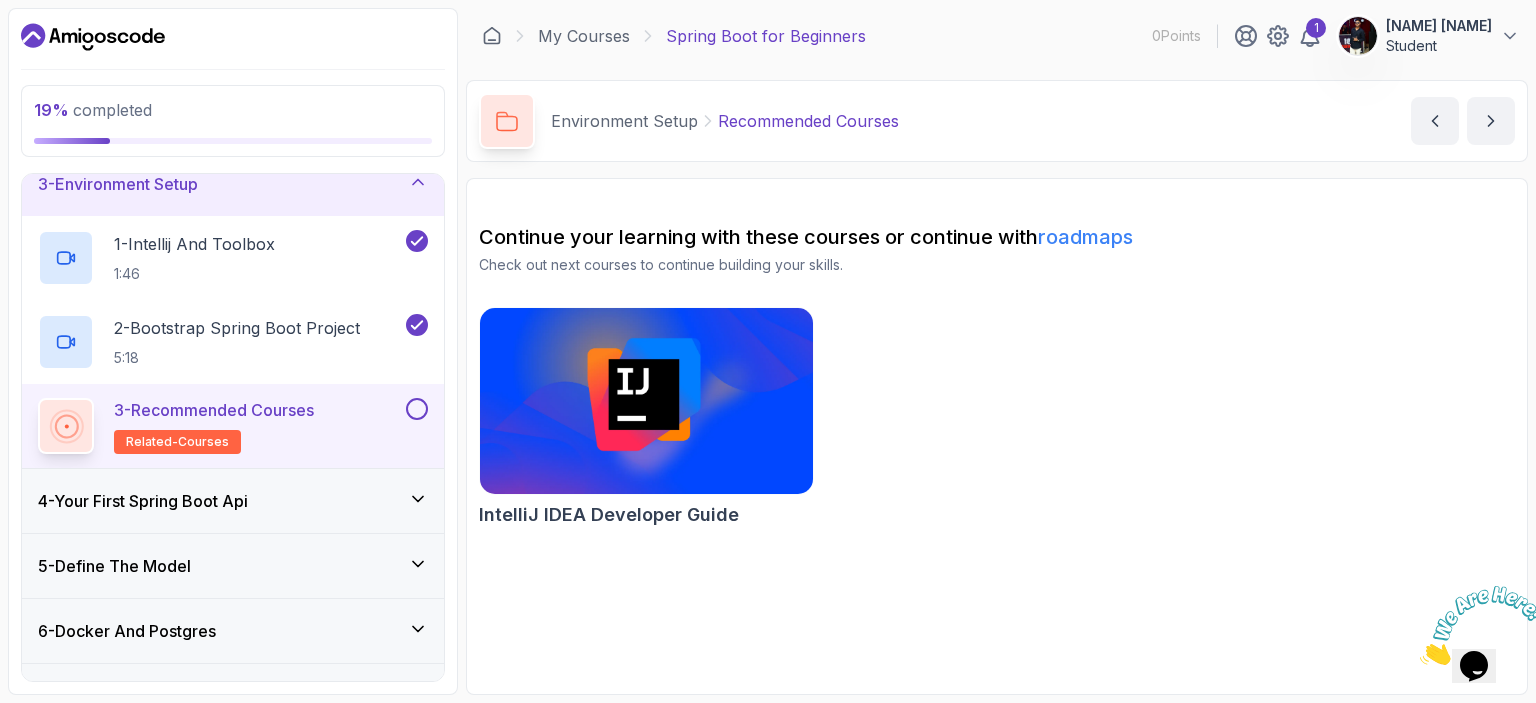 click at bounding box center [417, 409] 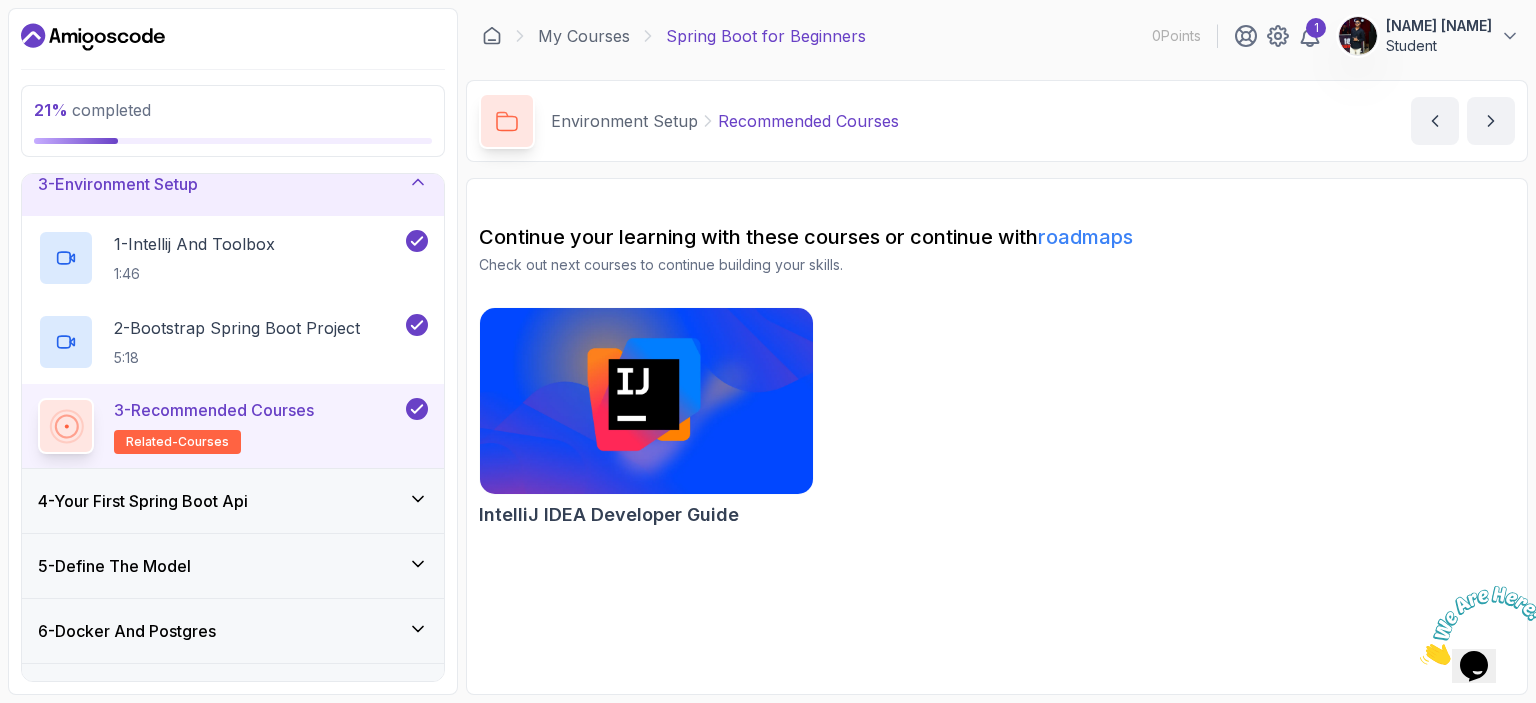 click on "4  -  Your First Spring Boot Api" at bounding box center [233, 501] 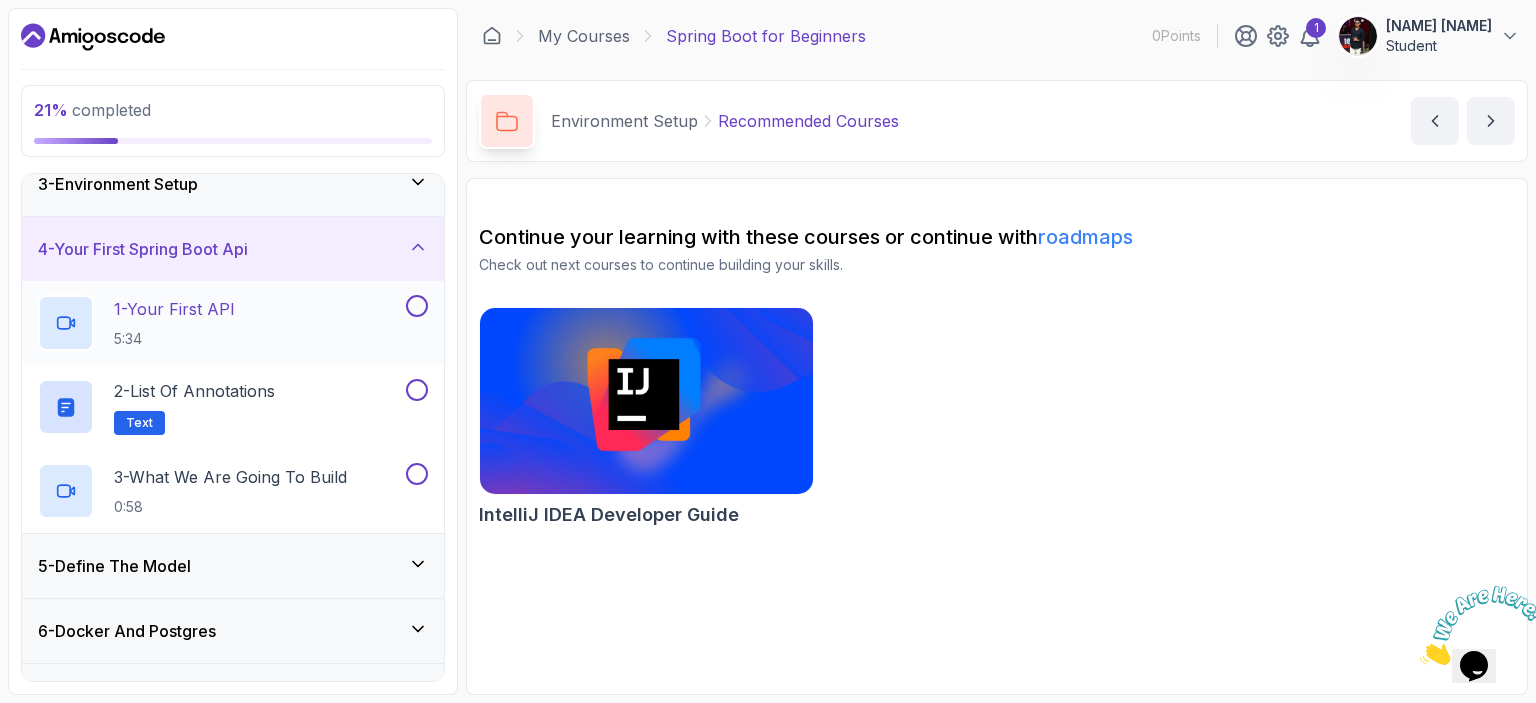 click on "1  -  Your First API 5:34" at bounding box center (220, 323) 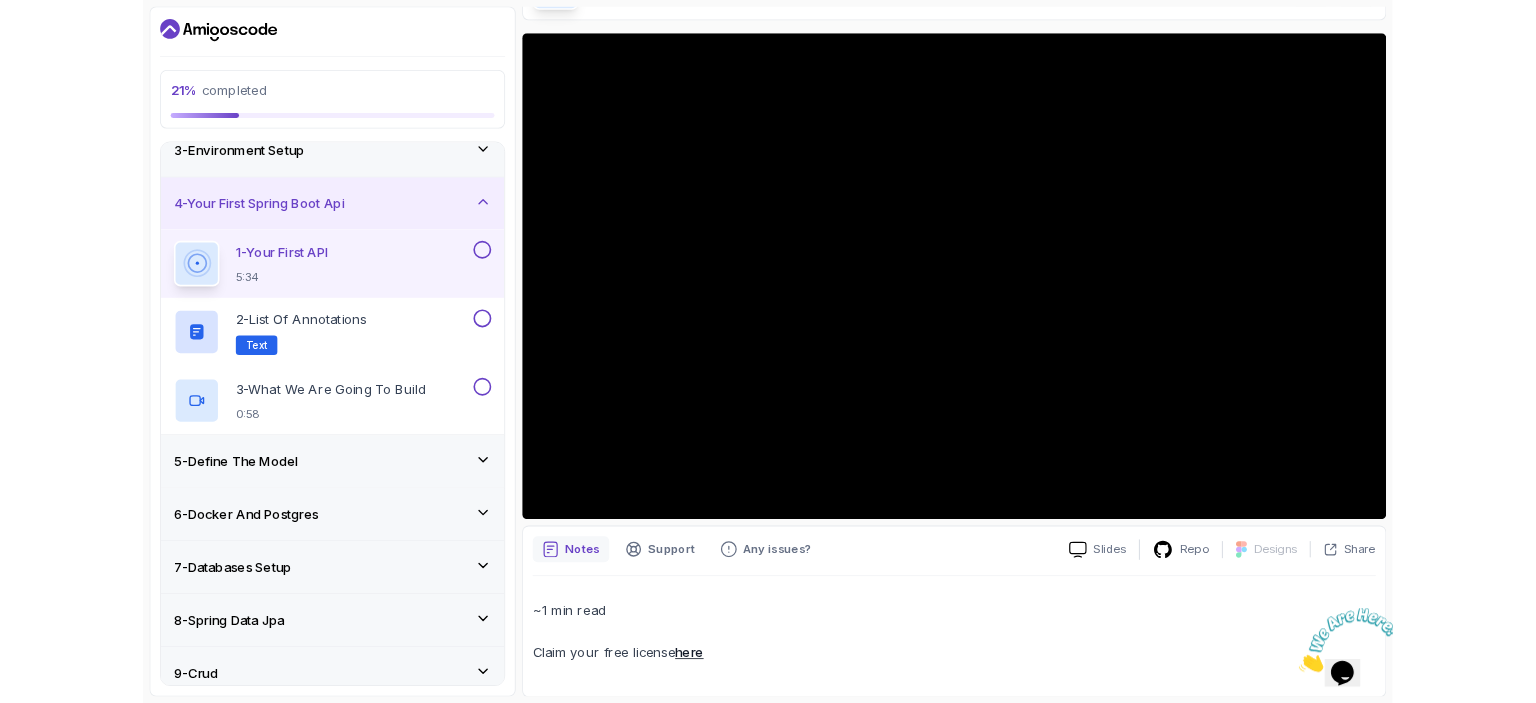 scroll, scrollTop: 202, scrollLeft: 0, axis: vertical 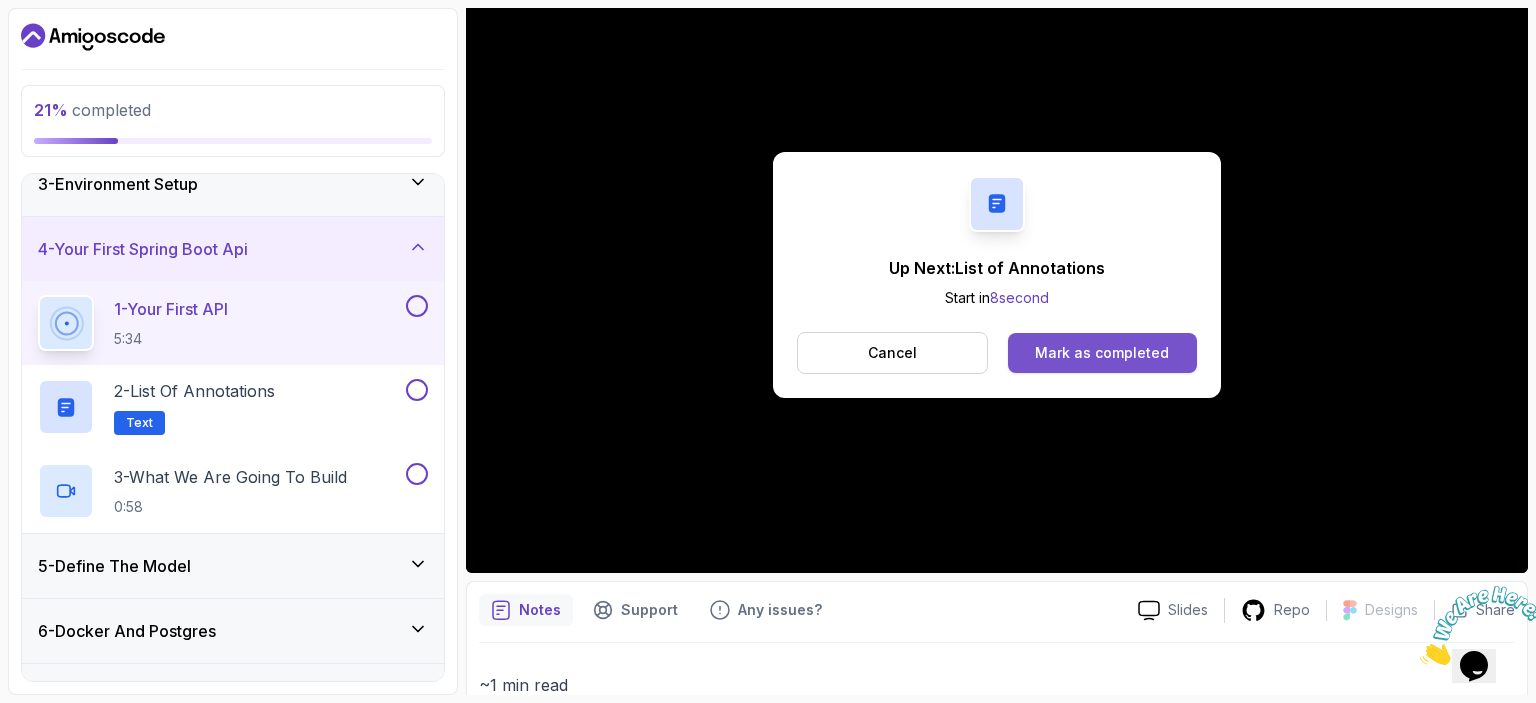 click on "Mark as completed" at bounding box center (1102, 353) 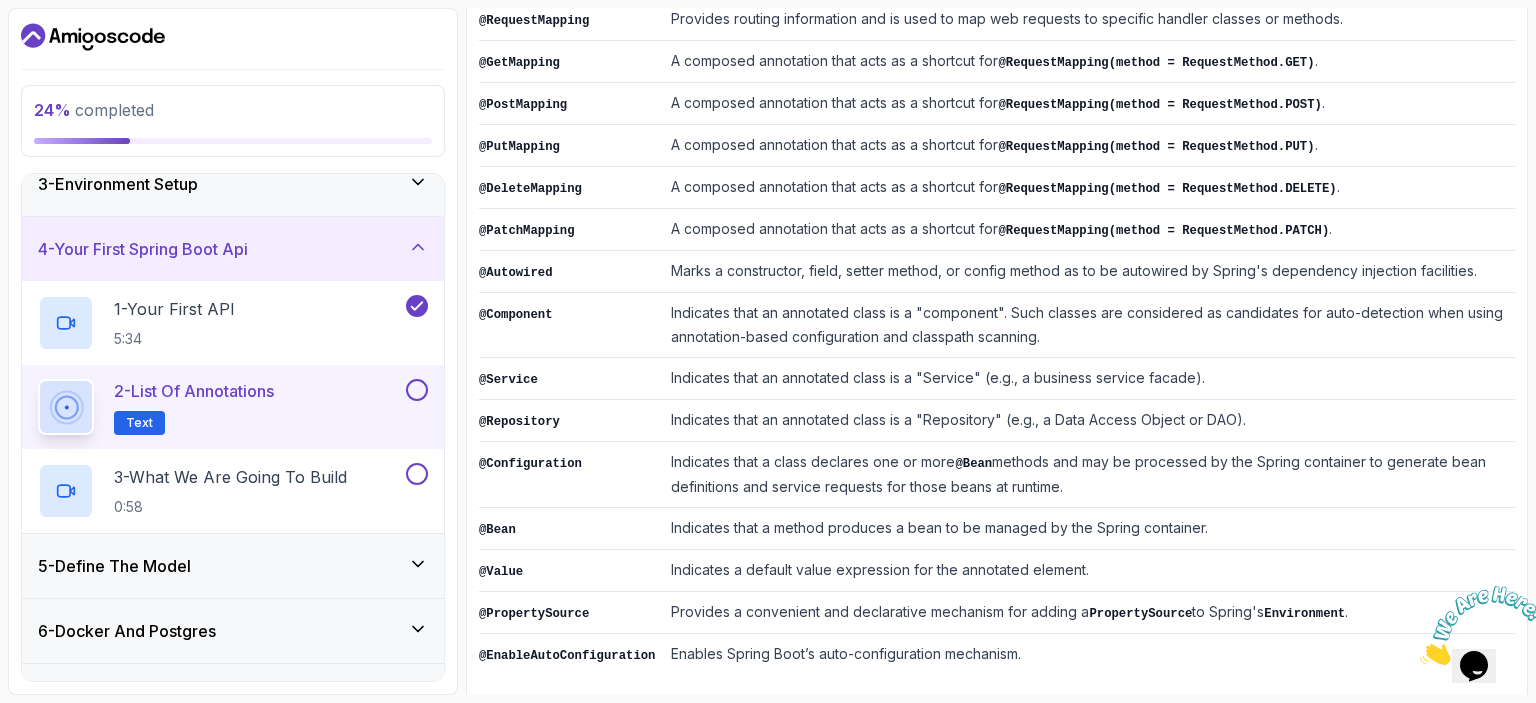 scroll, scrollTop: 0, scrollLeft: 0, axis: both 